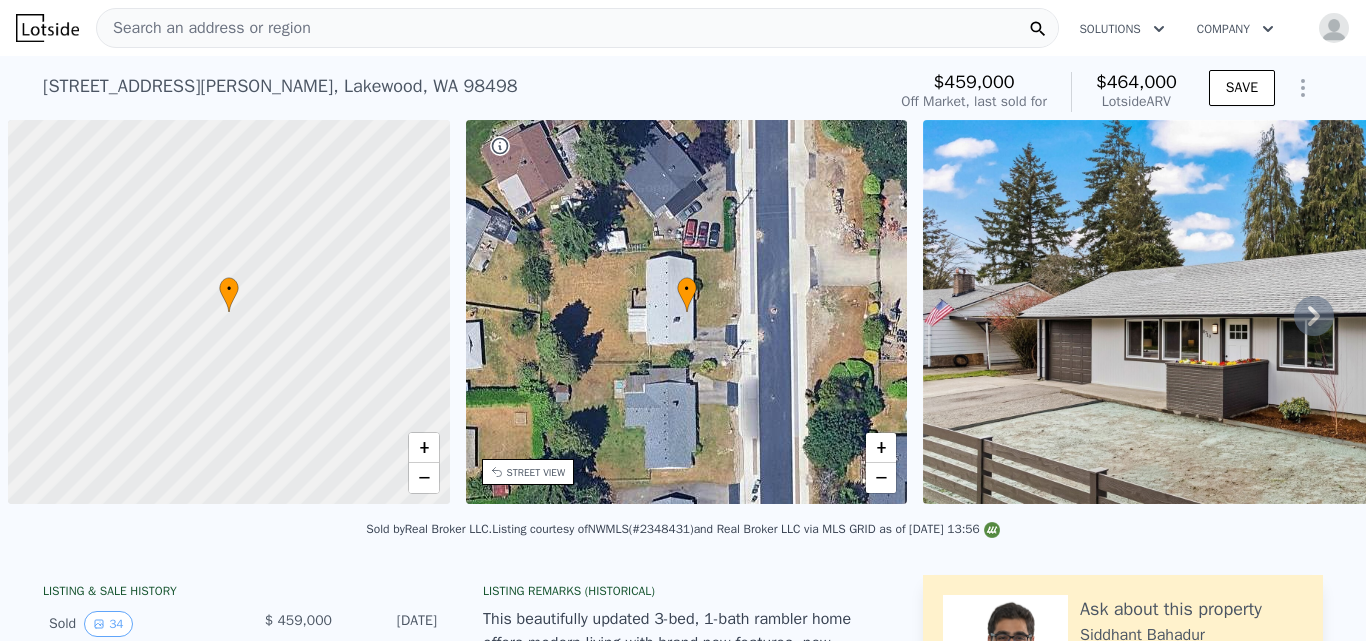 scroll, scrollTop: 0, scrollLeft: 0, axis: both 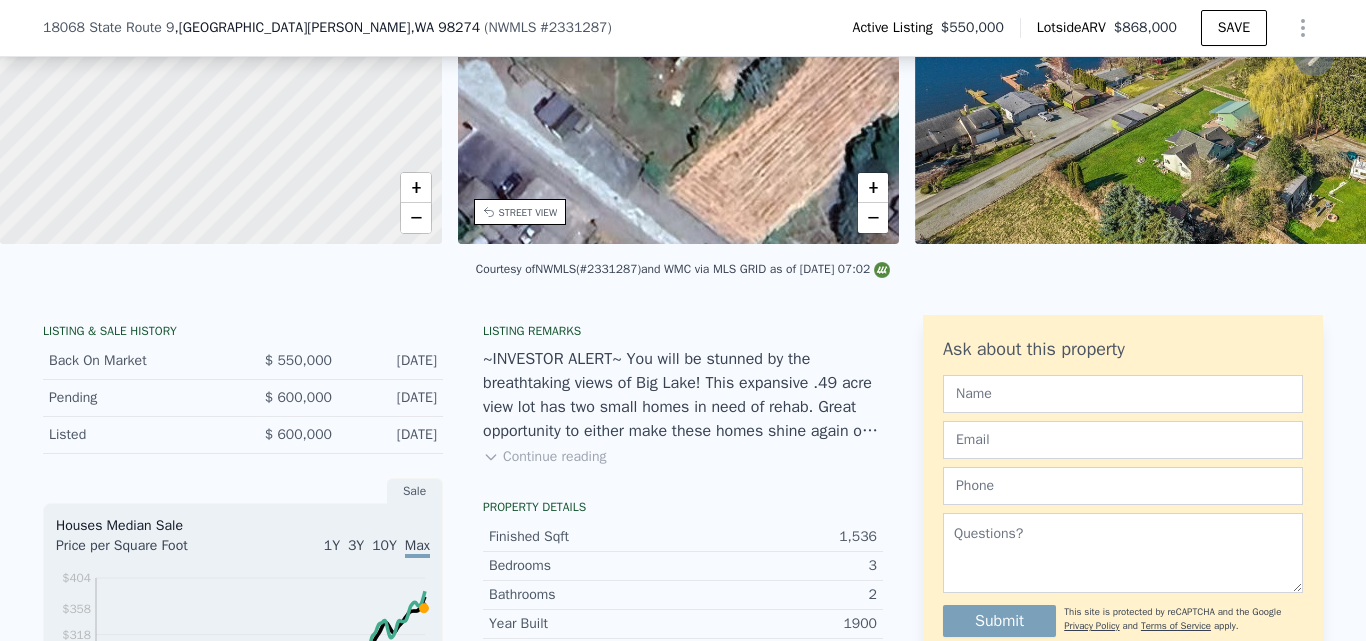 click on "Continue reading" at bounding box center [544, 457] 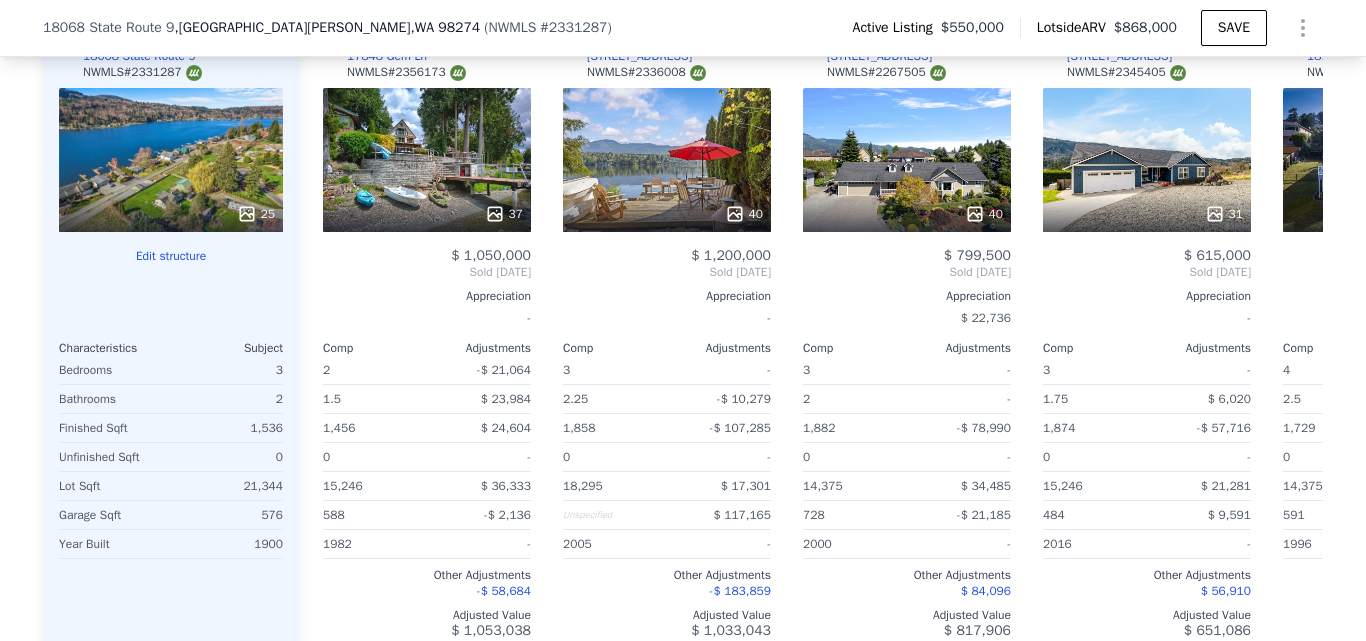 scroll, scrollTop: 2214, scrollLeft: 0, axis: vertical 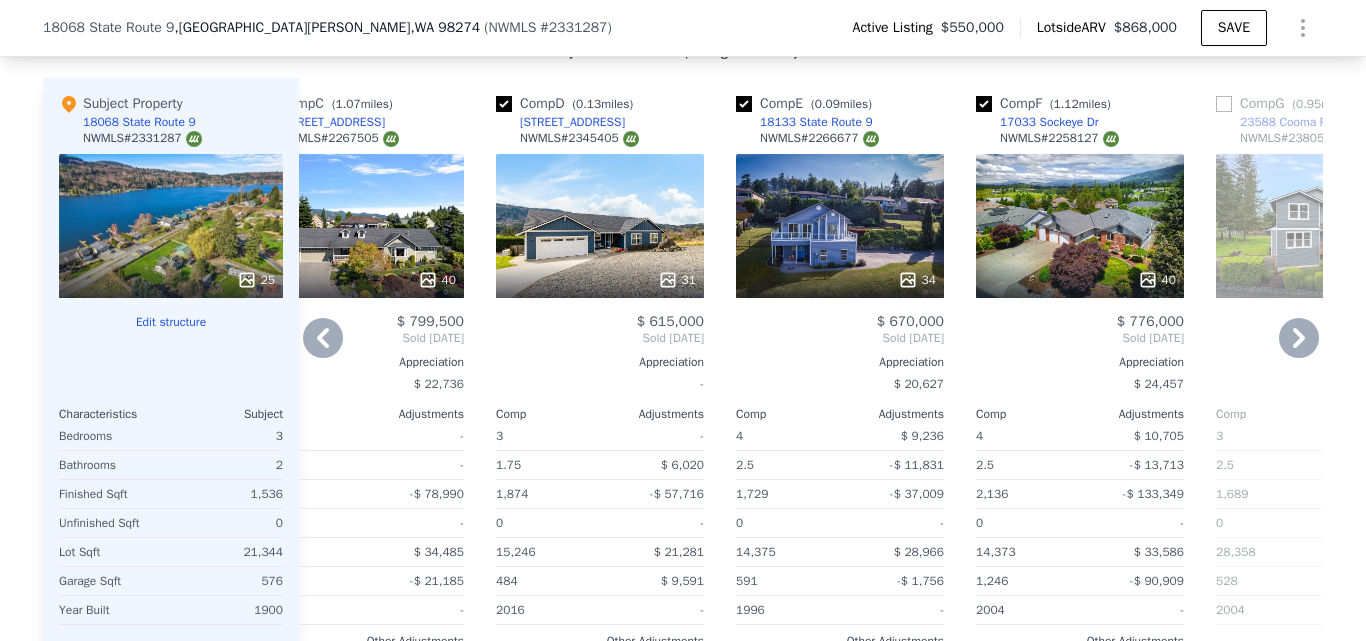 click on "31" at bounding box center (600, 226) 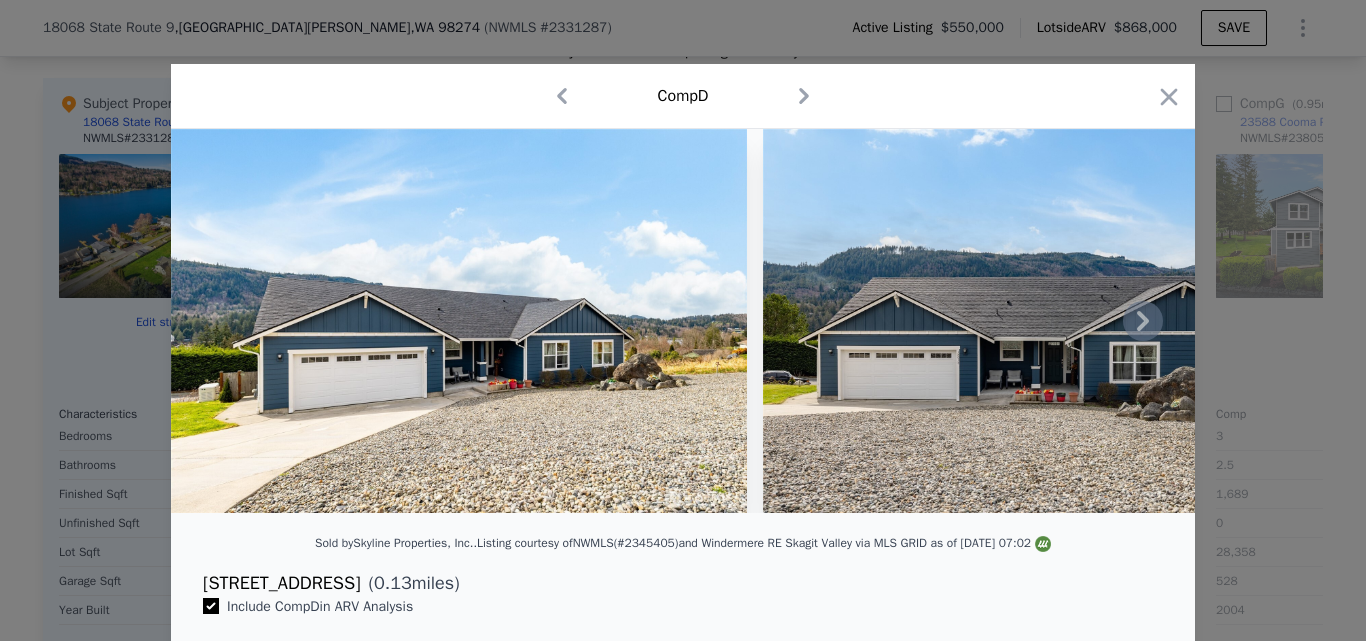 click 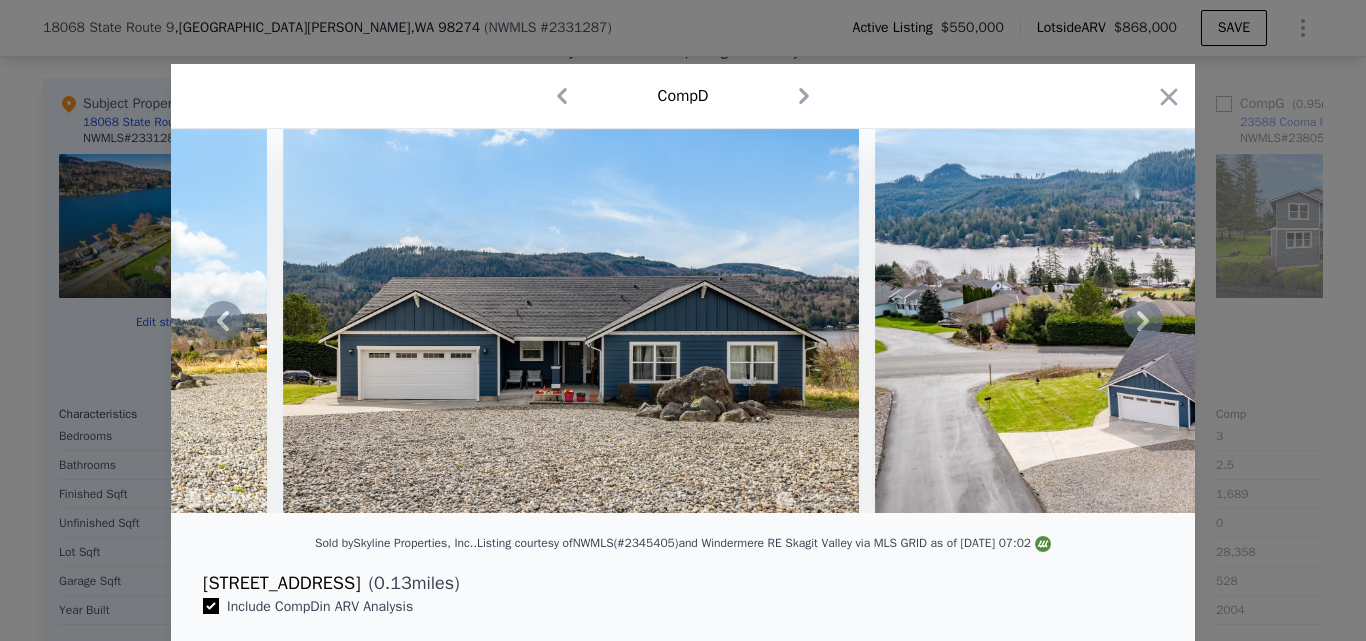 click 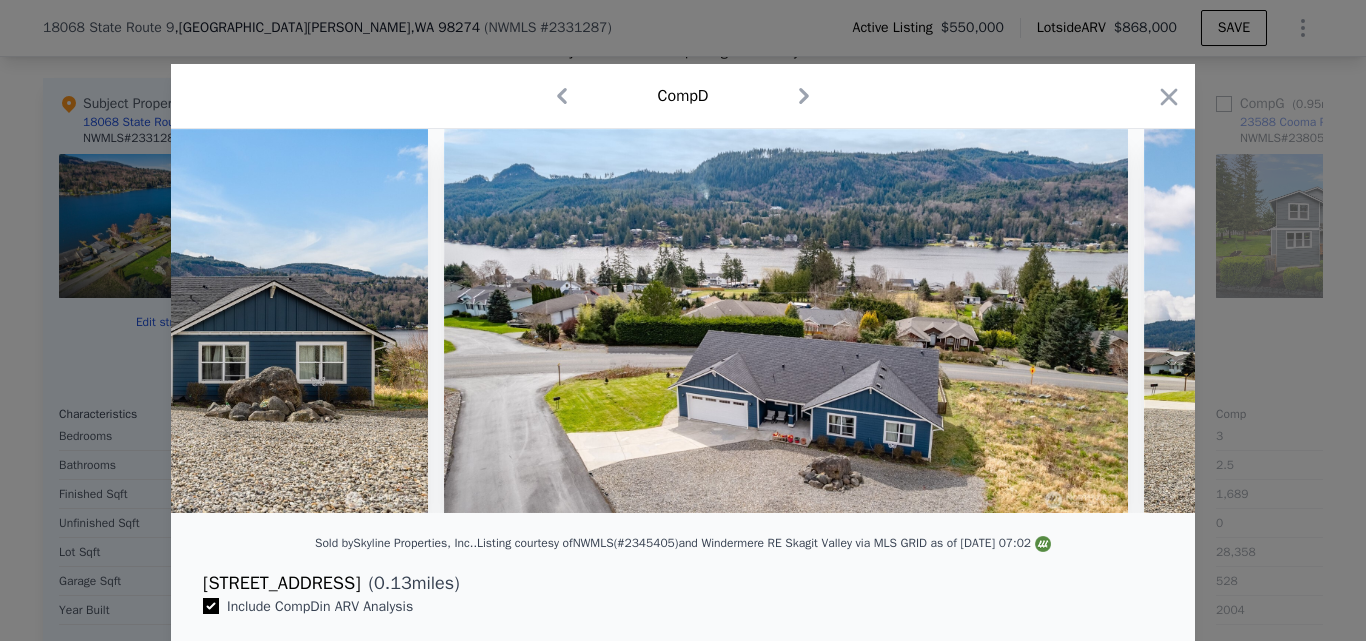 scroll, scrollTop: 0, scrollLeft: 960, axis: horizontal 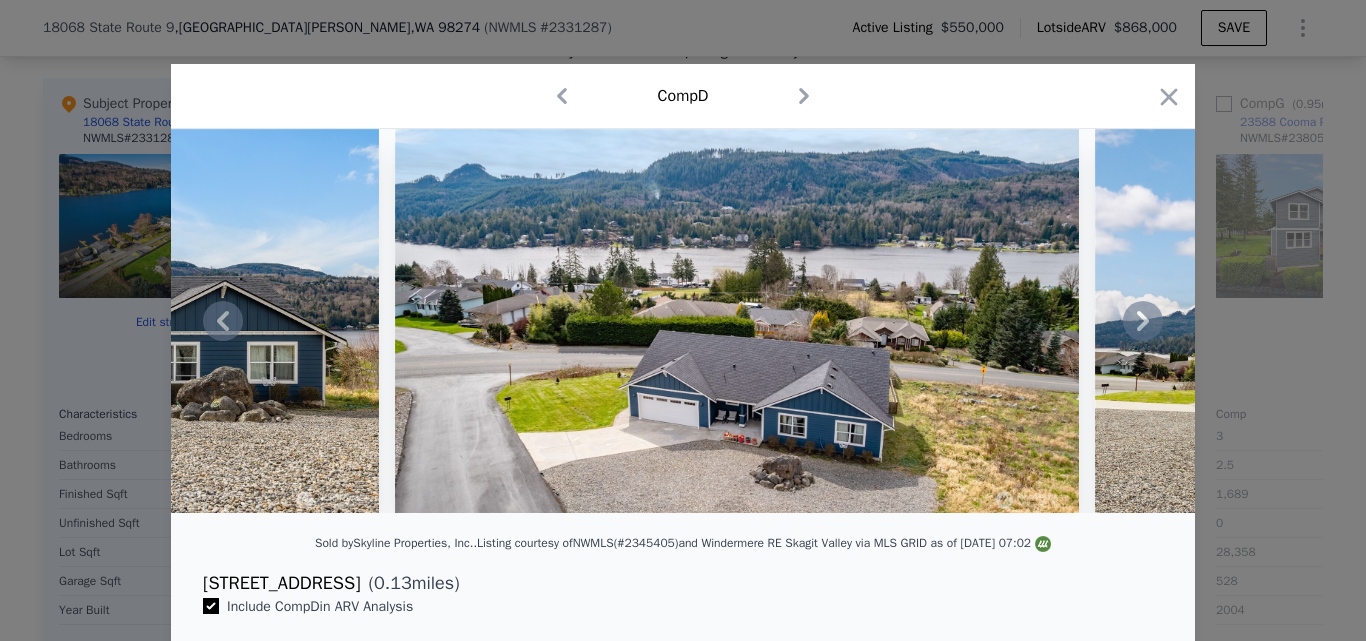 click 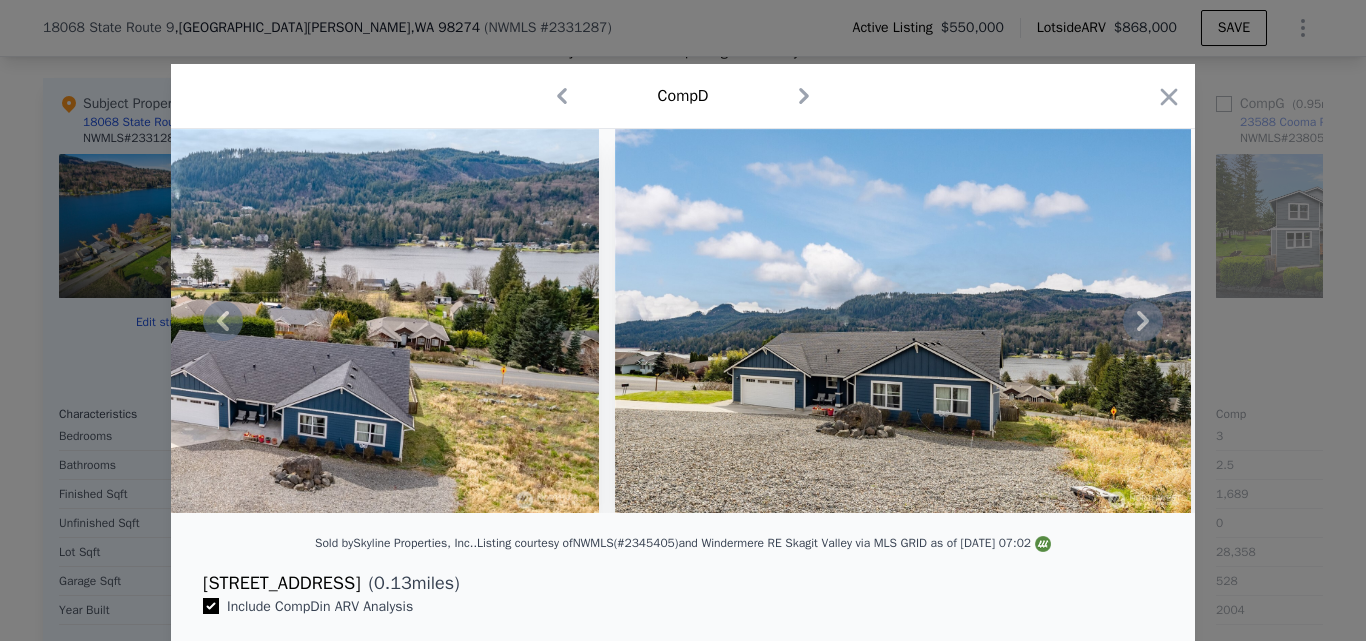 click 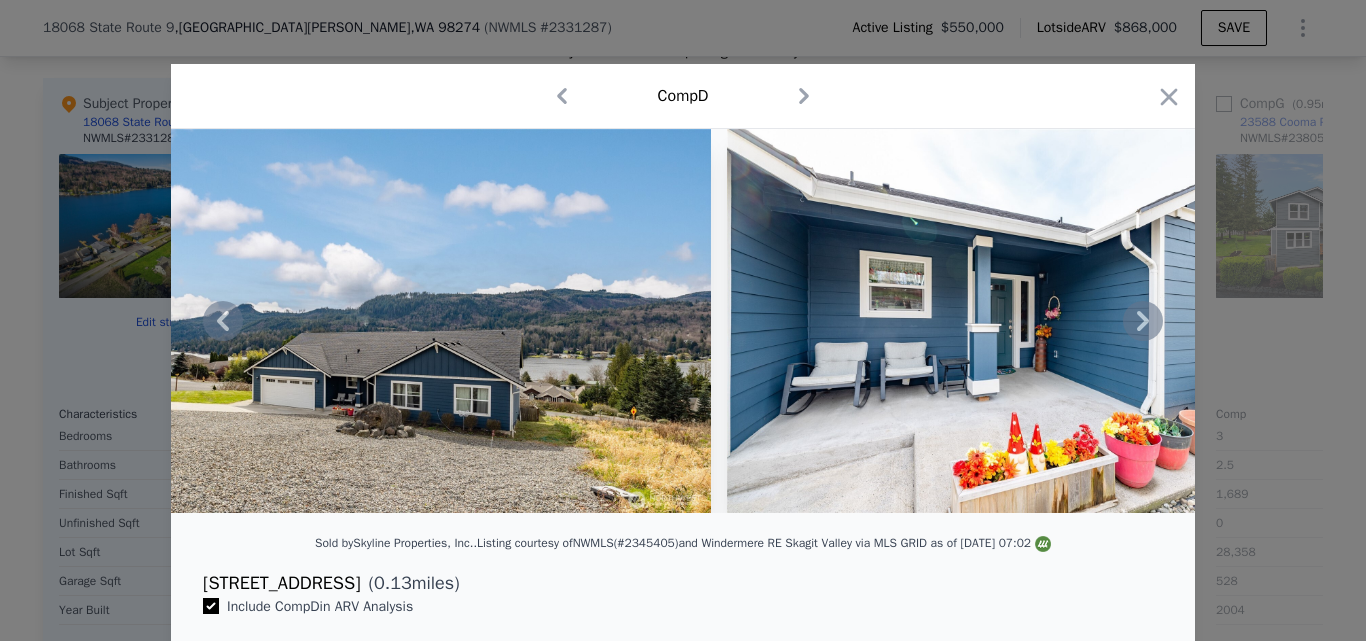 click 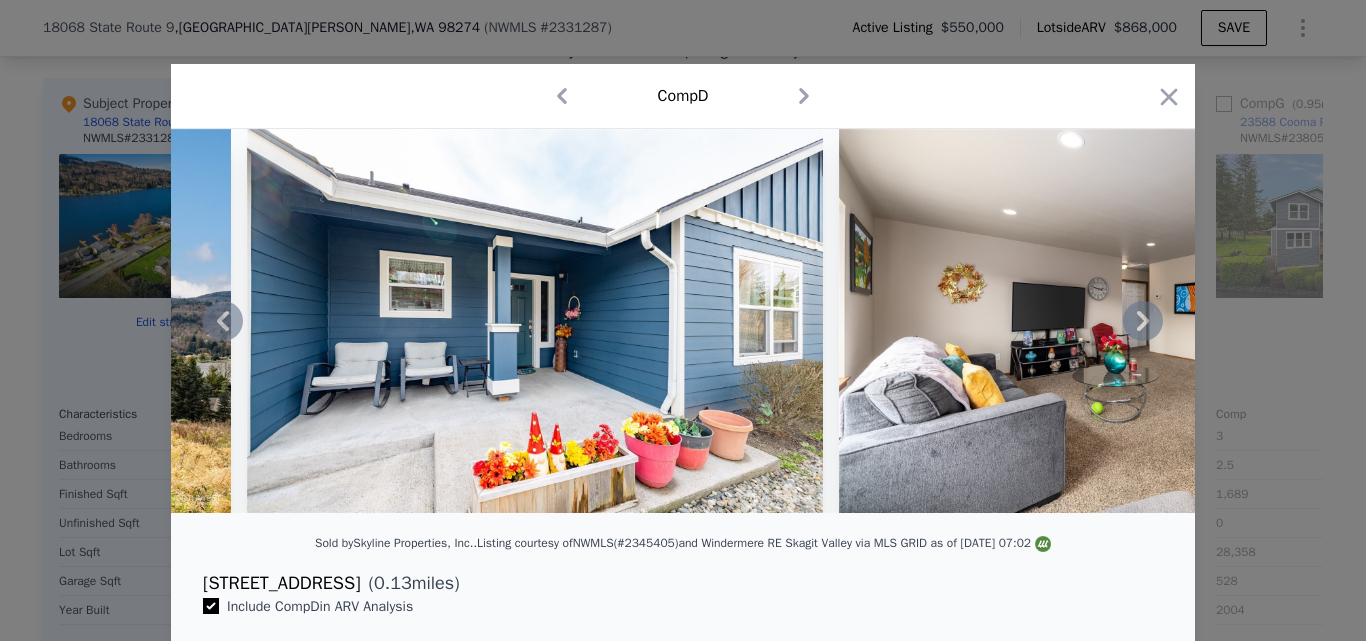 click 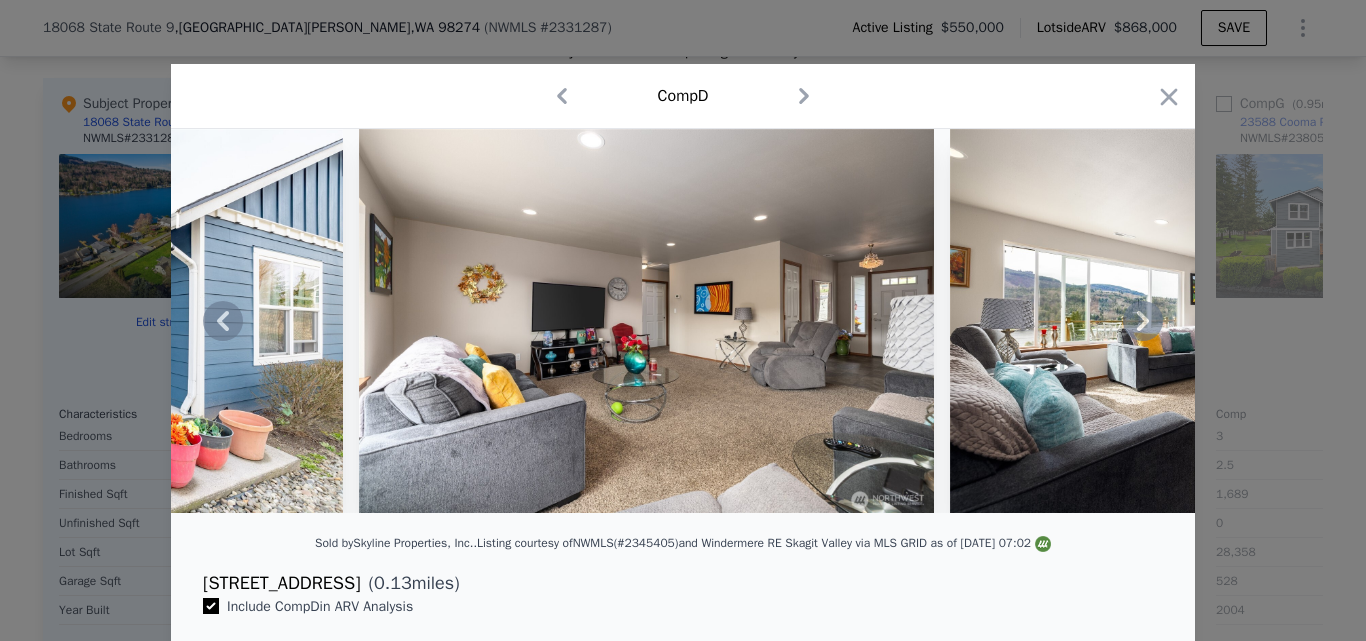 click 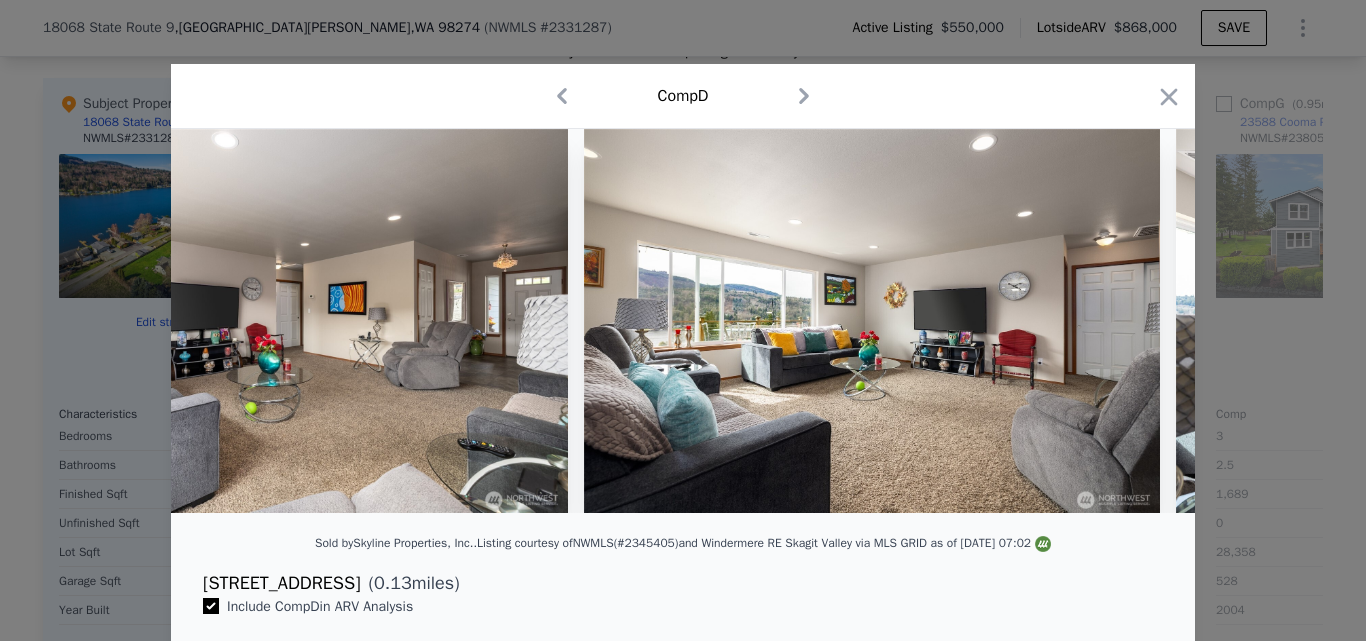 scroll, scrollTop: 0, scrollLeft: 3360, axis: horizontal 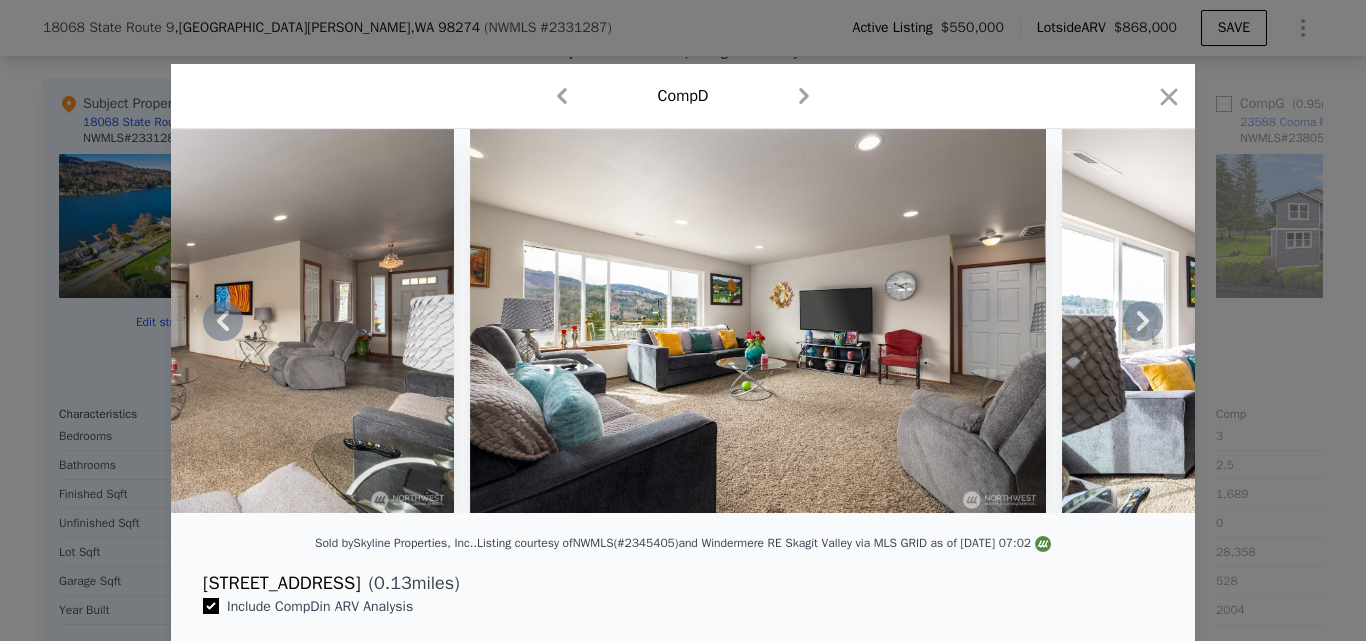 click 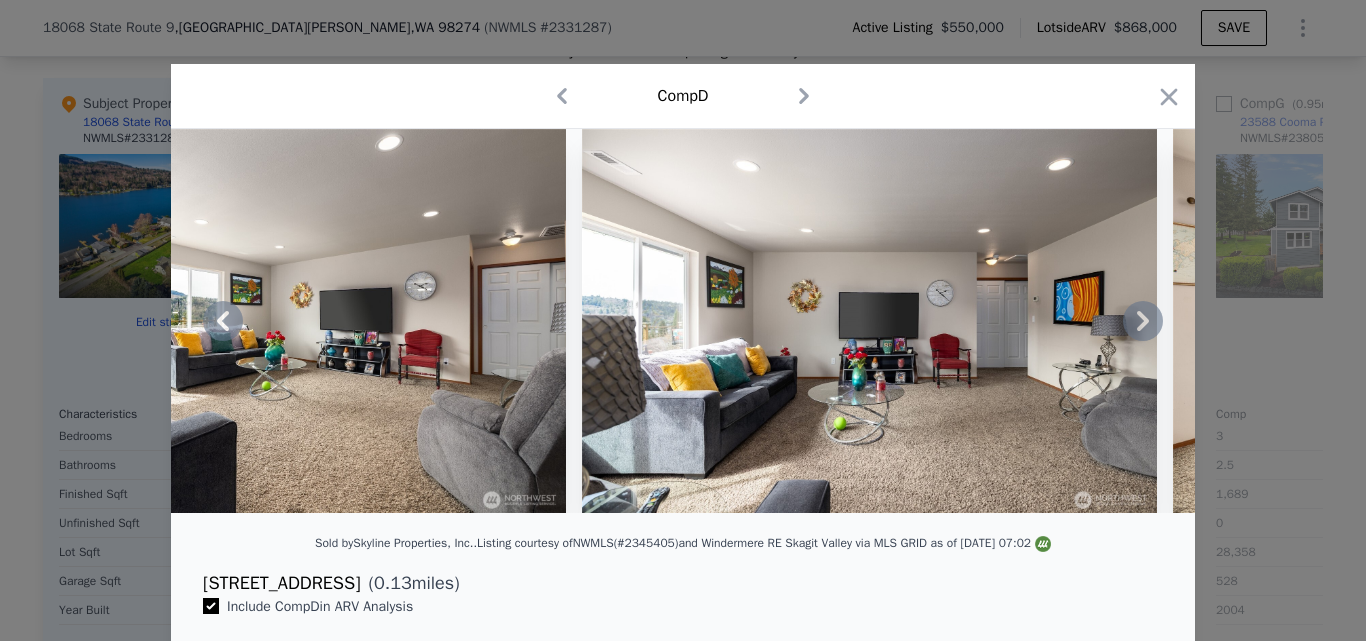 click 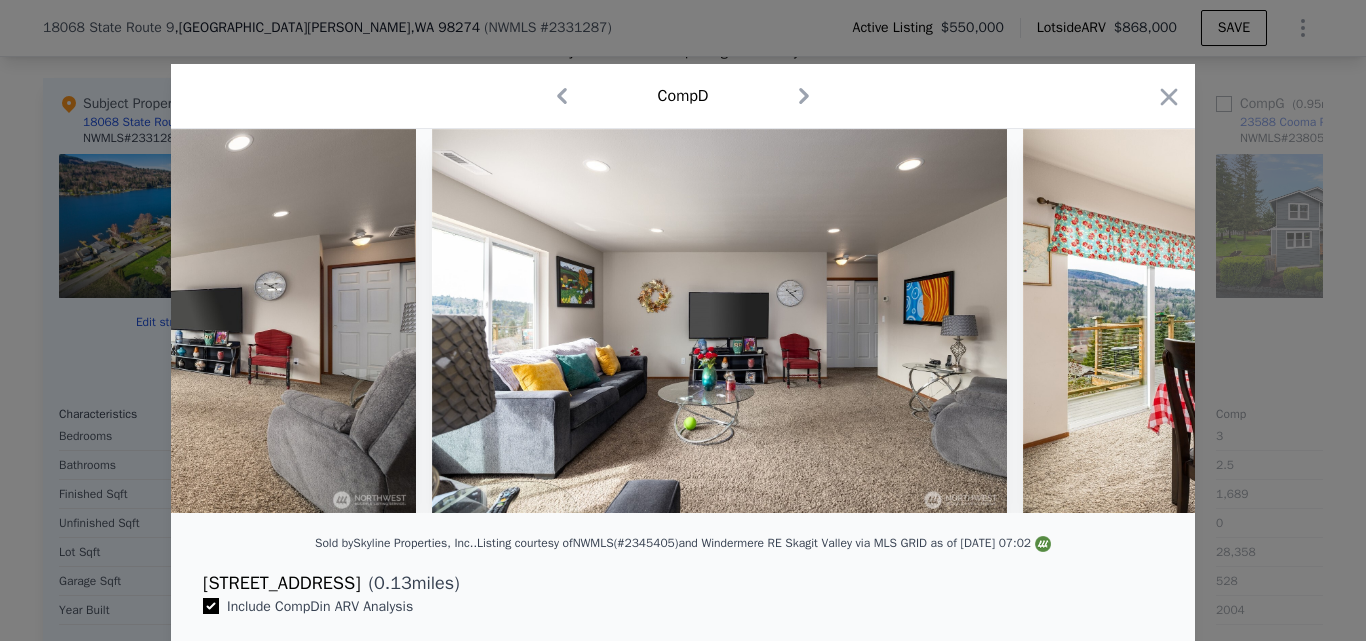 scroll, scrollTop: 0, scrollLeft: 4320, axis: horizontal 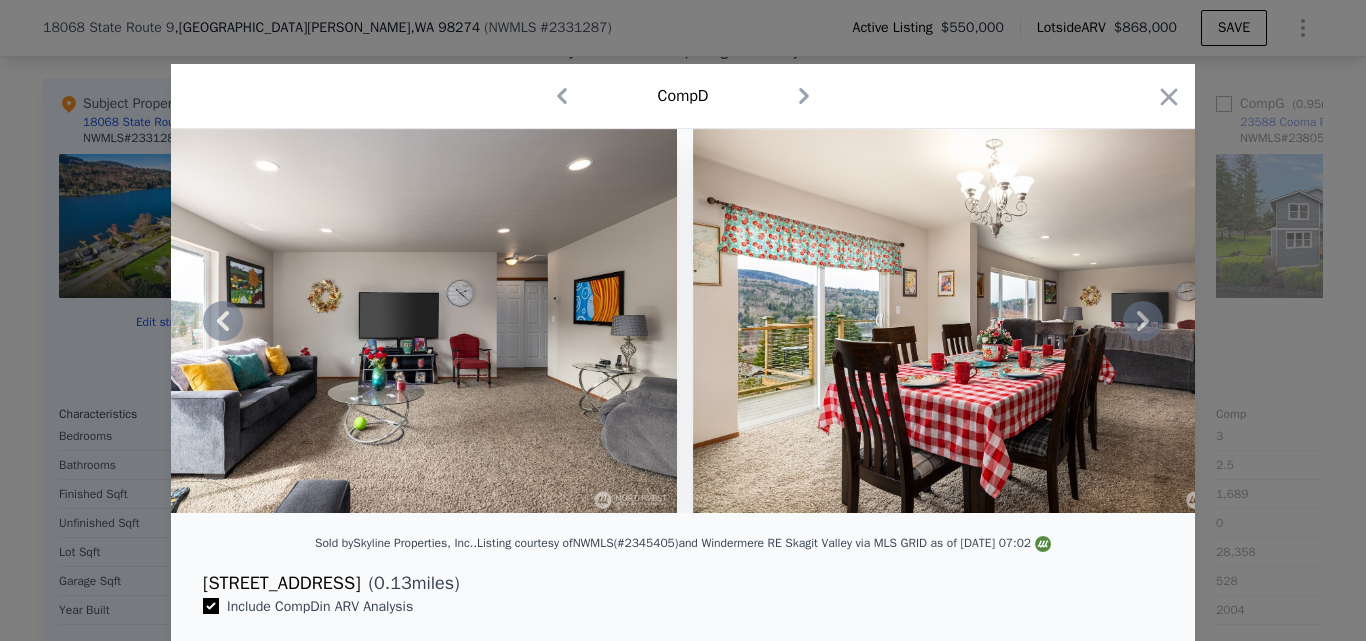 click 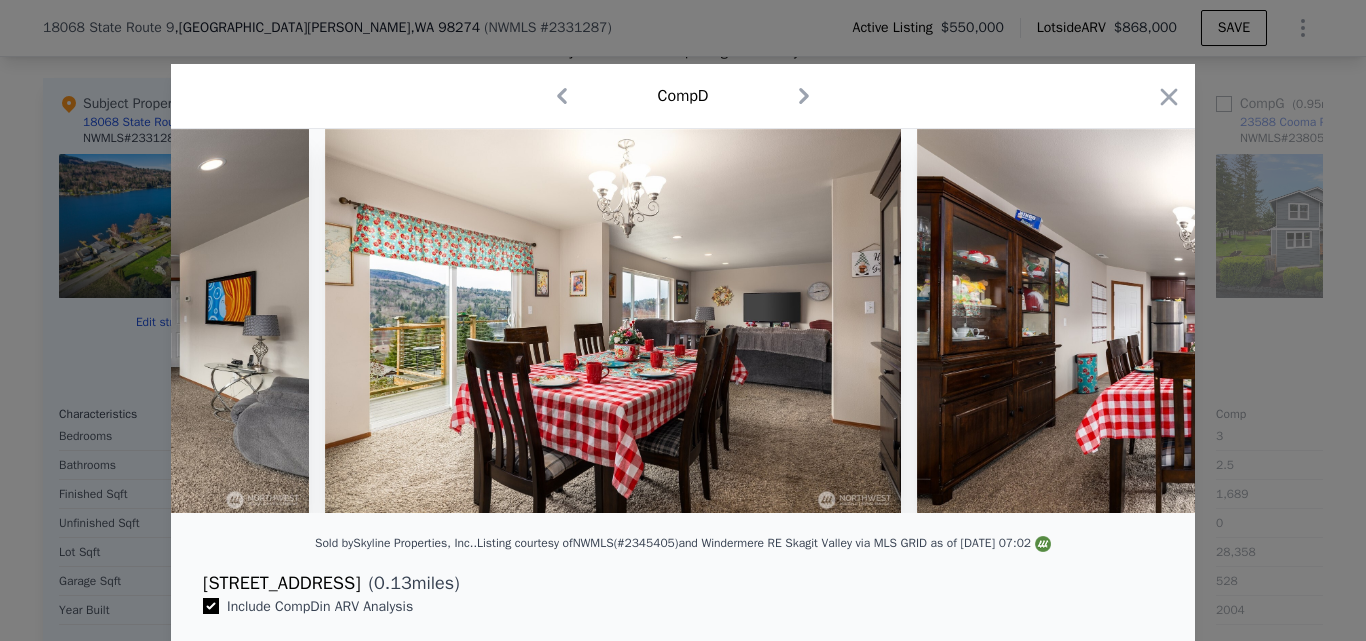 scroll, scrollTop: 0, scrollLeft: 4800, axis: horizontal 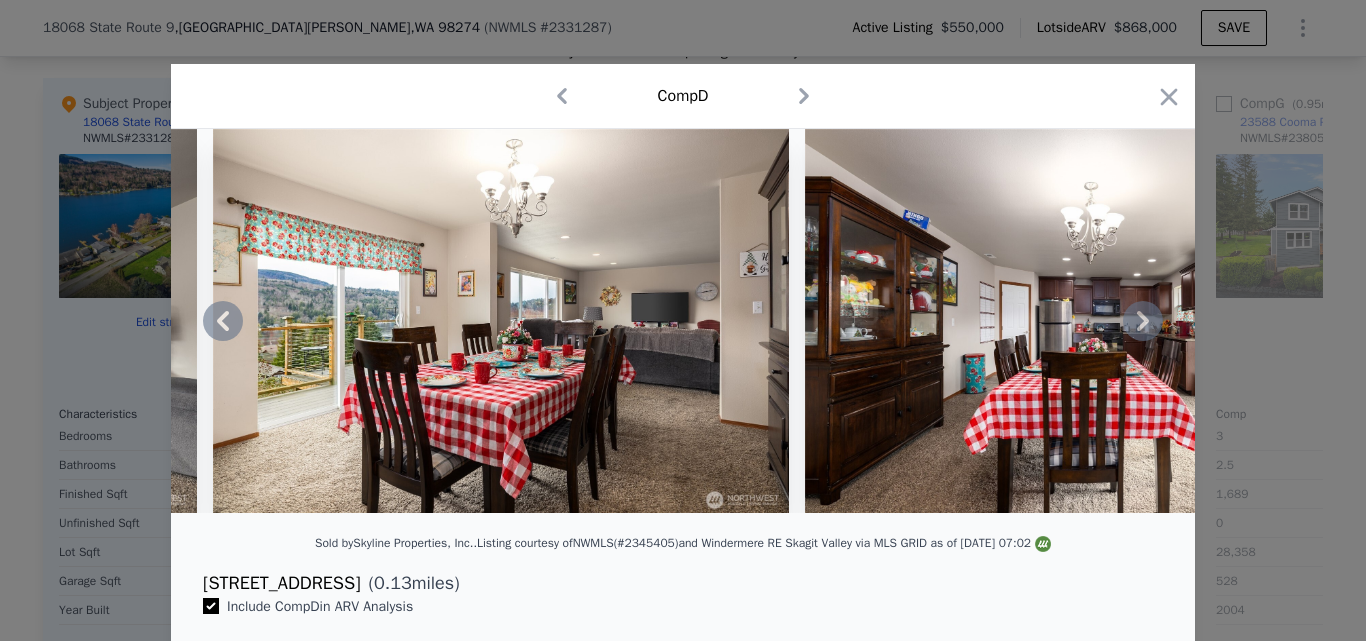 click 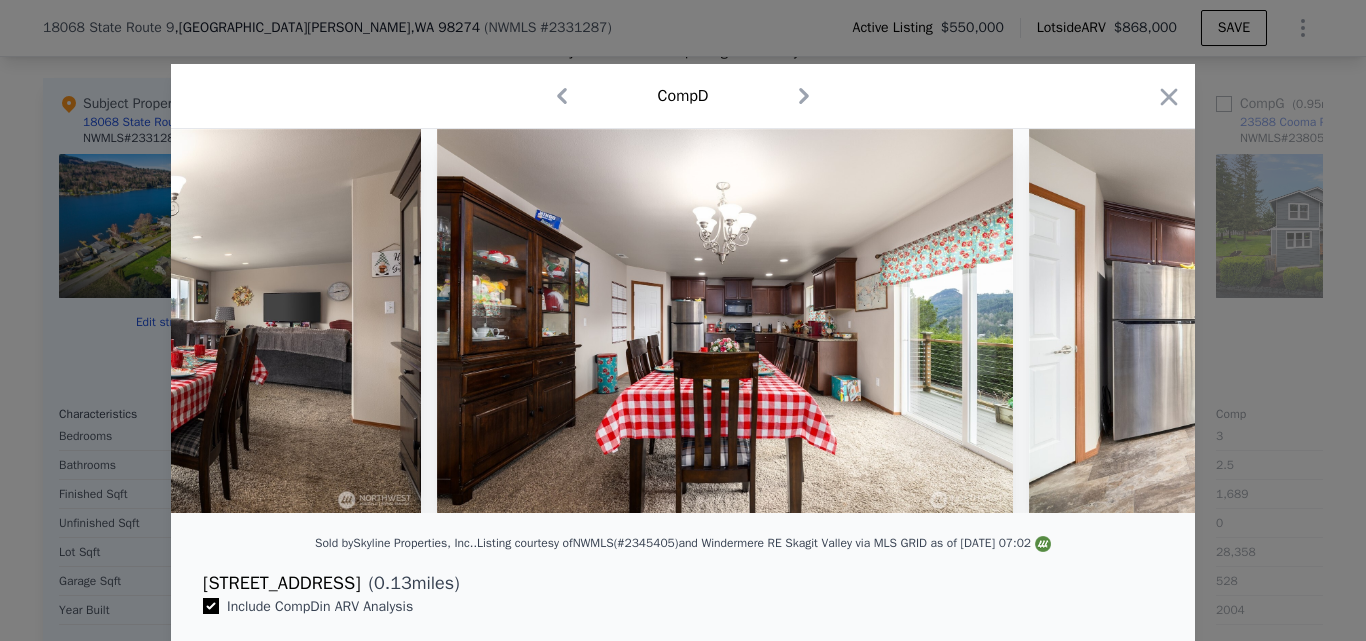 scroll, scrollTop: 0, scrollLeft: 5280, axis: horizontal 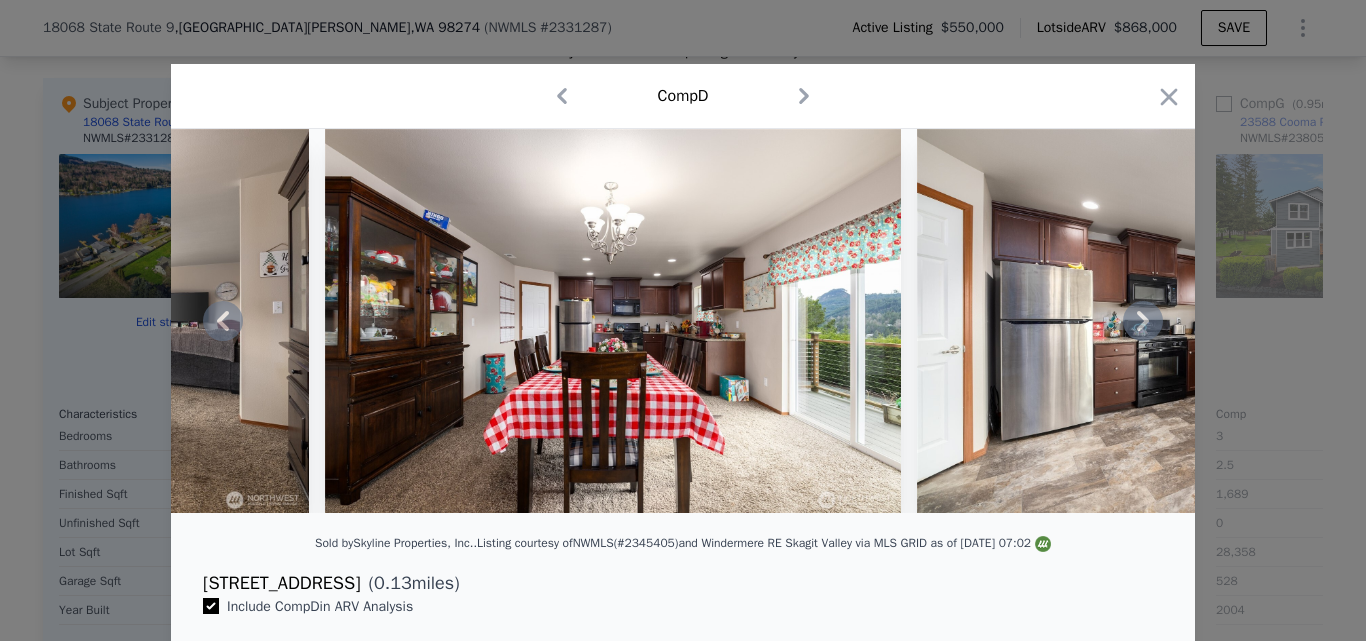 click 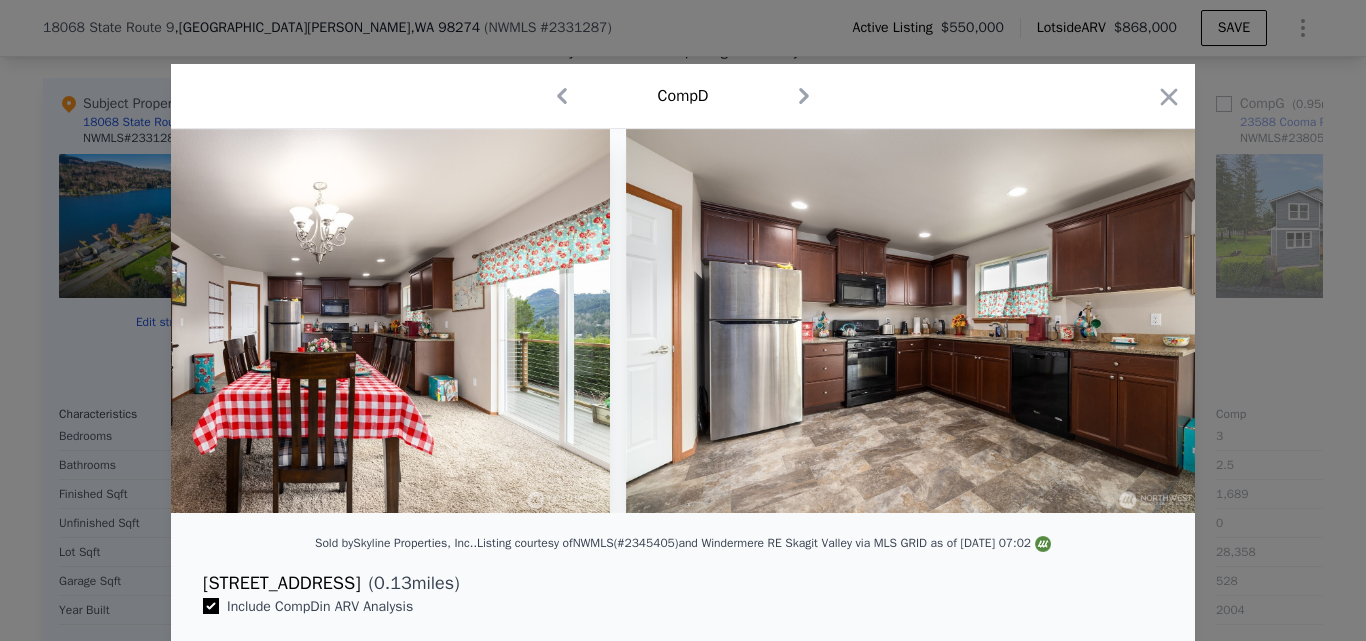 scroll, scrollTop: 0, scrollLeft: 5760, axis: horizontal 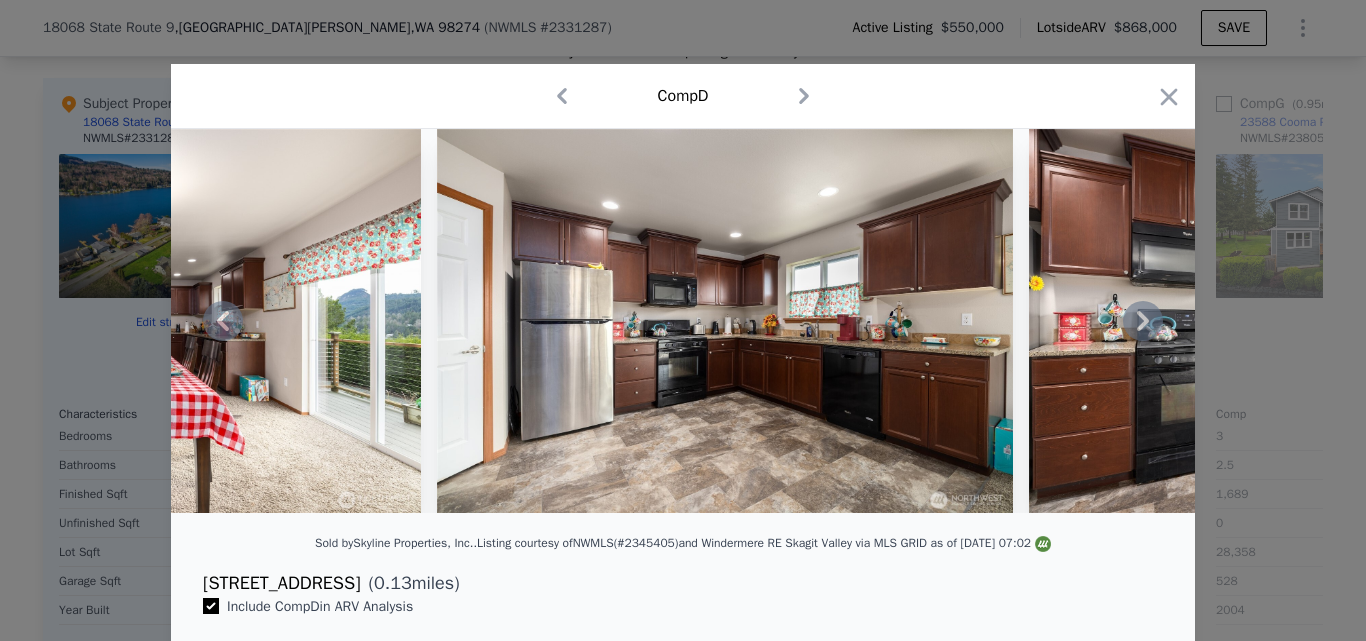 click 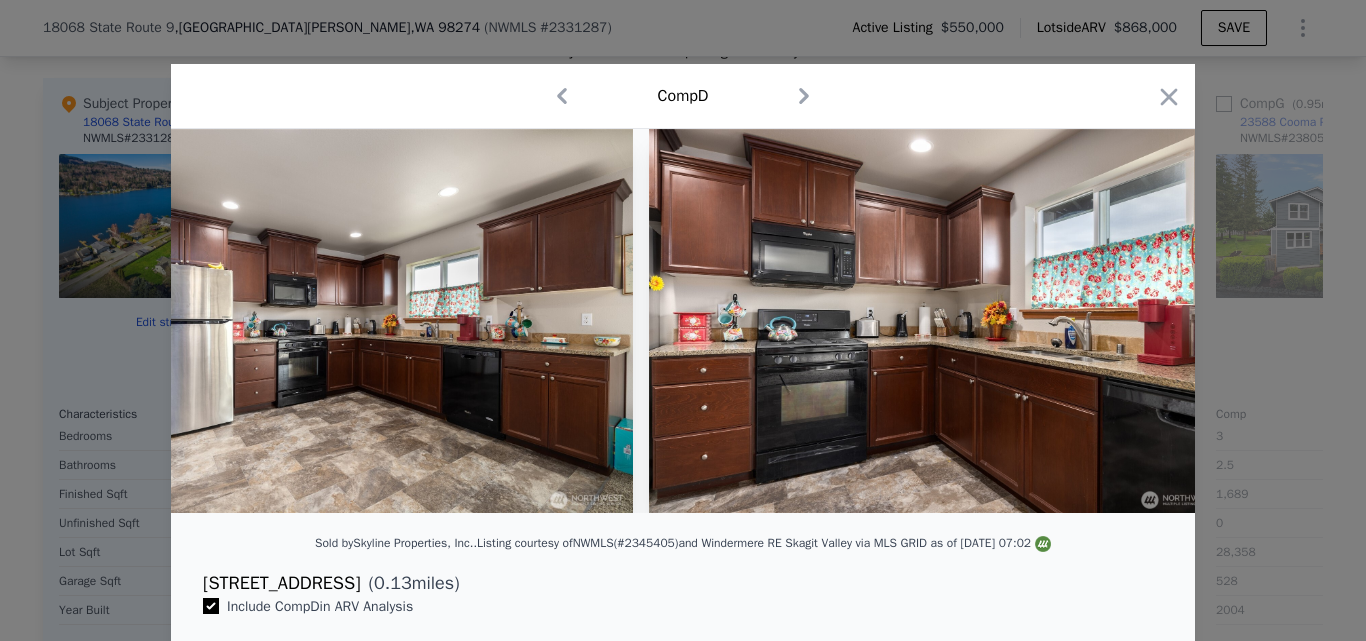 scroll, scrollTop: 0, scrollLeft: 6240, axis: horizontal 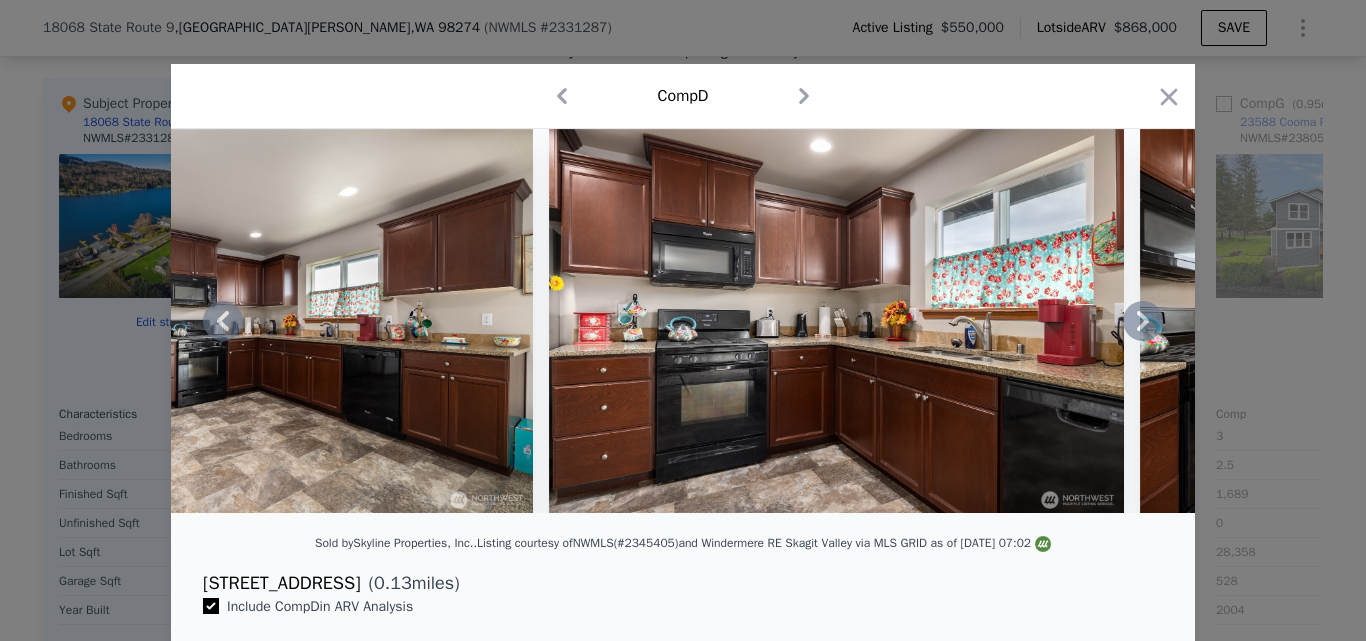 click 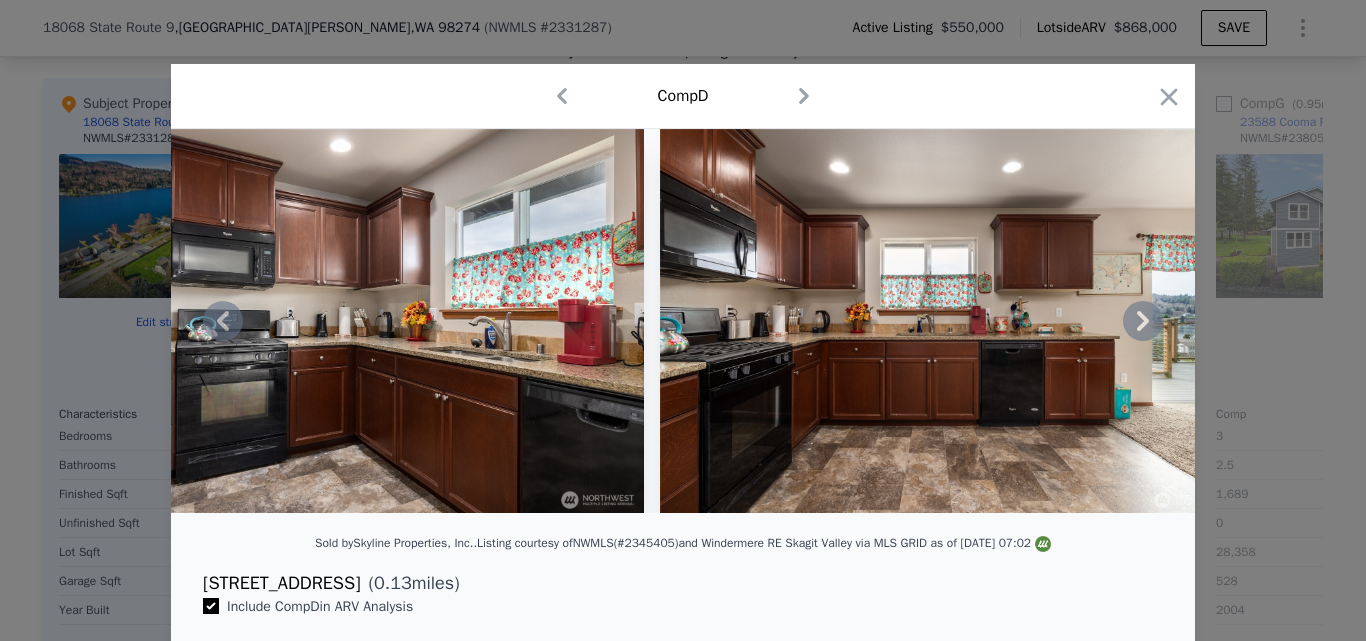 click 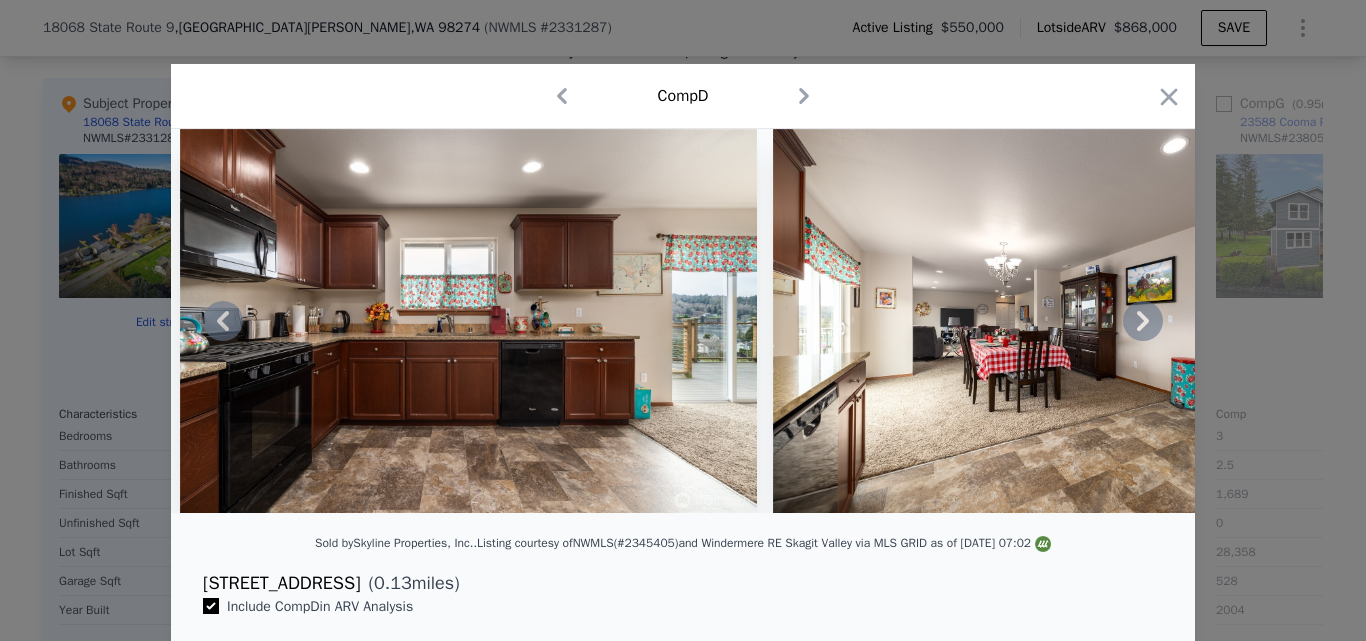 click 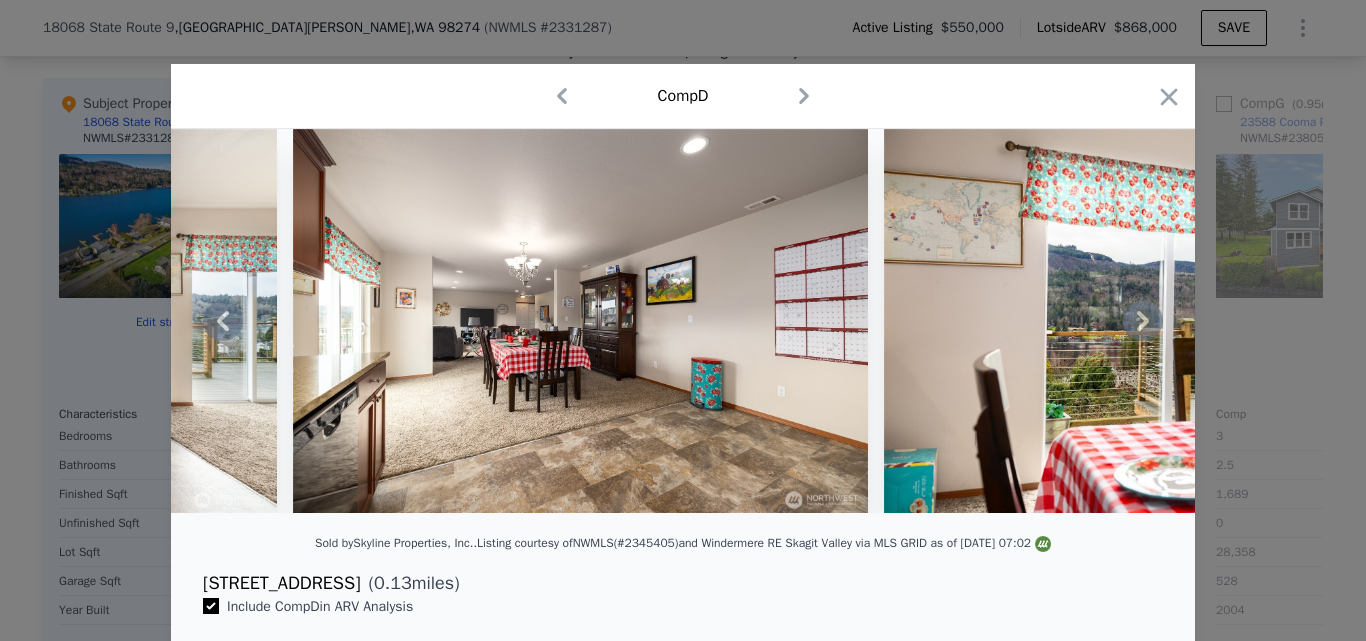 click 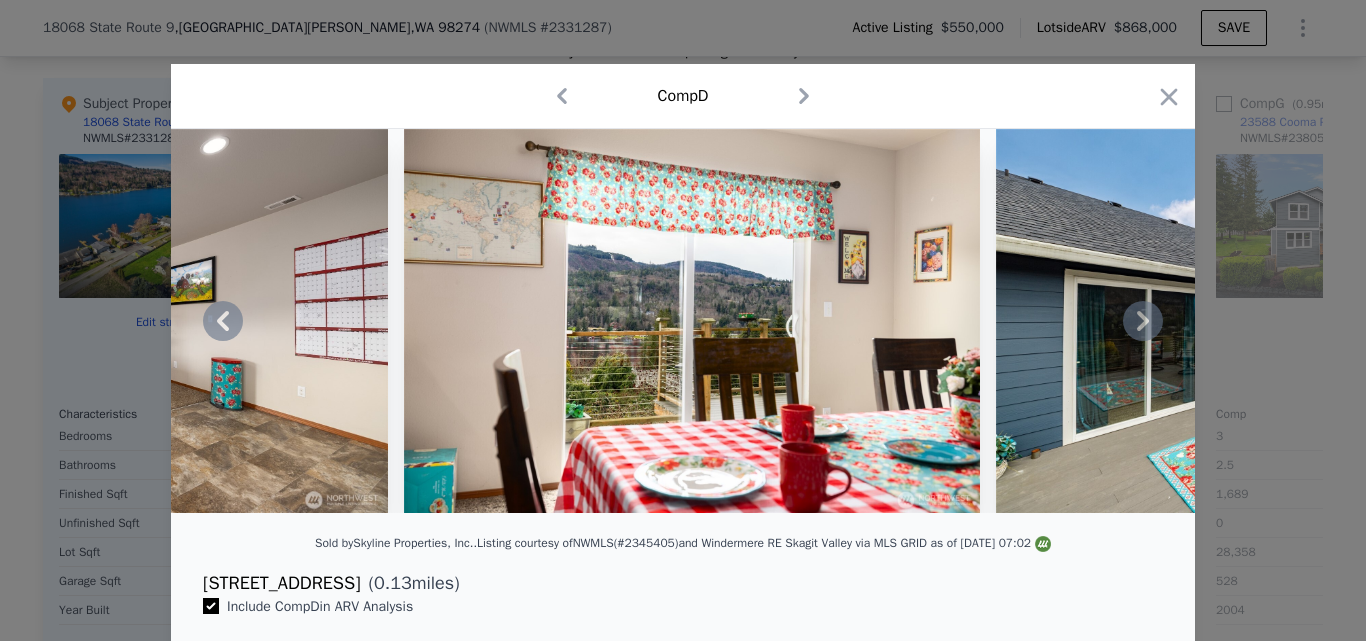 click 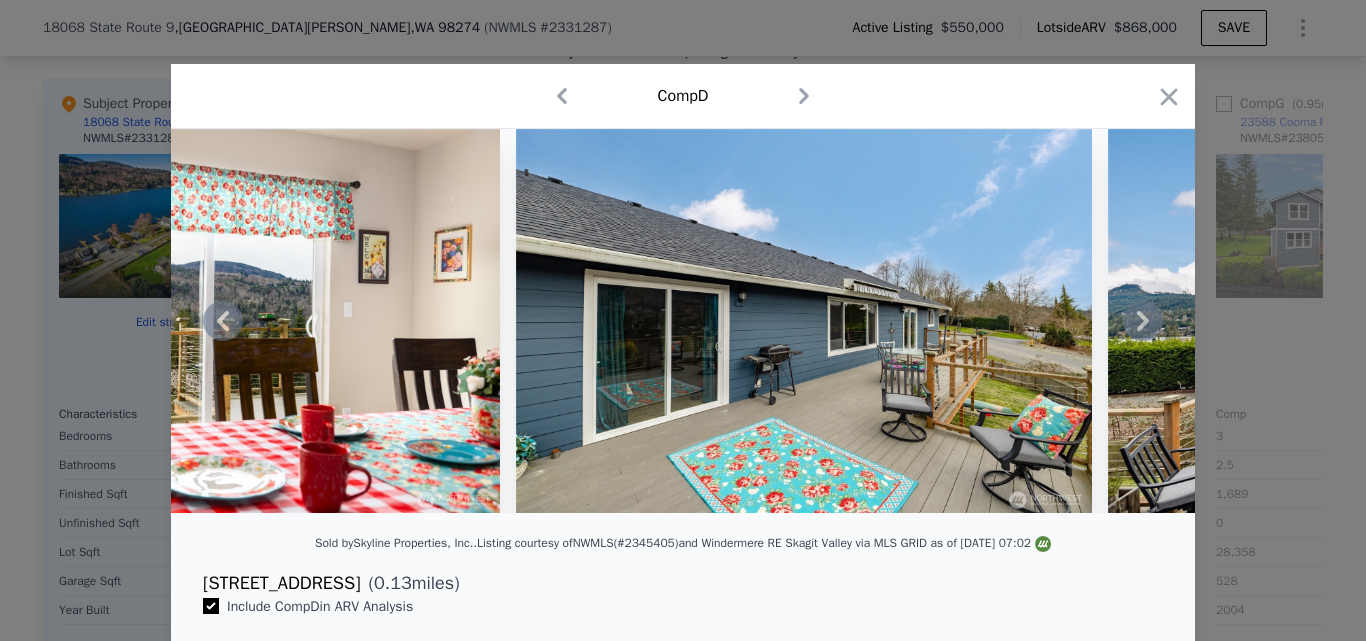 click 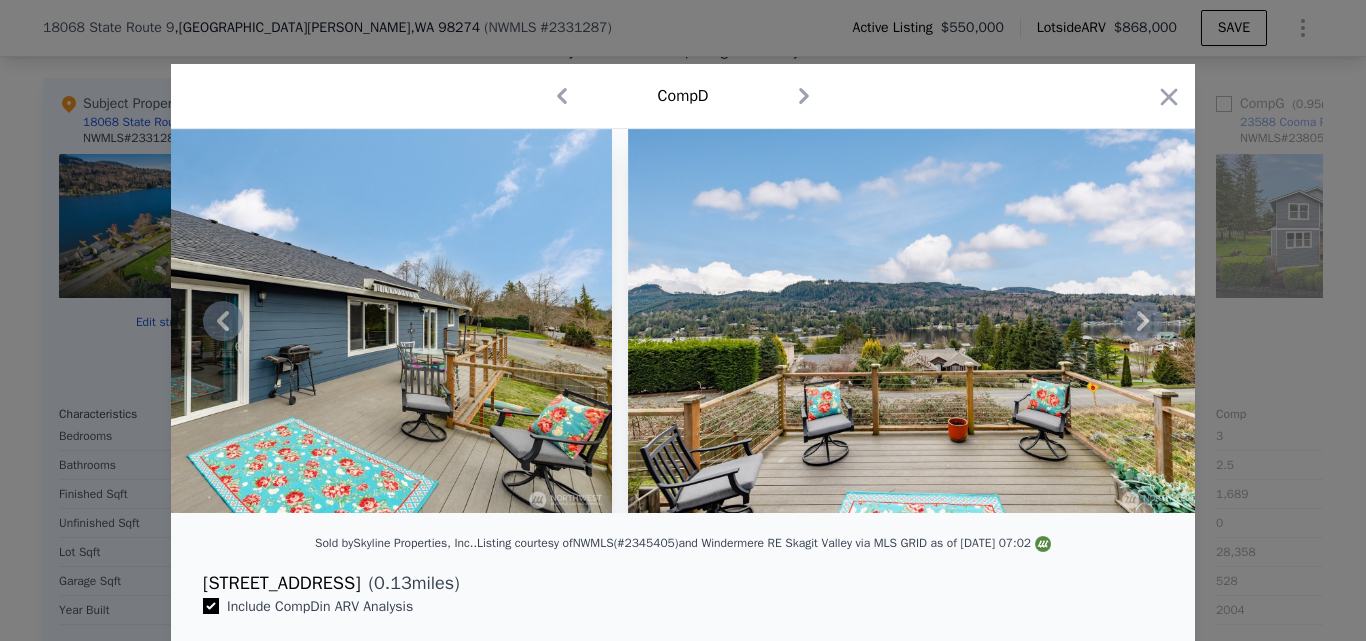 click 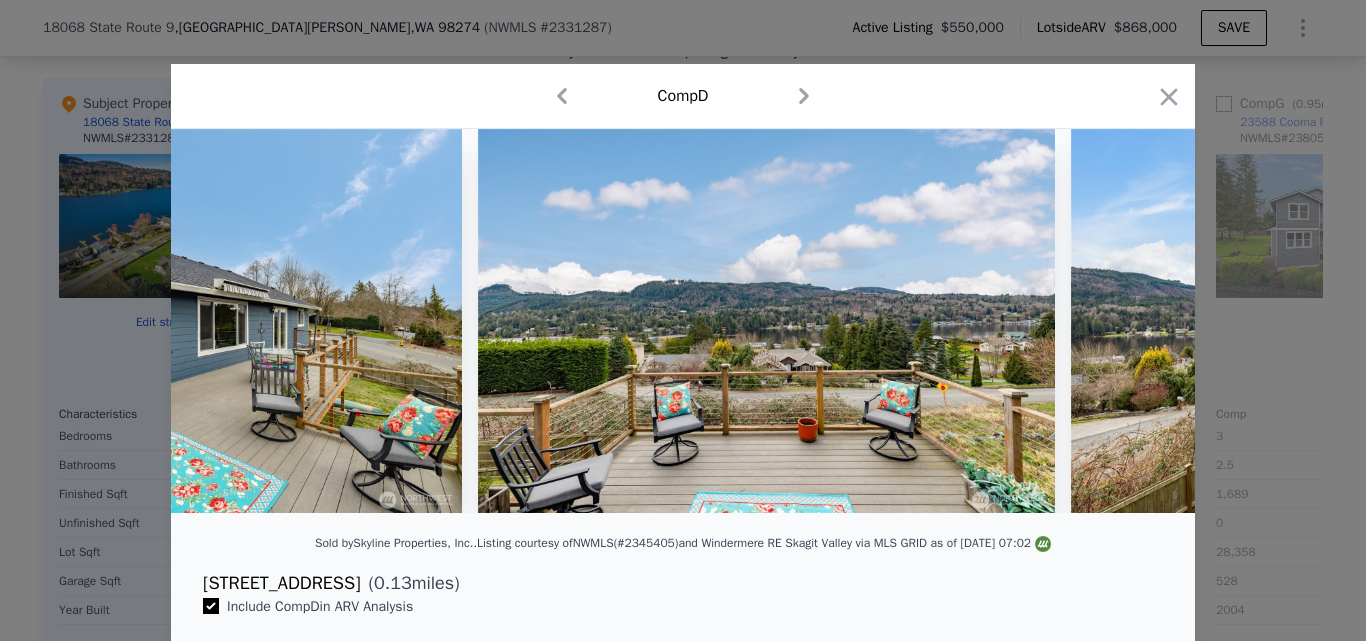 scroll, scrollTop: 0, scrollLeft: 9600, axis: horizontal 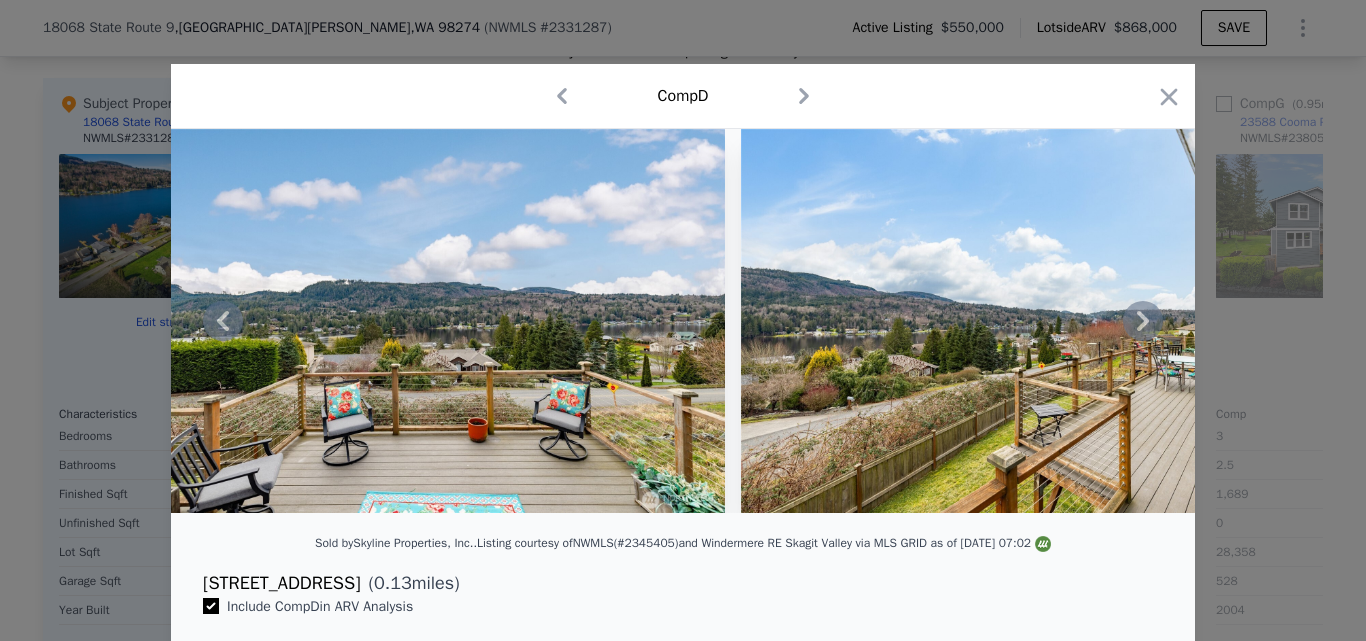 click 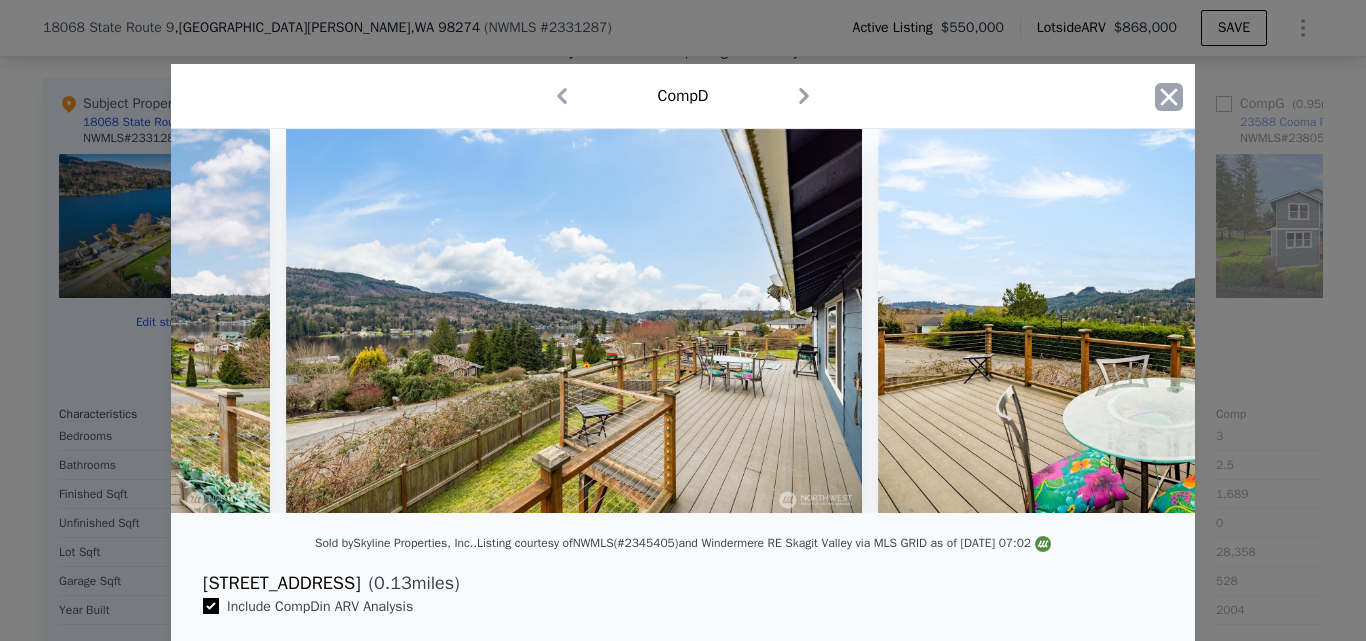 scroll, scrollTop: 0, scrollLeft: 10080, axis: horizontal 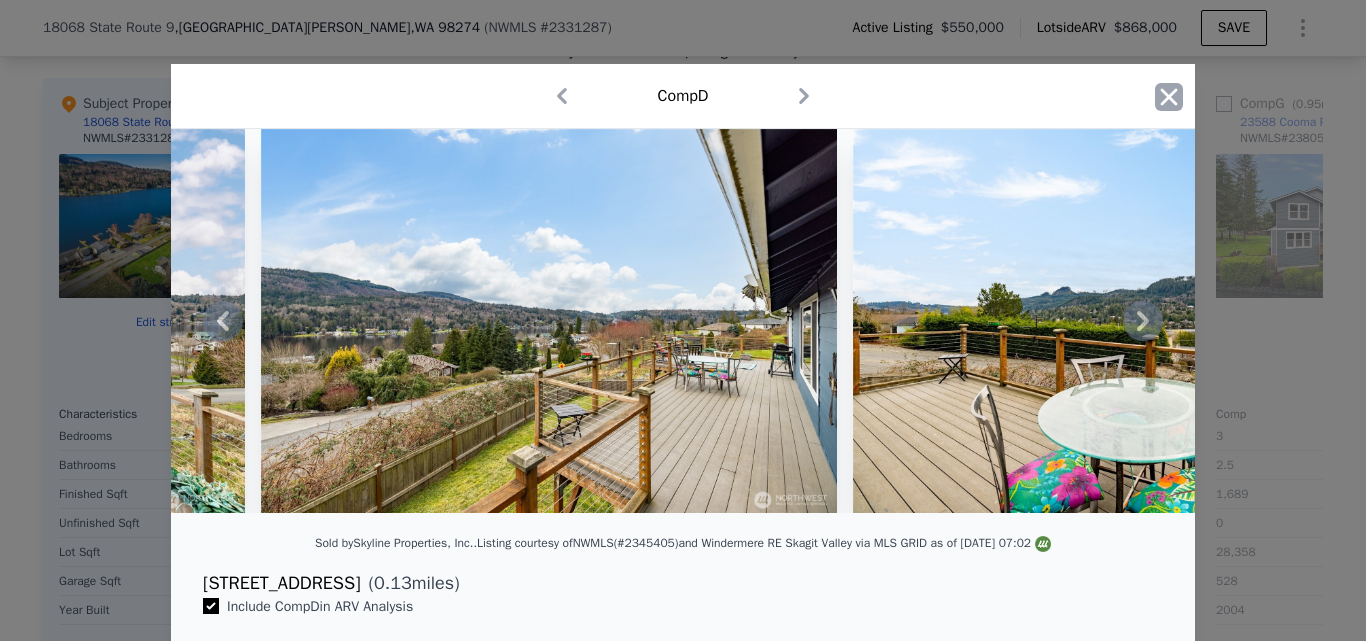 click 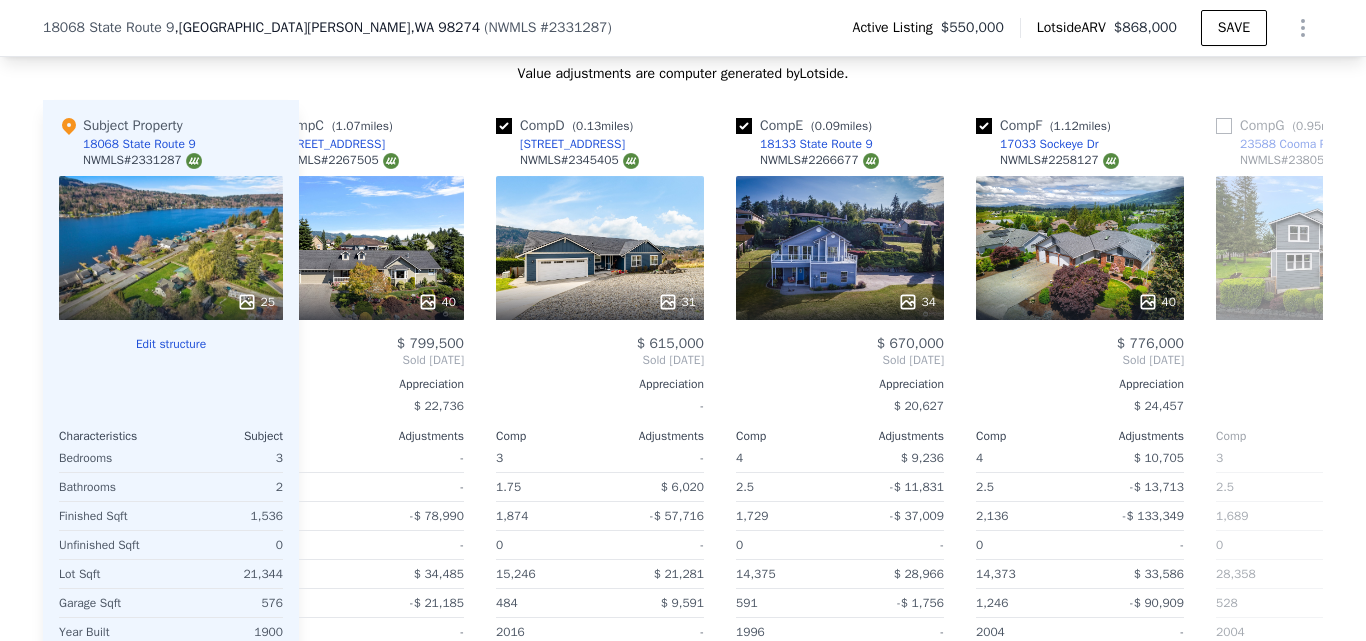 scroll, scrollTop: 2247, scrollLeft: 0, axis: vertical 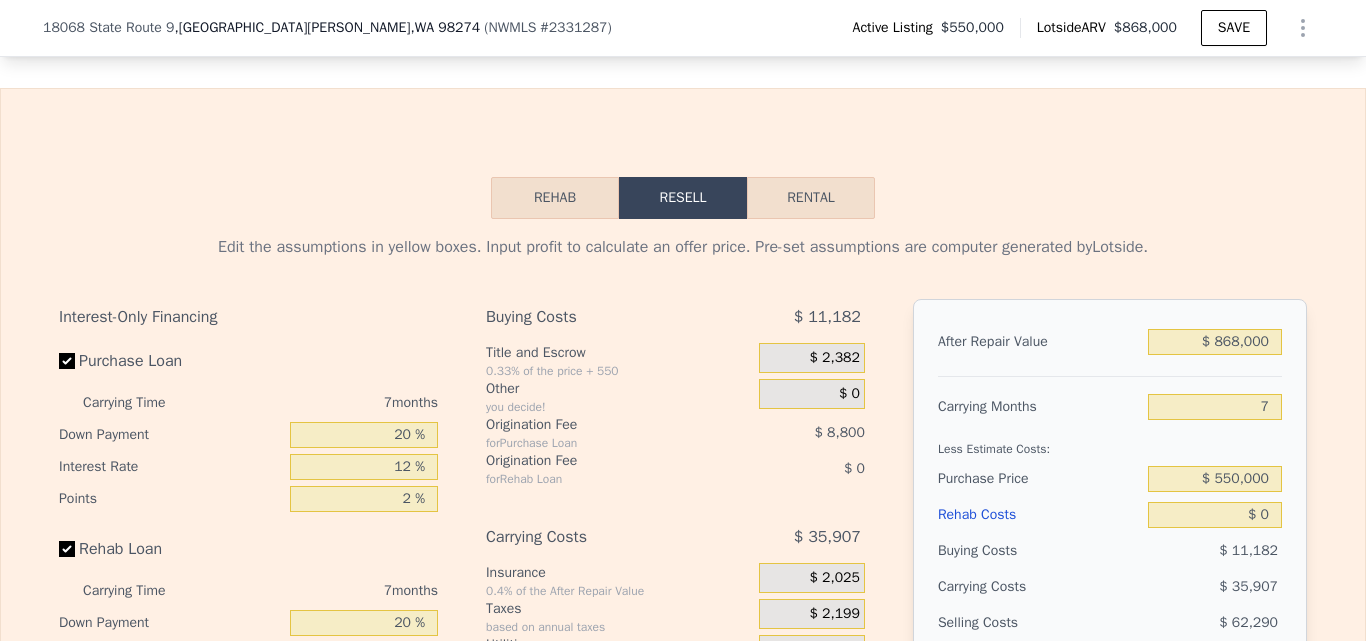 click on "Rehab" at bounding box center (555, 198) 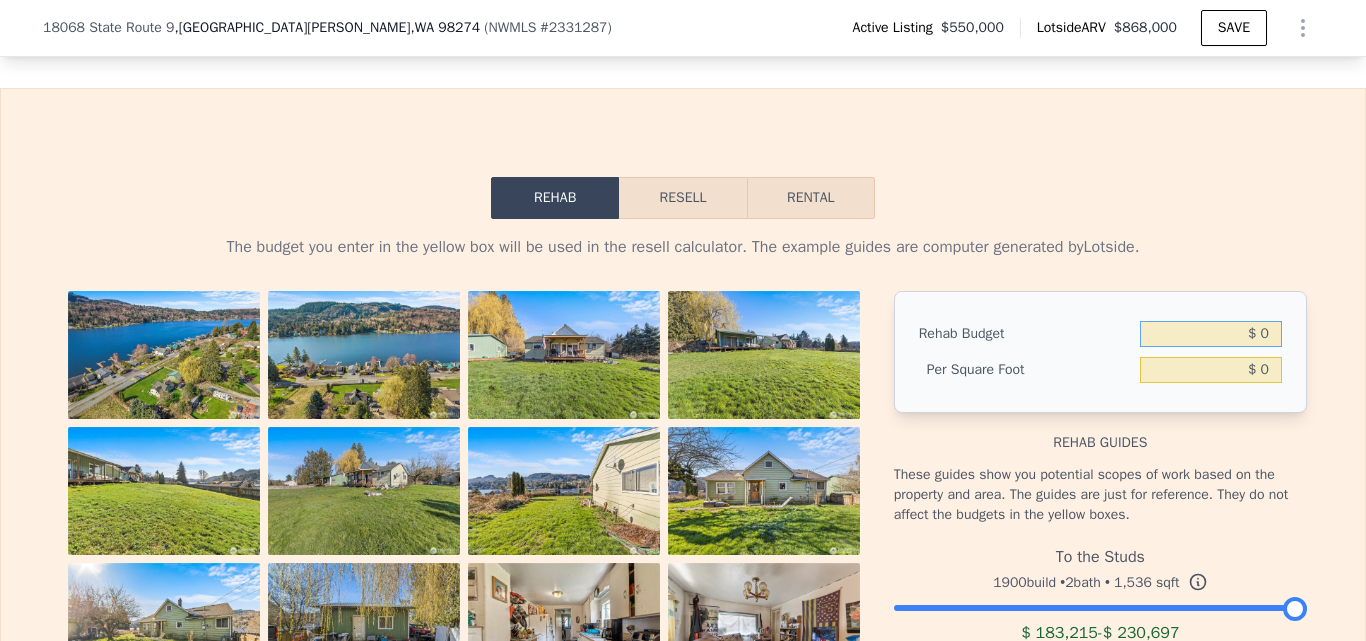 click on "$ 0" at bounding box center [1211, 334] 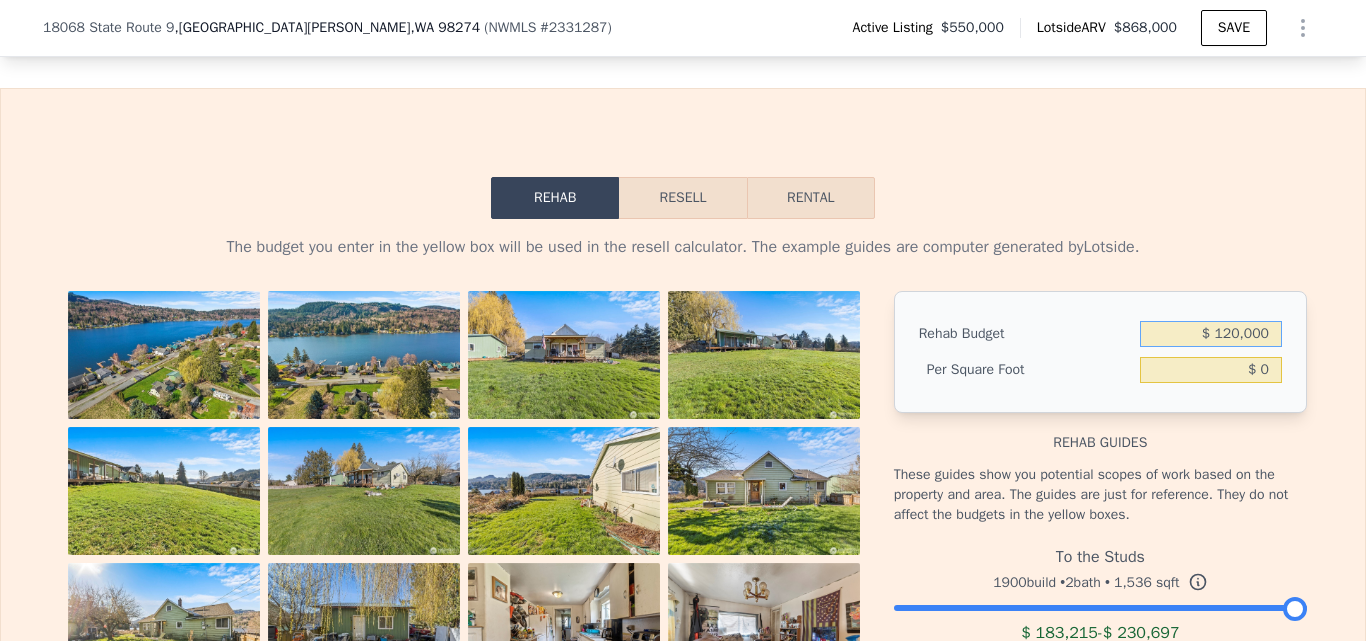 type on "$ 120,000" 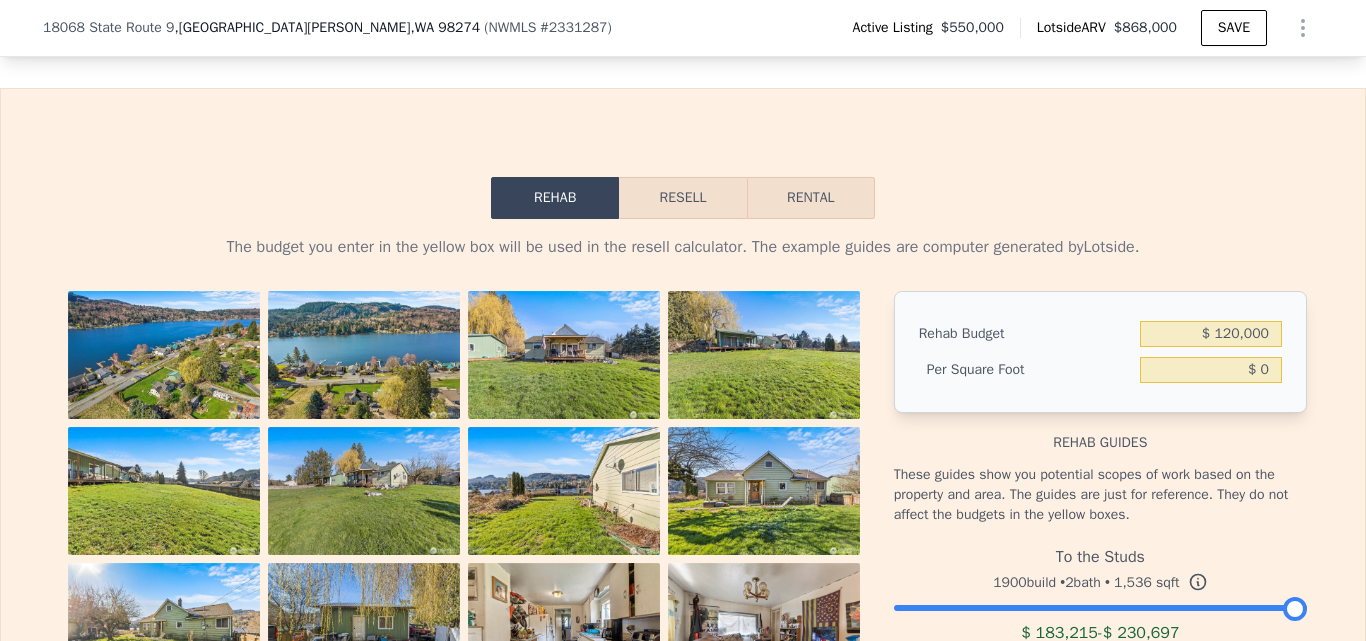 click on "The budget you enter in the yellow box will be used in the resell calculator. The example guides are computer generated by  Lotside . View All Photos Rehab Budget $ 120,000 Per Square Foot $ 0 Rehab guides These guides show you potential scopes of work based on the property and area. The guides are just for reference. They do not affect the budgets in the yellow boxes. To the Studs 1900  build •  2  bath •   1,536   sqft $ 183,215  -  $ 230,697 $ 119 /sqft -  $ 151 /sqft Replace all non-structural elements. Replace roofing and siding Paint interior and exterior Replace drywall and insulate Electrical and plumbing rough in Replace electrical and plumbing fixtures Replace doors and trim Replace windows, window fixtures and window trim Replace floors Replace cabinetry and countertops Replace appliances Heavy landscaping These guides are computer generated. They should not substitute for getting bids from a contractor." at bounding box center (683, 618) 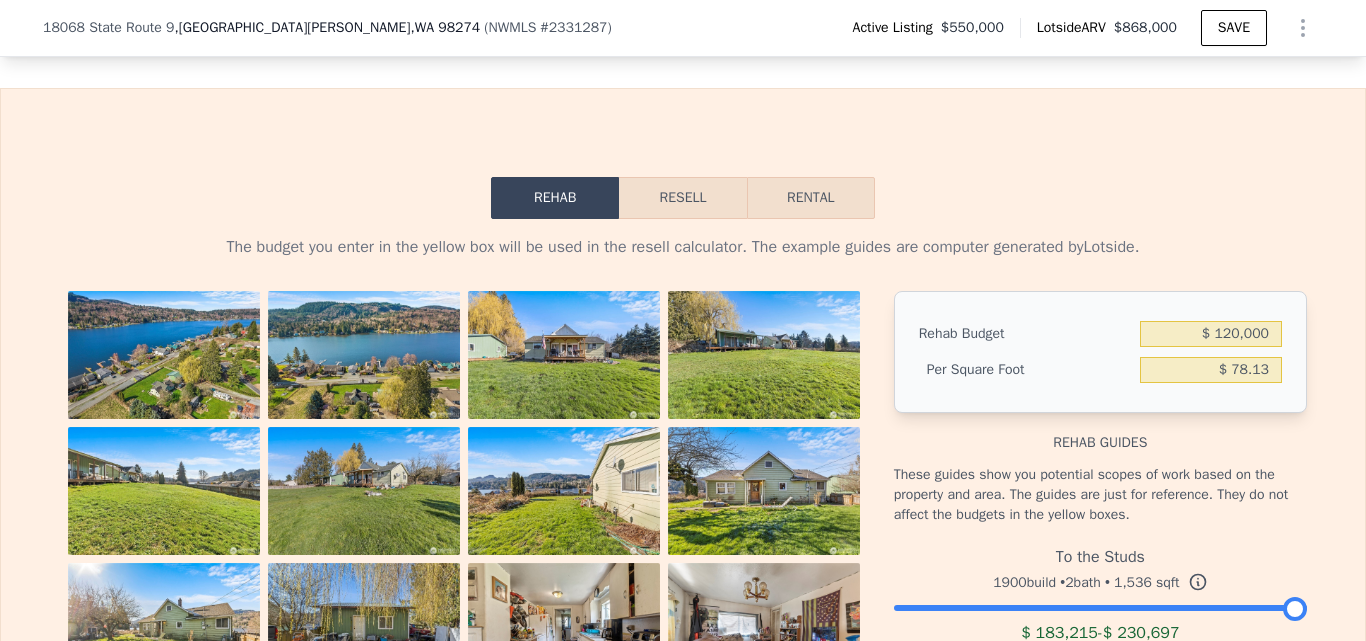 type on "$ 78.13" 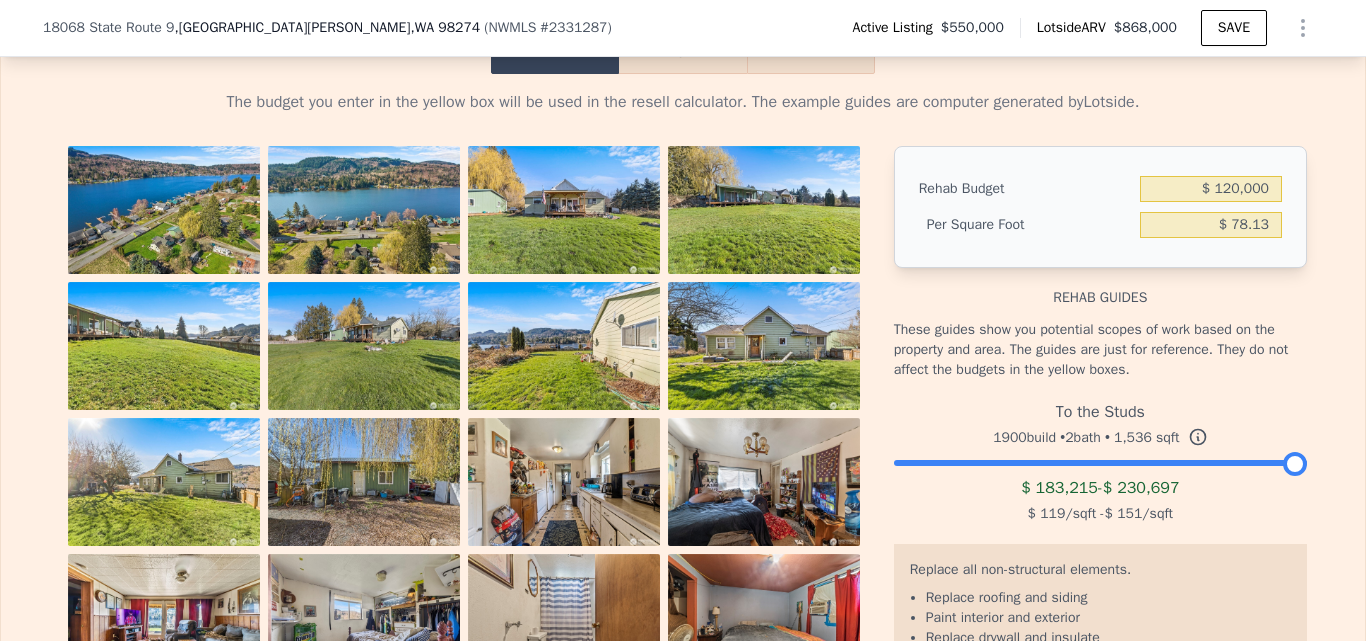 scroll, scrollTop: 3017, scrollLeft: 0, axis: vertical 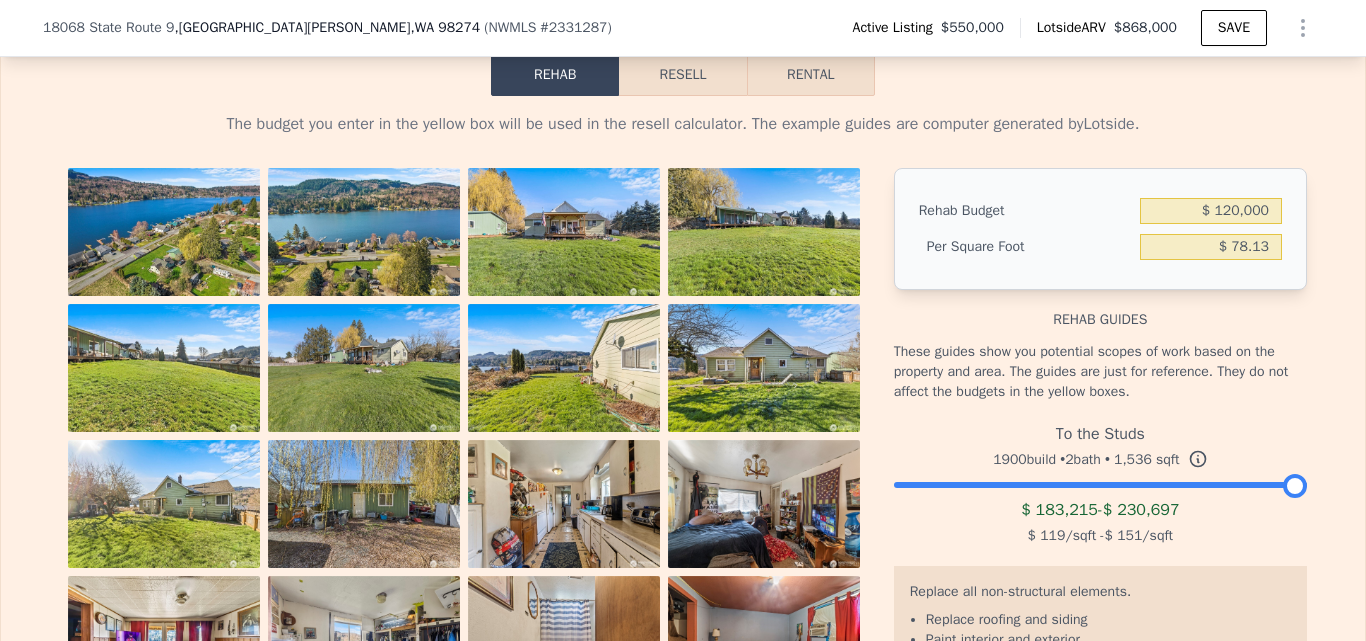 click at bounding box center (164, 232) 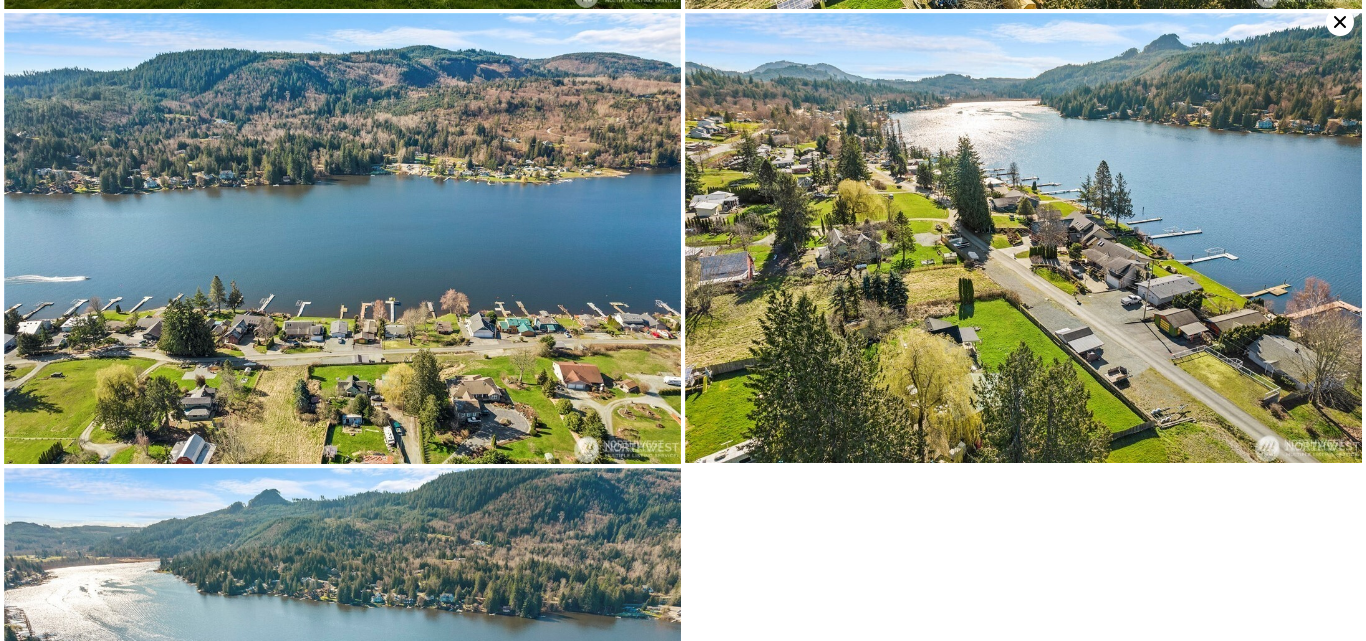 scroll, scrollTop: 5023, scrollLeft: 0, axis: vertical 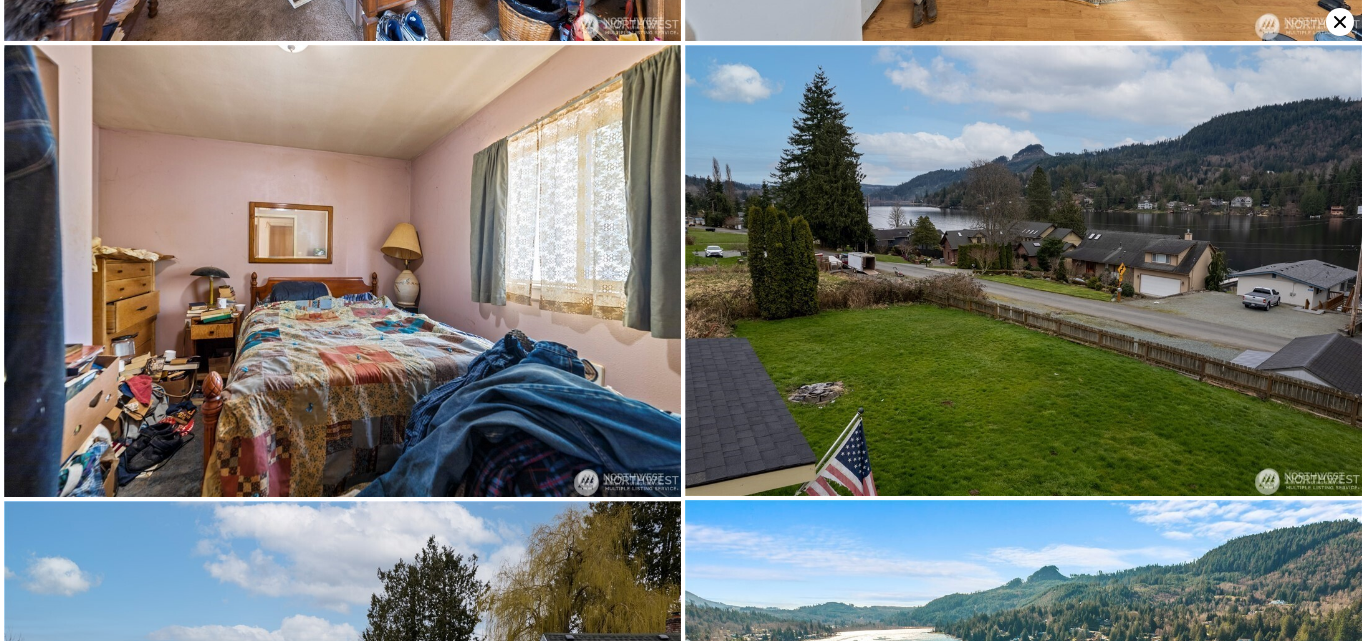 click 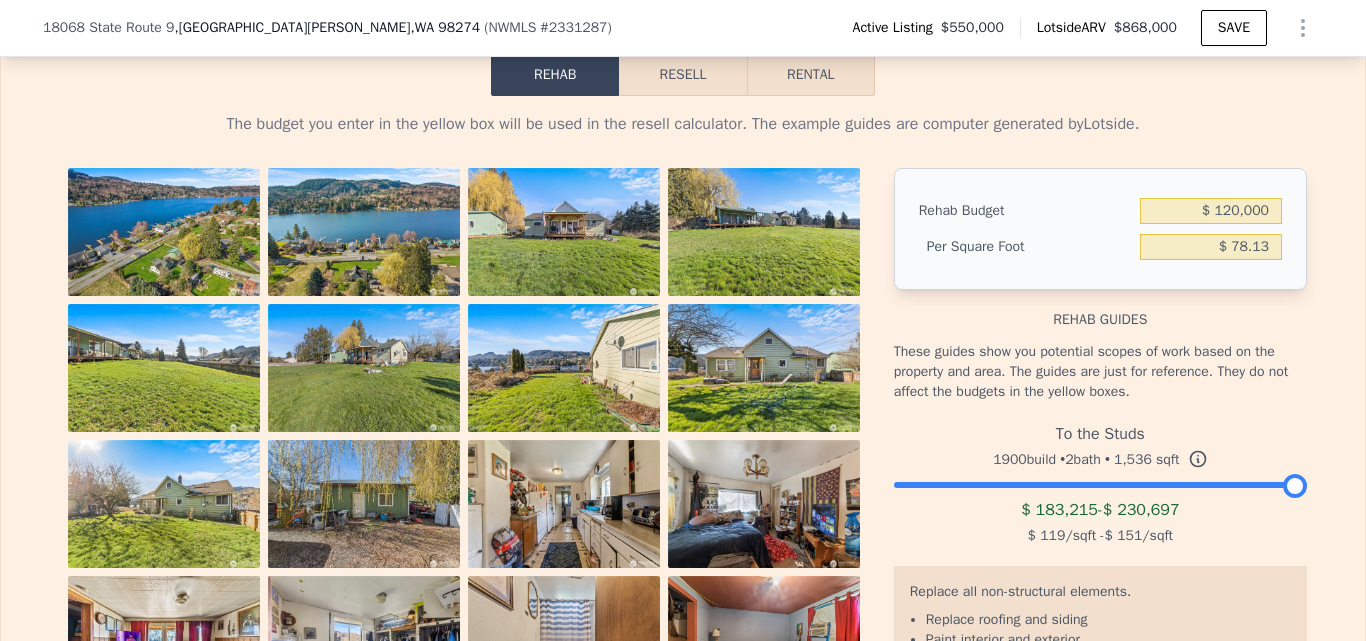 click on "Resell" at bounding box center (682, 75) 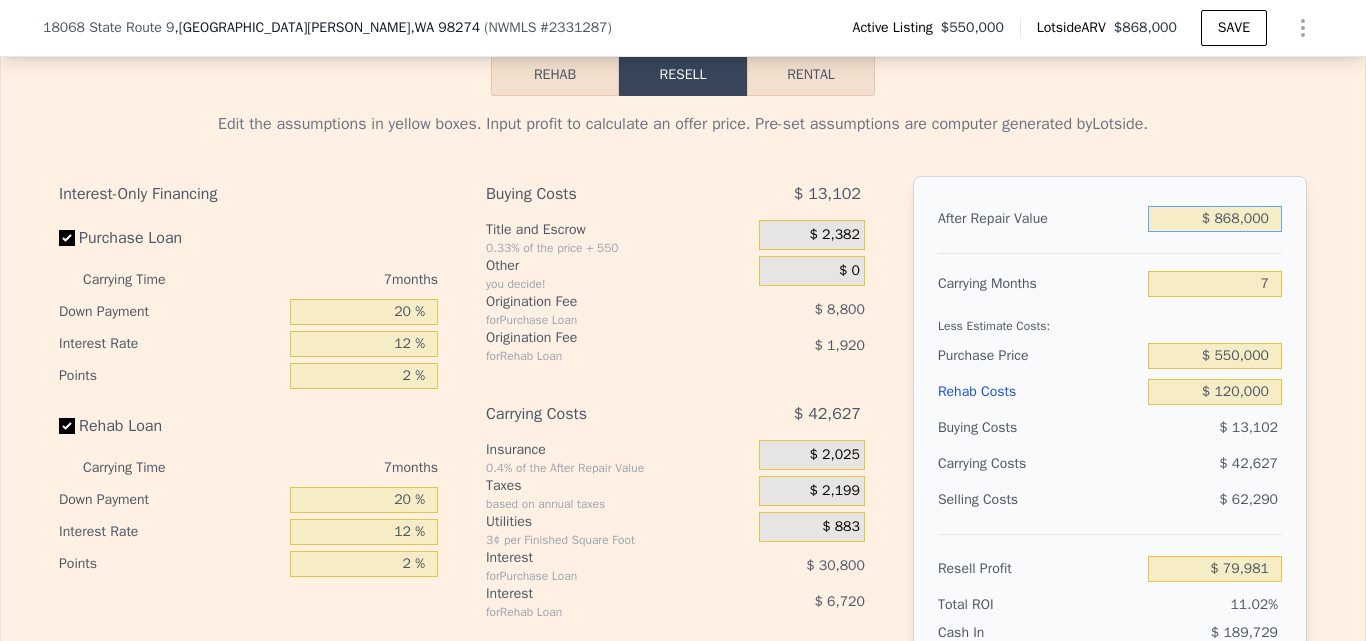 click on "$ 868,000" at bounding box center [1215, 219] 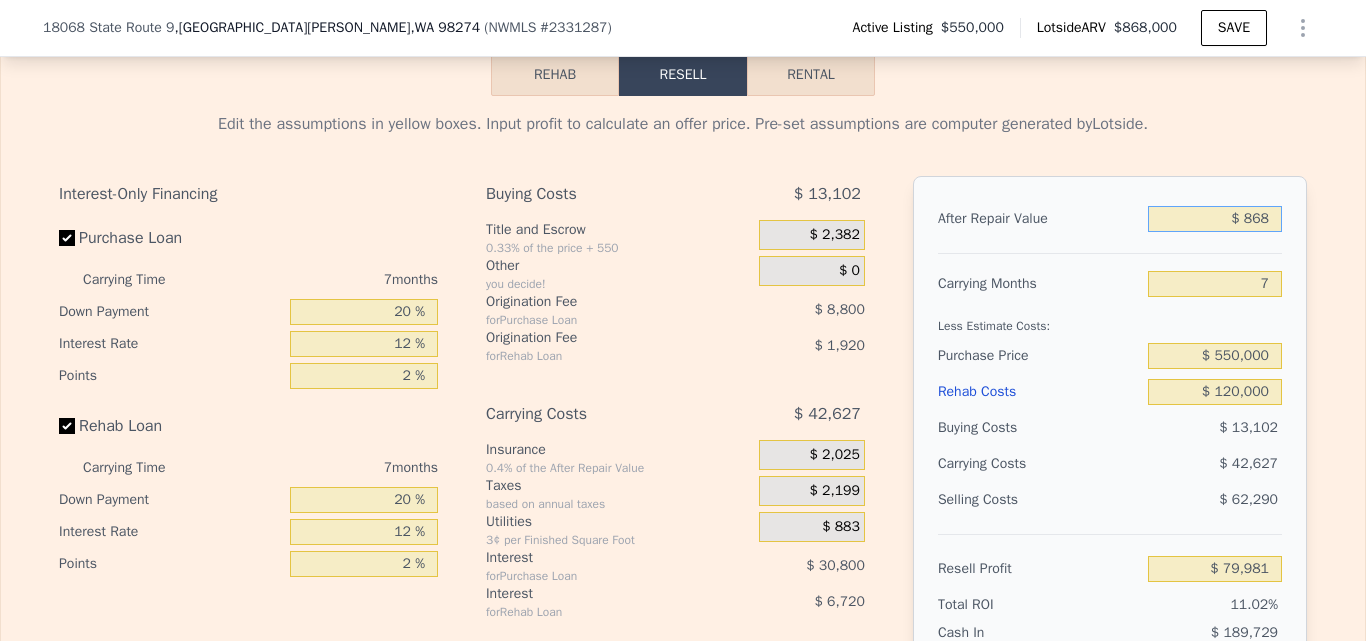 type on "$ 86" 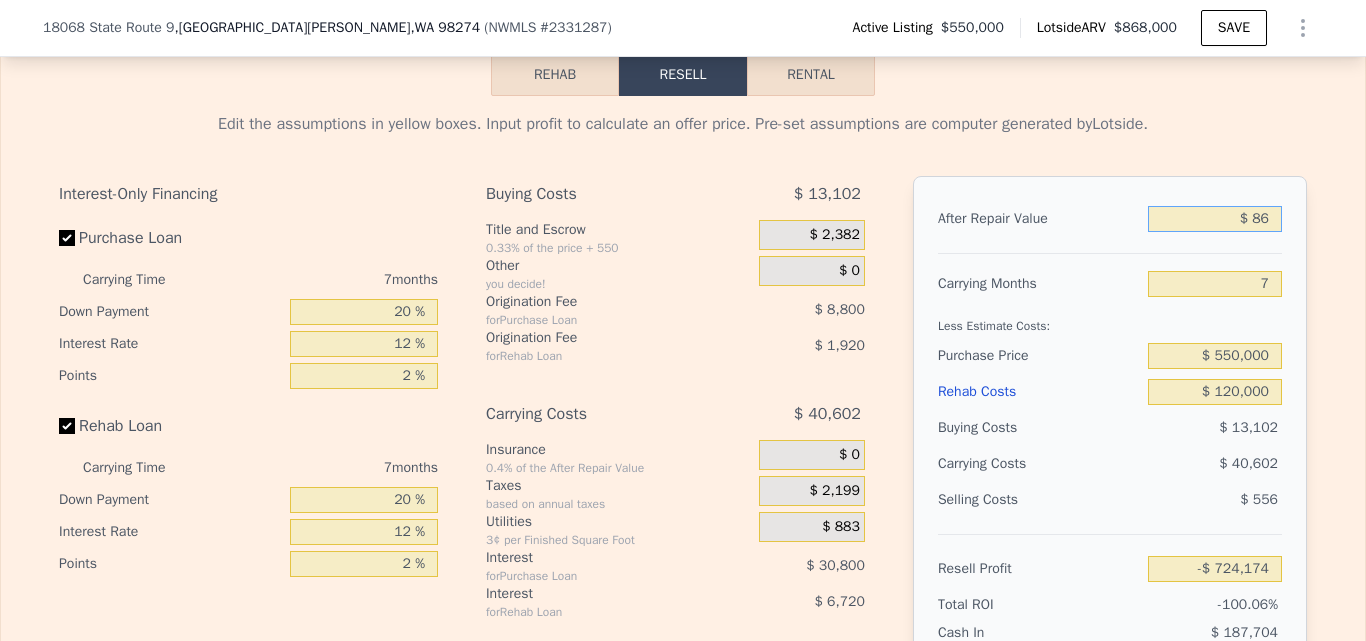type on "-$ 724,174" 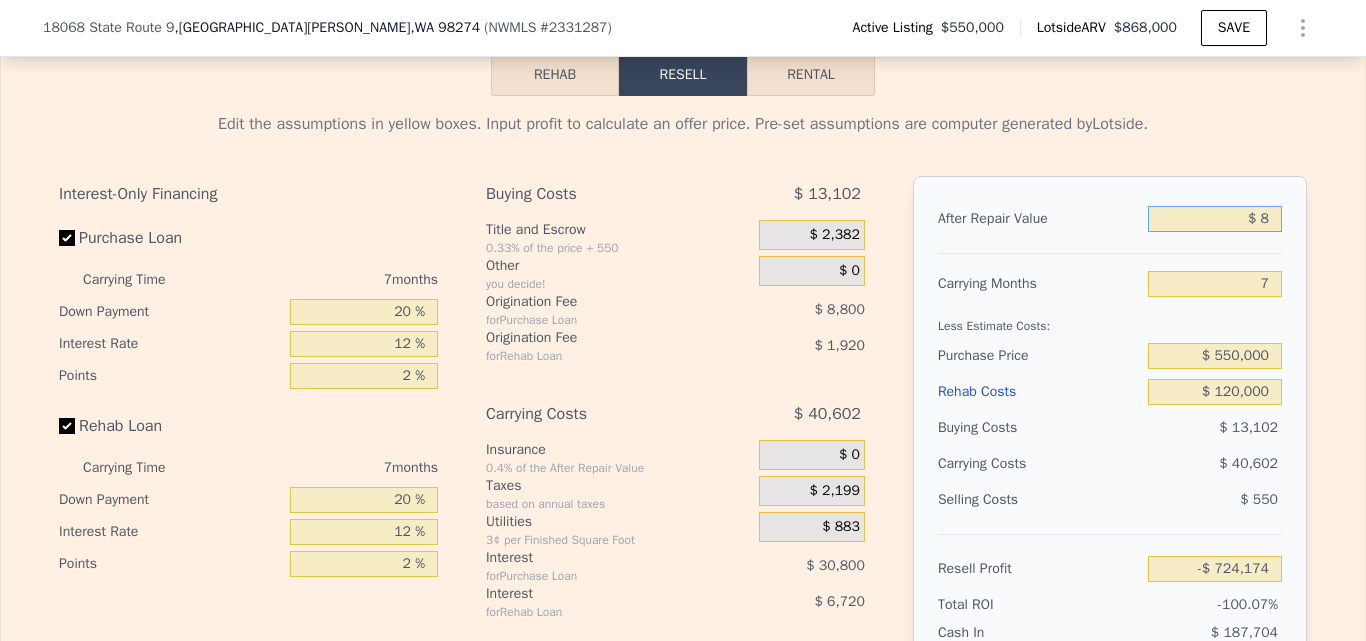 type on "-$ 724,246" 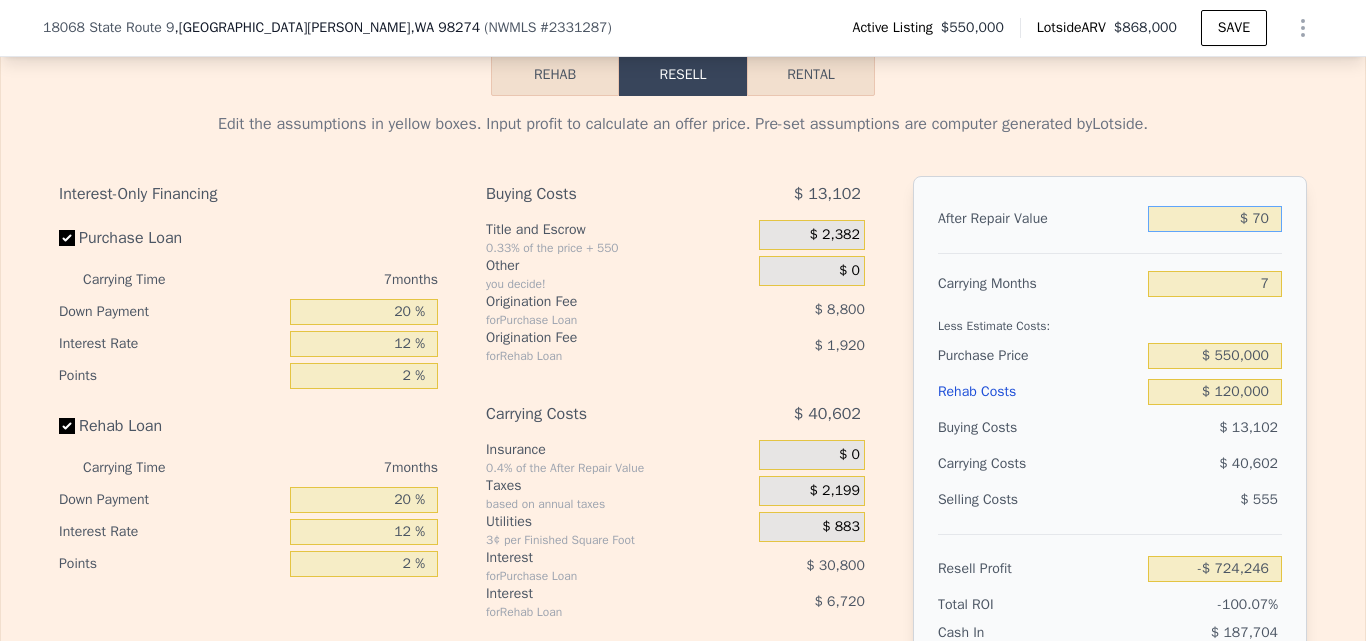 type on "$ 700" 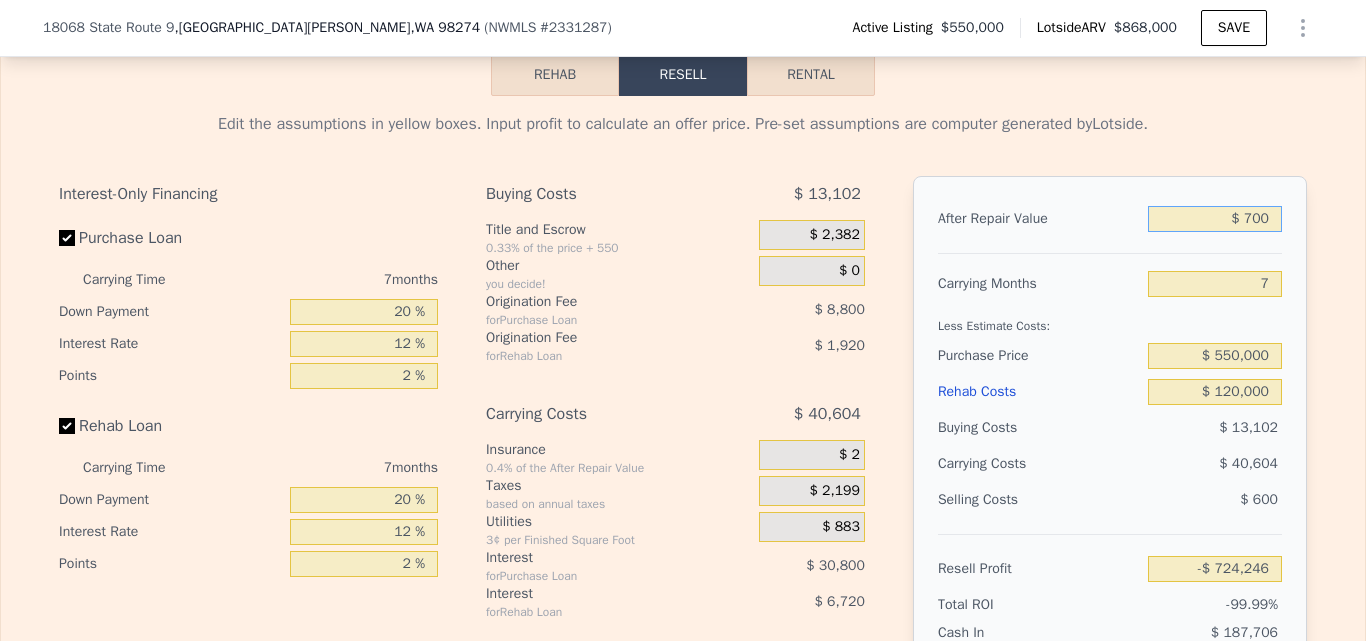 type on "-$ 723,606" 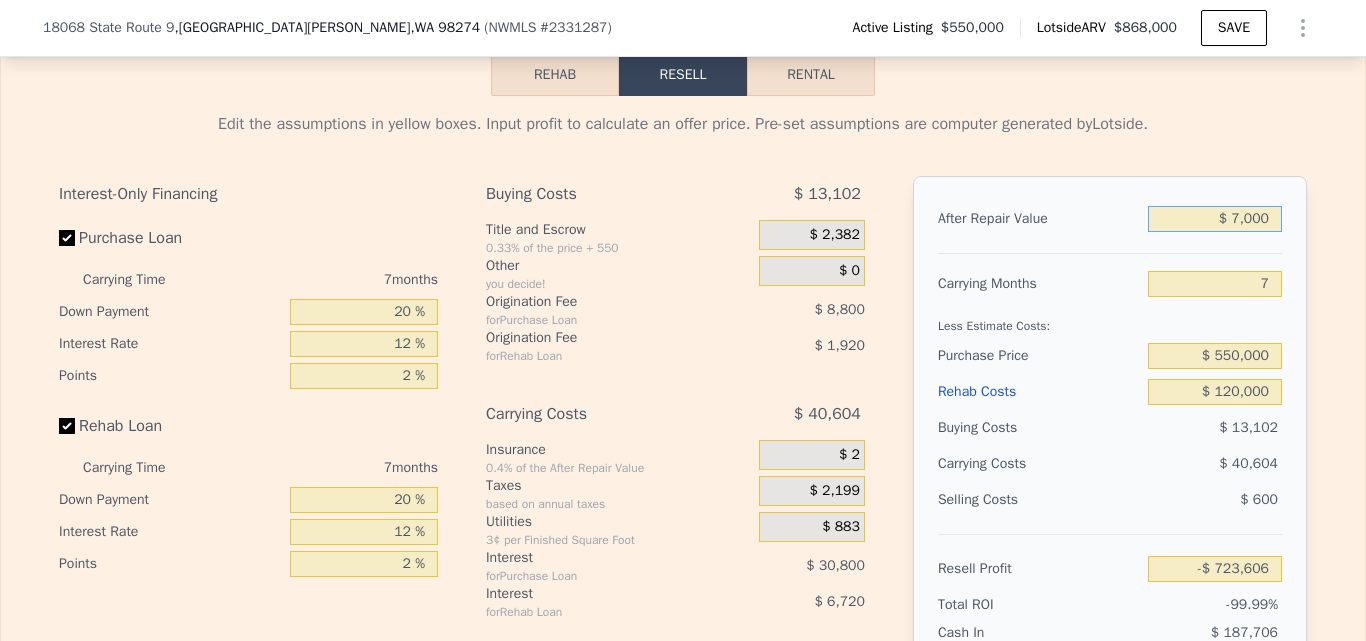 type on "$ 70,000" 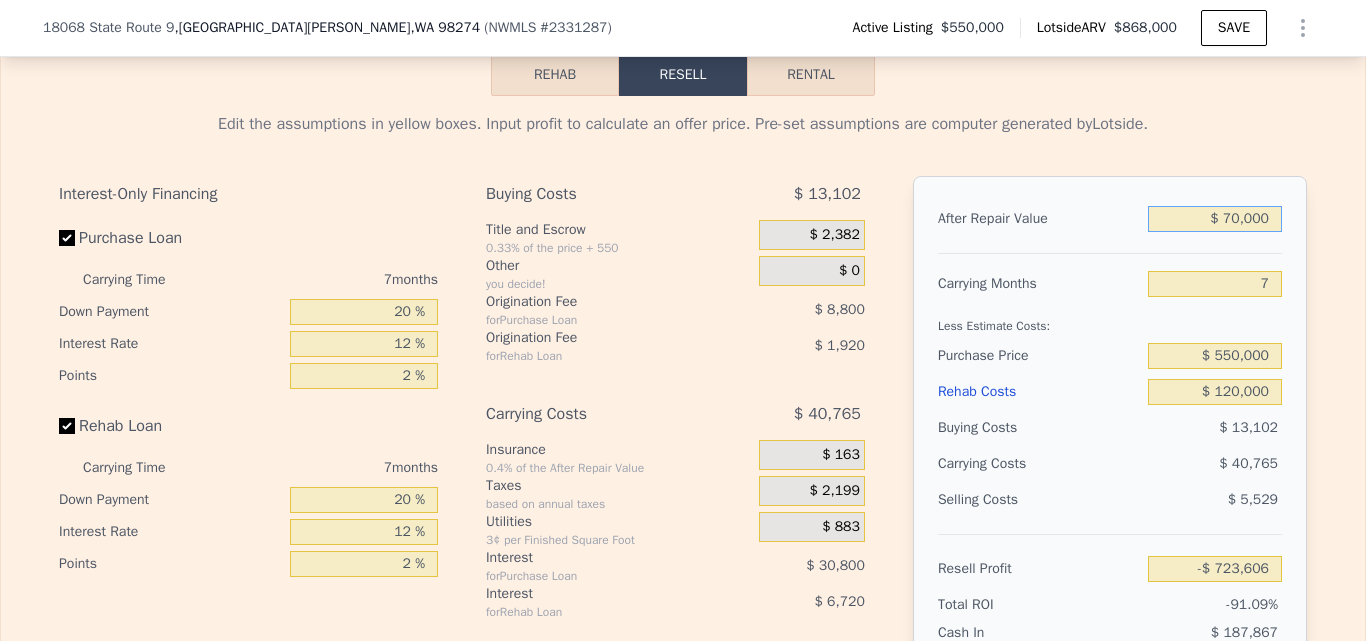 type on "-$ 659,396" 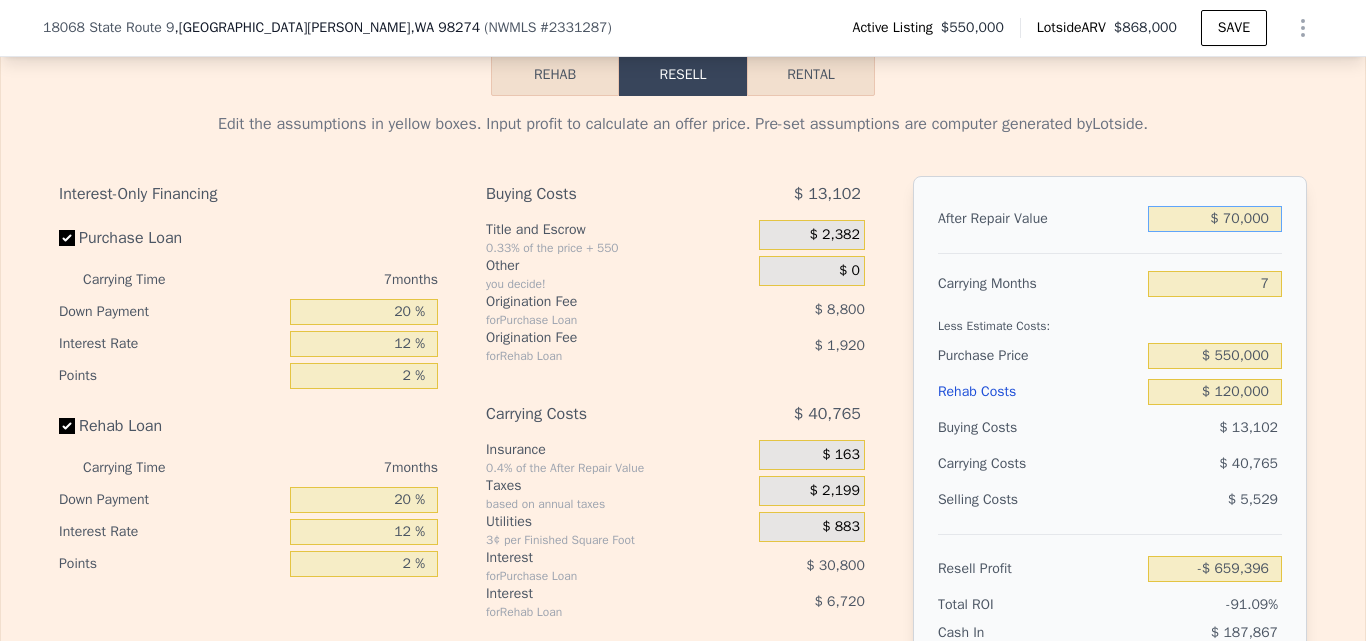 type on "$ 700,000" 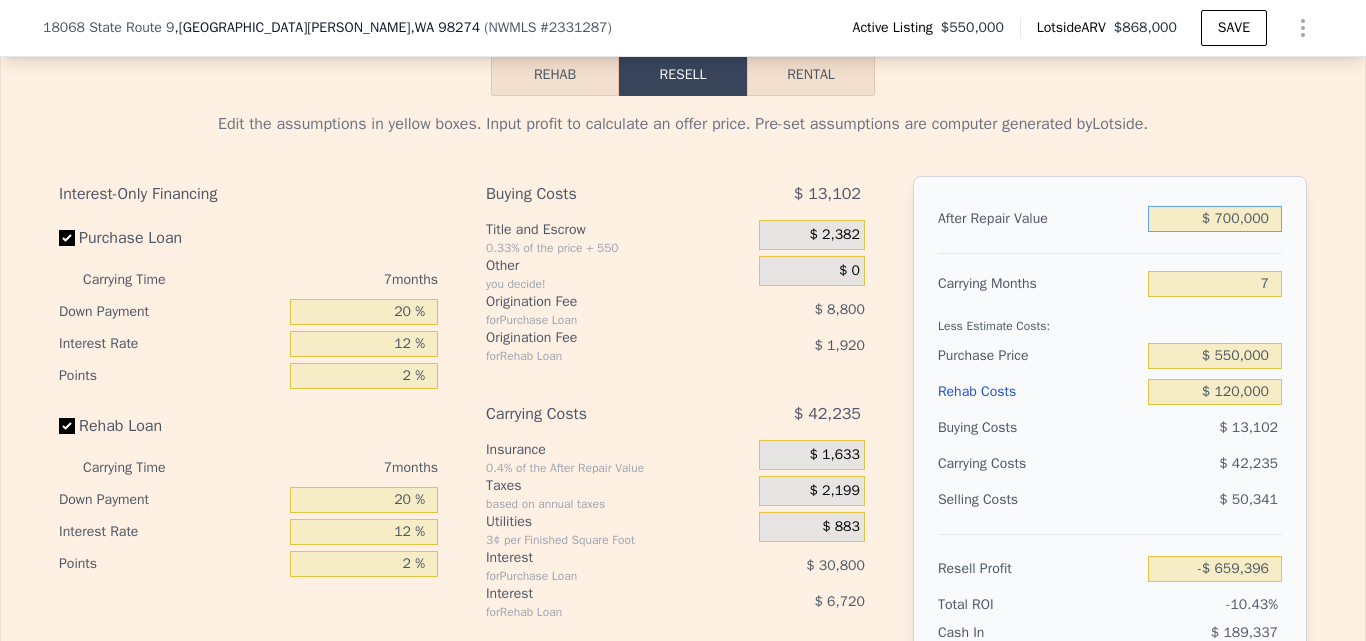 type on "-$ 75,678" 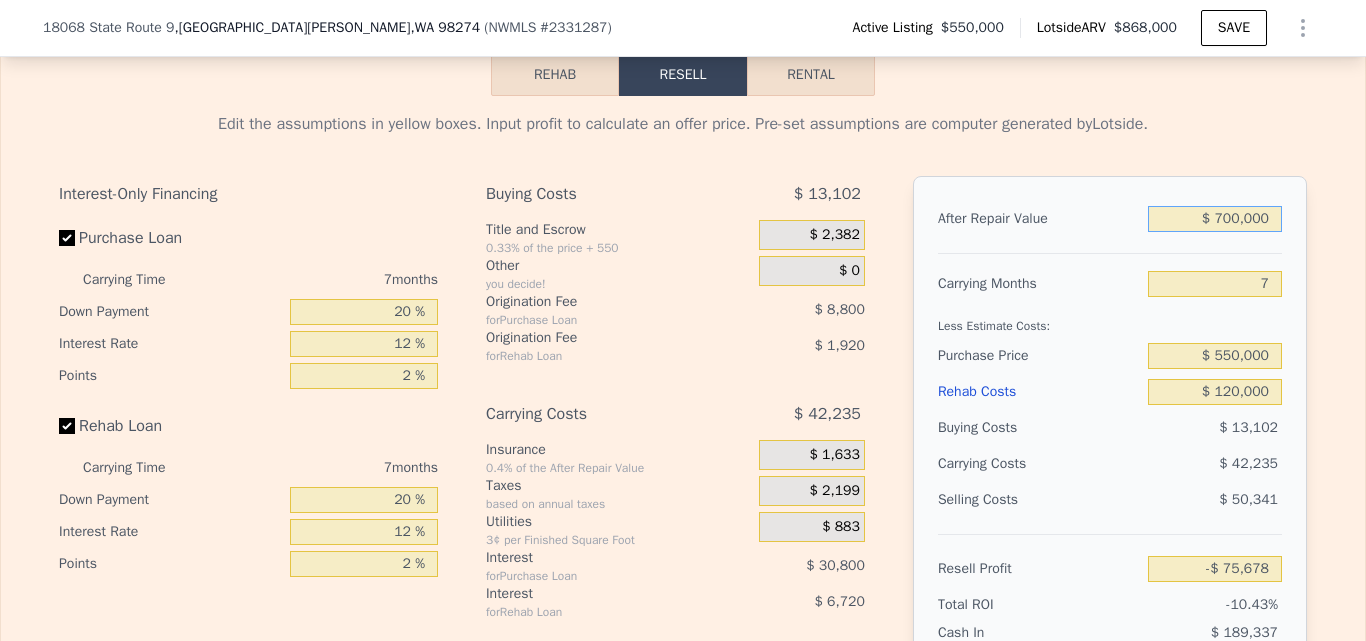 type on "$ 700,000" 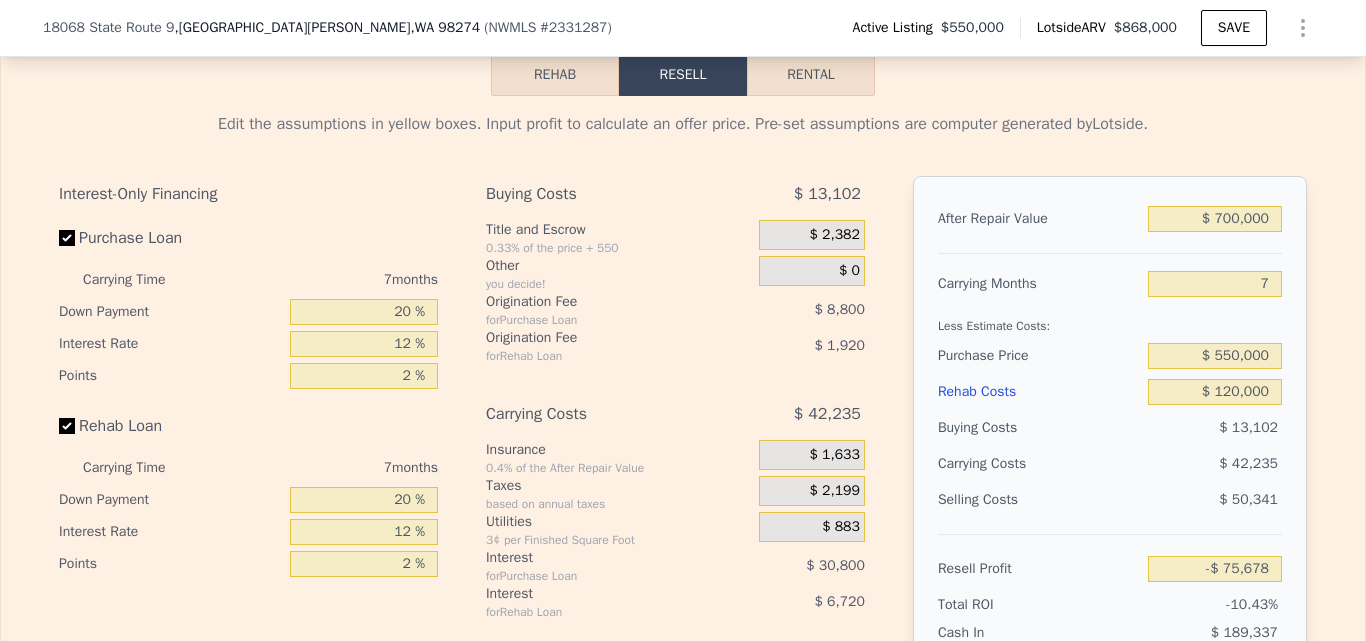 click on "Edit the assumptions in yellow boxes. Input profit to calculate an offer price. Pre-set assumptions are computer generated by  Lotside . Interest-Only Financing Purchase Loan Carrying Time 7  months Down Payment 20 % Interest Rate 12 % Points 2 % Rehab Loan Carrying Time 7  months Down Payment 20 % Interest Rate 12 % Points 2 % Buying Costs $ 13,102 Title and Escrow 0.33% of the price + 550 $ 2,382 Other you decide! $ 0 Origination Fee for  Purchase Loan $ 8,800 Origination Fee for  Rehab Loan $ 1,920 Carrying Costs $ 42,235 Insurance 0.4% of the After Repair Value $ 1,633 Taxes based on annual taxes $ 2,199 Utilities 3¢ per Finished Square Foot $ 883 Interest for  Purchase Loan $ 30,800 Interest for  Rehab Loan $ 6,720 Selling Costs $ 50,341 Excise Tax 1.78% of the After Repair Value $ 12,460 Listing Commission 2.5% of the After Repair Value $ 17,500 Selling Commission 2.5% of the After Repair Value $ 17,500 Title and Escrow 0.33% of the After Repair Value $ 2,881 After Repair Value $ 700,000 7 $ 550,000" at bounding box center (683, 468) 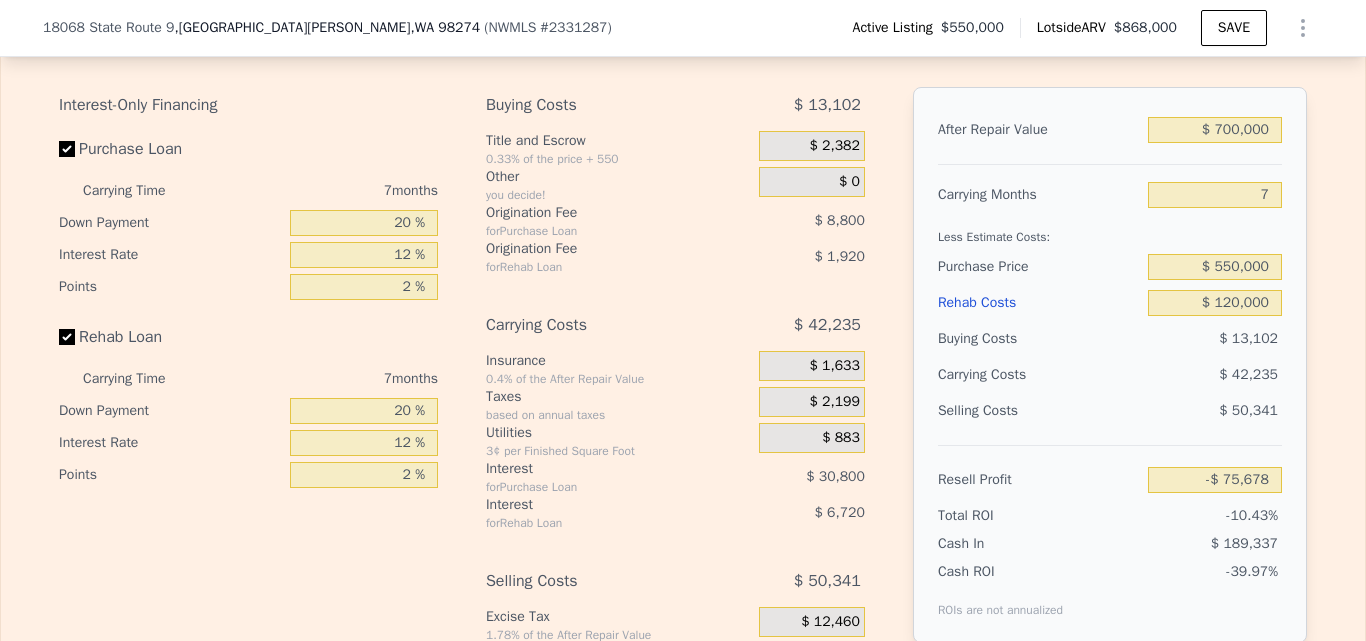 scroll, scrollTop: 3094, scrollLeft: 0, axis: vertical 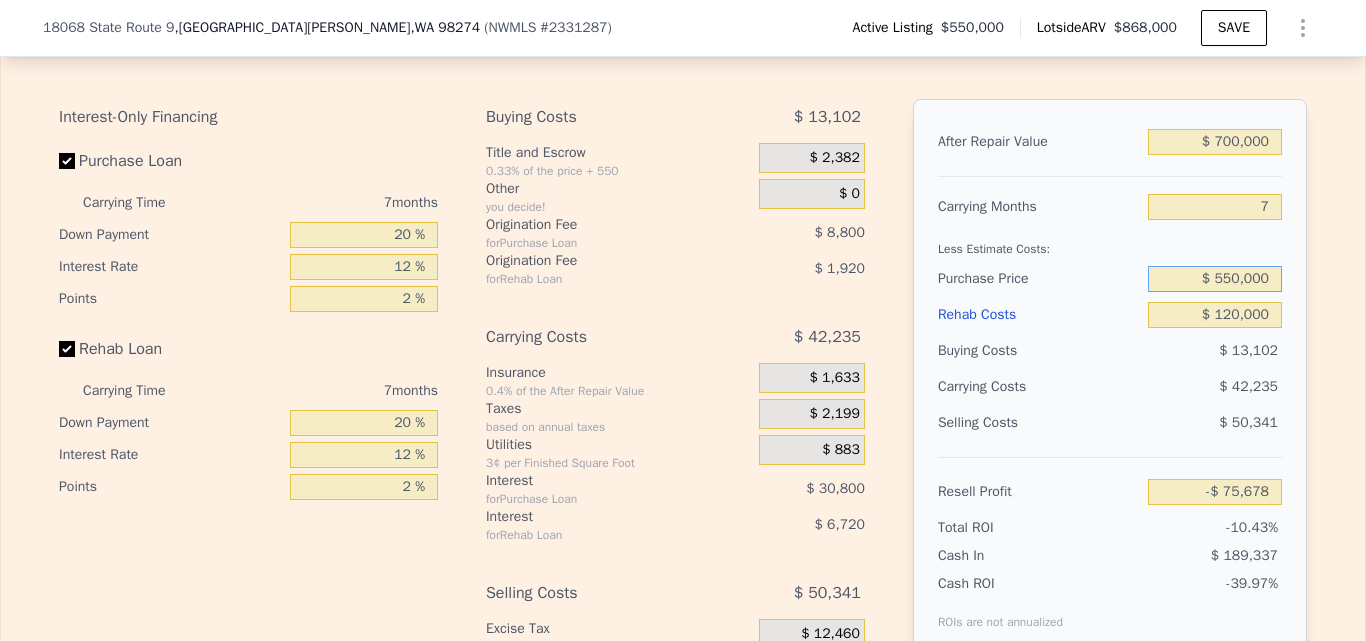 click on "$ 550,000" at bounding box center (1215, 279) 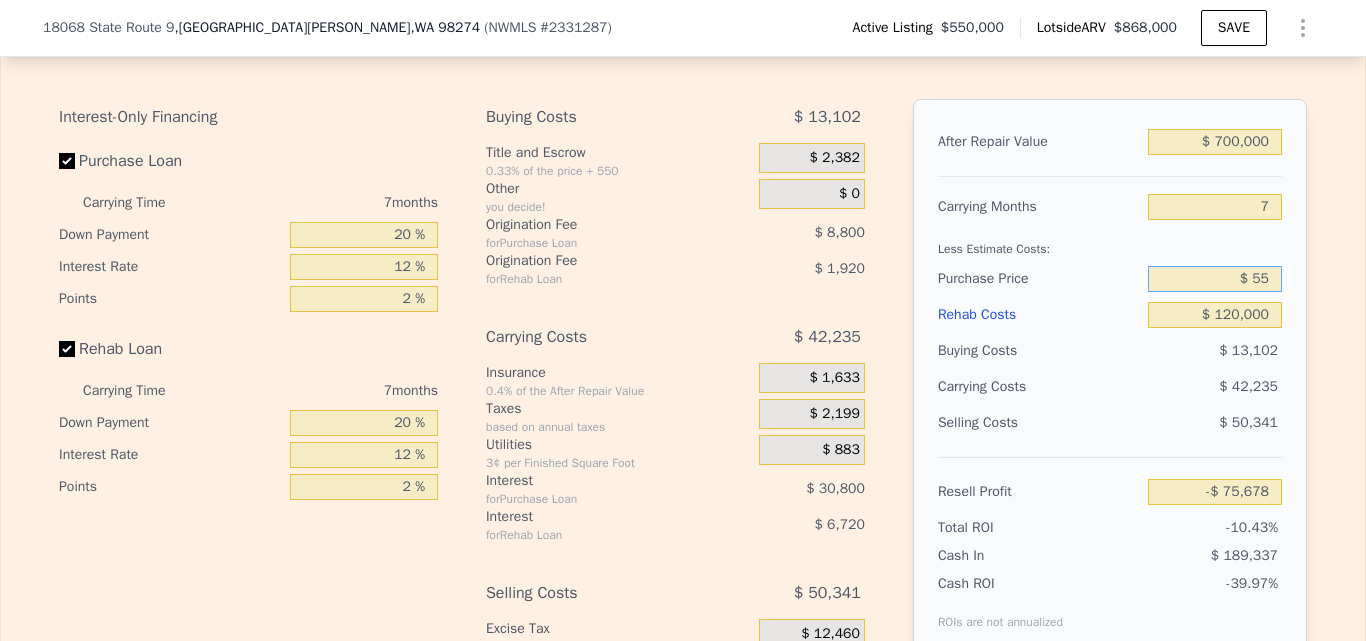 type on "$ 5" 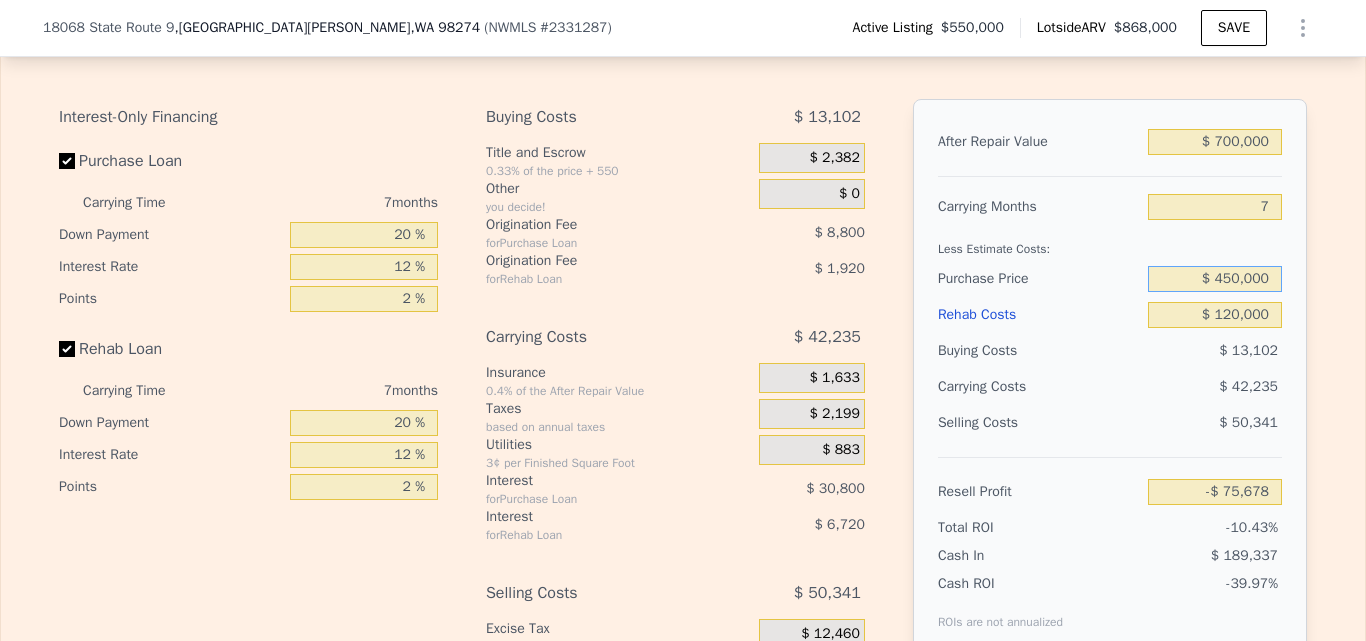 type on "$ 450,000" 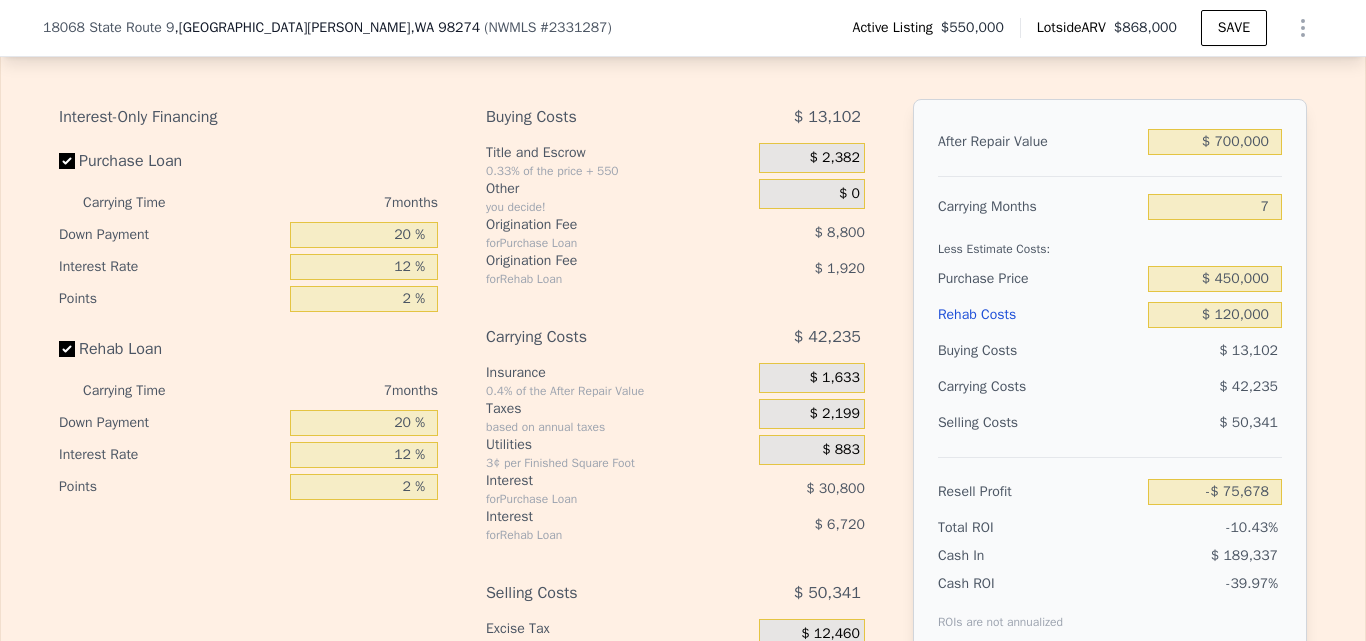 click on "$ 42,235" at bounding box center (1176, 387) 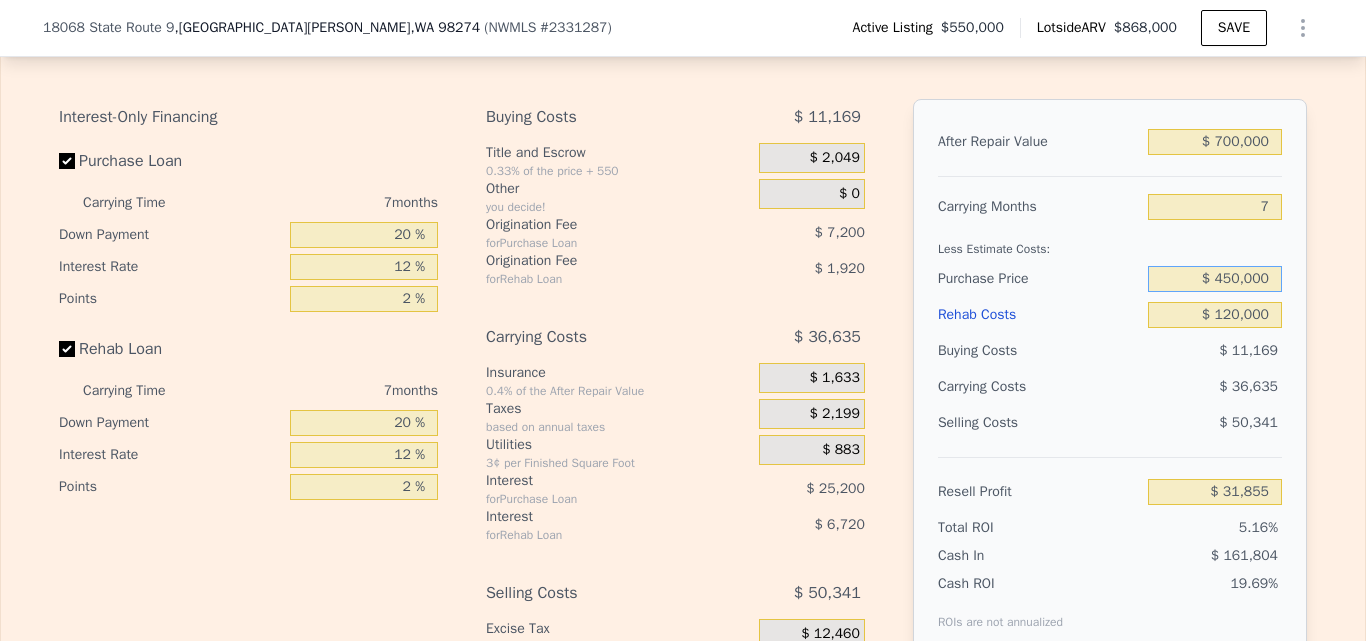 click on "$ 450,000" at bounding box center [1215, 279] 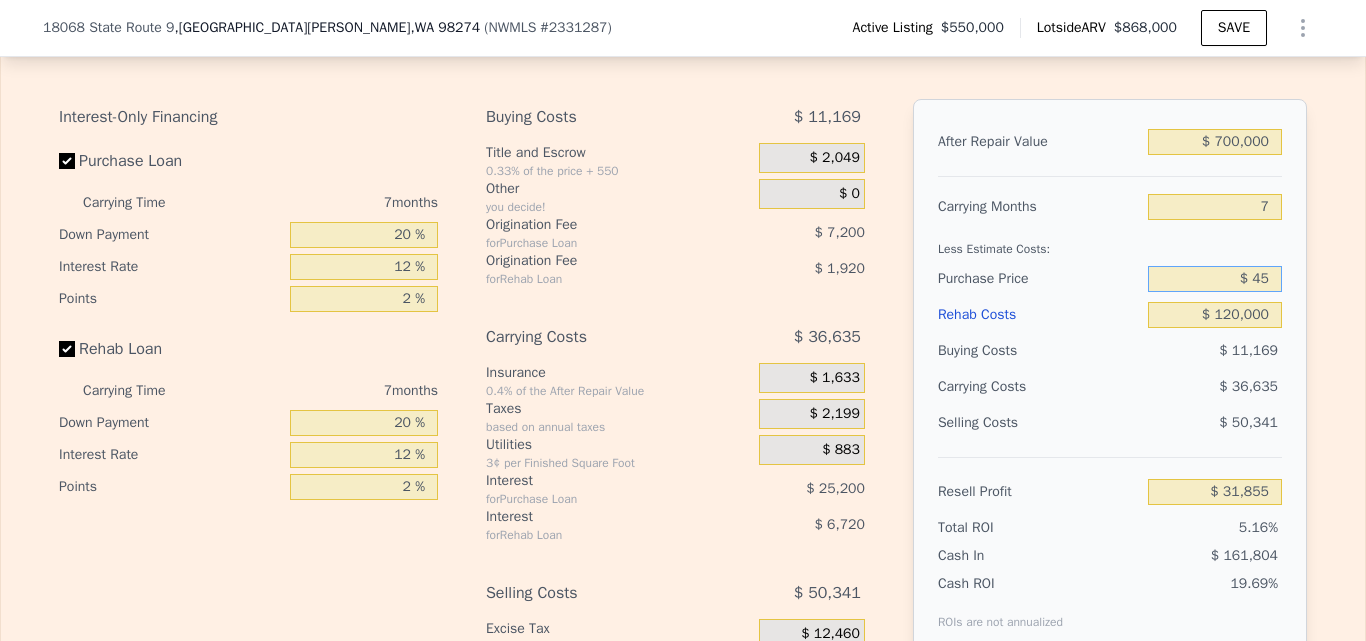 type on "$ 4" 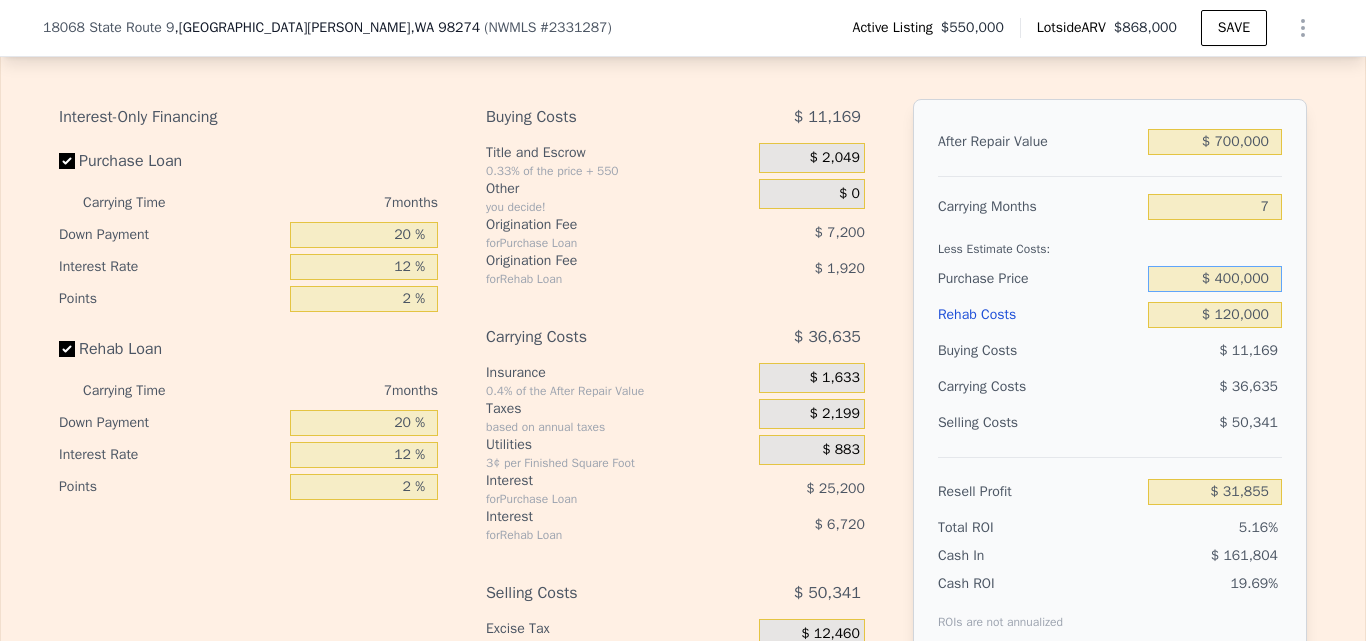 type on "$ 400,000" 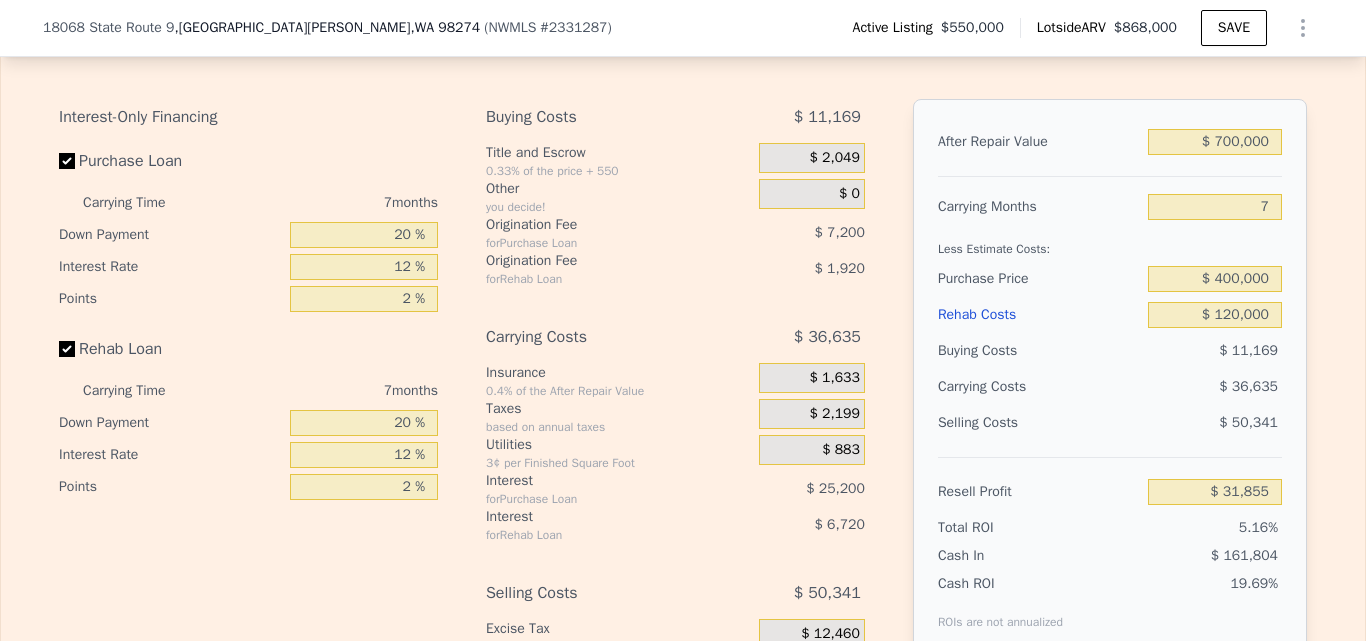 click on "Edit the assumptions in yellow boxes. Input profit to calculate an offer price. Pre-set assumptions are computer generated by  Lotside . Interest-Only Financing Purchase Loan Carrying Time 7  months Down Payment 20 % Interest Rate 12 % Points 2 % Rehab Loan Carrying Time 7  months Down Payment 20 % Interest Rate 12 % Points 2 % Buying Costs $ 11,169 Title and Escrow 0.33% of the price + 550 $ 2,049 Other you decide! $ 0 Origination Fee for  Purchase Loan $ 7,200 Origination Fee for  Rehab Loan $ 1,920 Carrying Costs $ 36,635 Insurance 0.4% of the After Repair Value $ 1,633 Taxes based on annual taxes $ 2,199 Utilities 3¢ per Finished Square Foot $ 883 Interest for  Purchase Loan $ 25,200 Interest for  Rehab Loan $ 6,720 Selling Costs $ 50,341 Excise Tax 1.78% of the After Repair Value $ 12,460 Listing Commission 2.5% of the After Repair Value $ 17,500 Selling Commission 2.5% of the After Repair Value $ 17,500 Title and Escrow 0.33% of the After Repair Value $ 2,881 After Repair Value $ 700,000 7 $ 400,000" at bounding box center [683, 391] 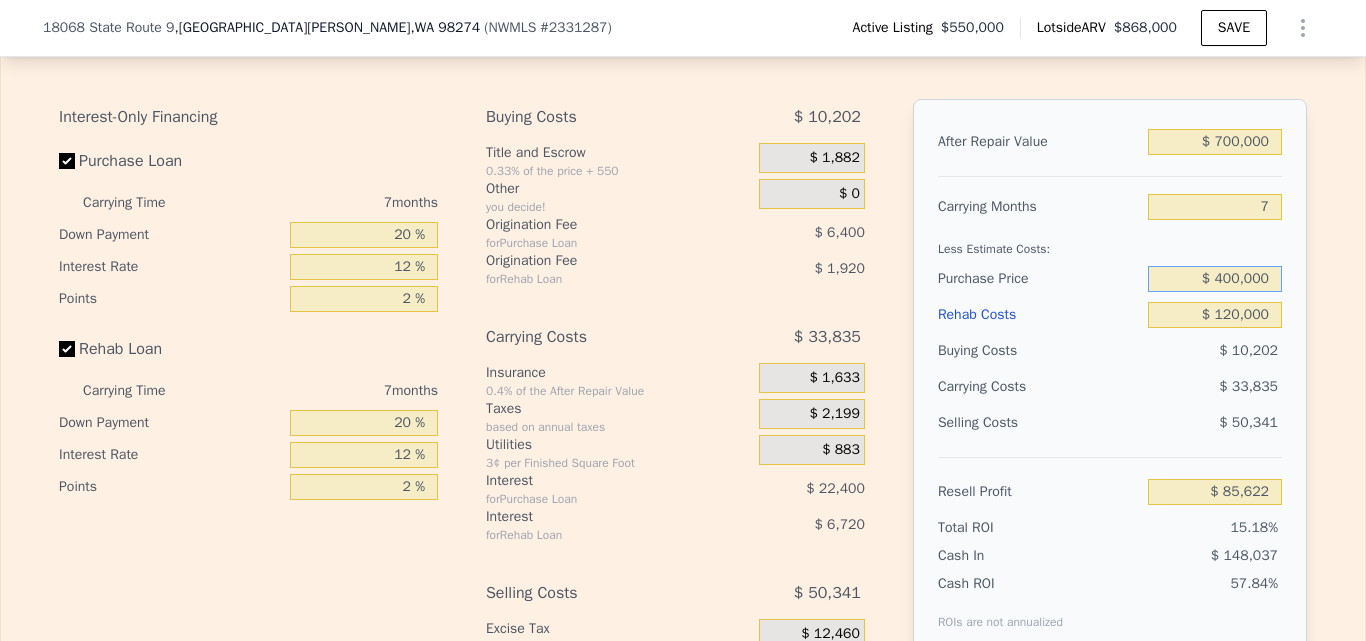 click on "$ 400,000" at bounding box center (1215, 279) 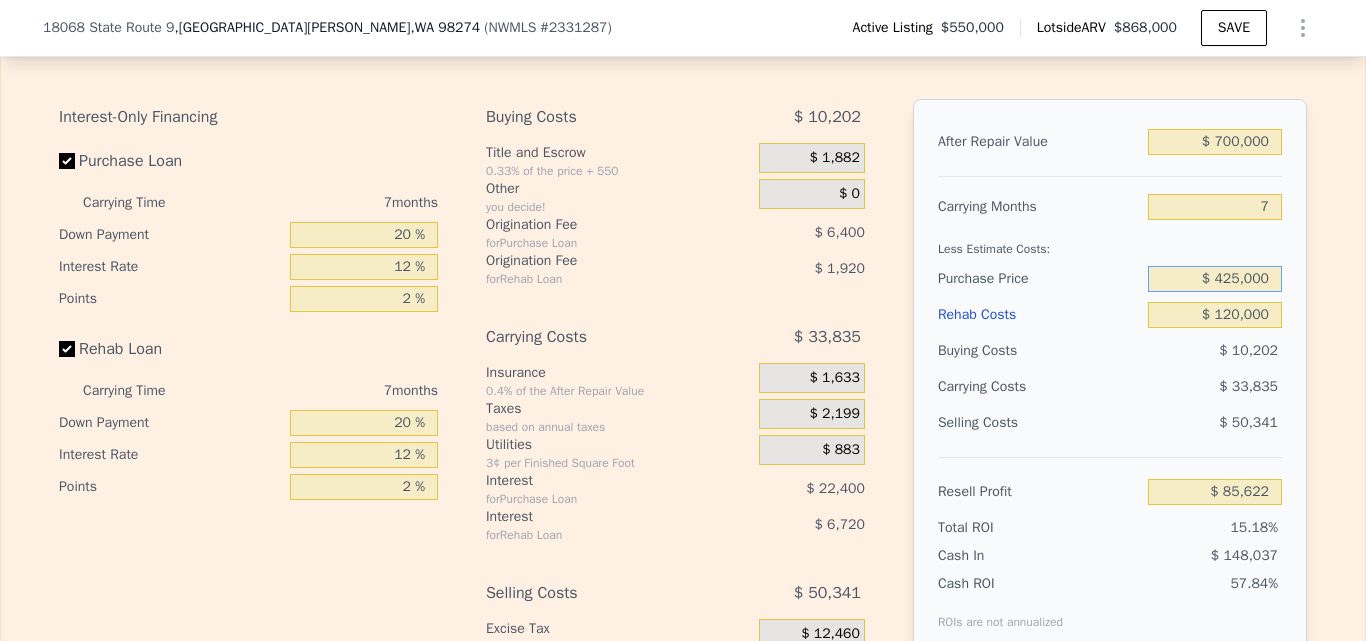 type on "$ 425,000" 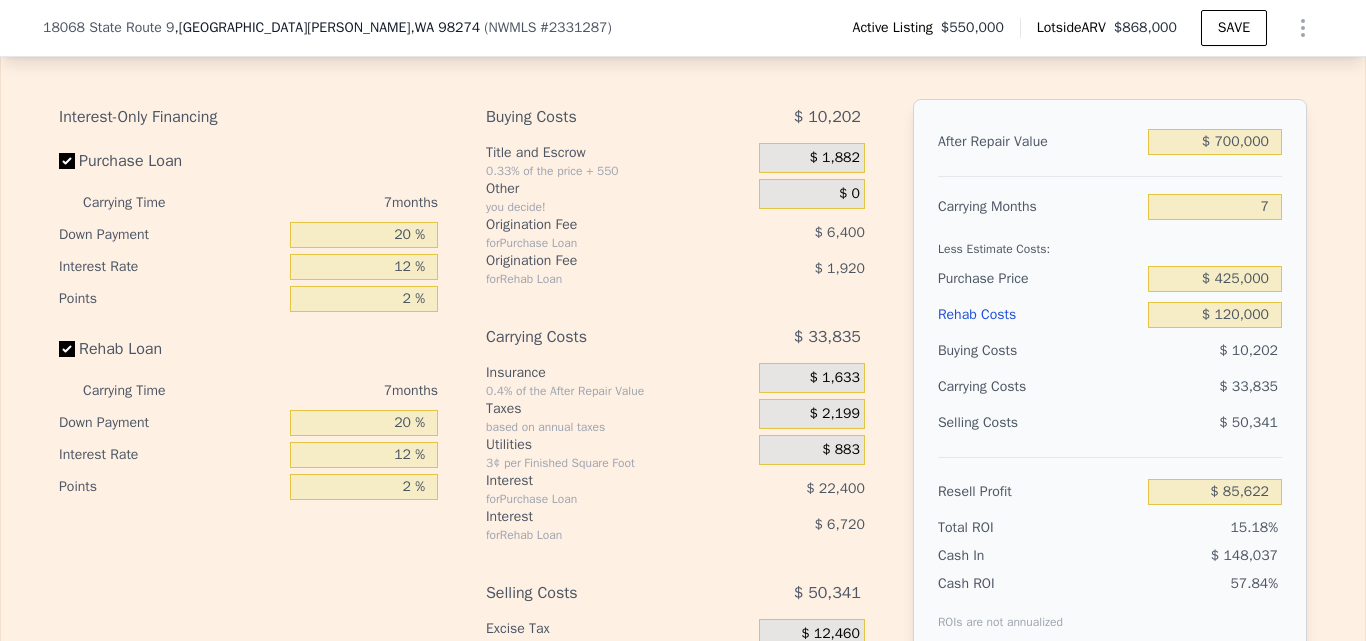 click on "Edit the assumptions in yellow boxes. Input profit to calculate an offer price. Pre-set assumptions are computer generated by  Lotside . Interest-Only Financing Purchase Loan Carrying Time 7  months Down Payment 20 % Interest Rate 12 % Points 2 % Rehab Loan Carrying Time 7  months Down Payment 20 % Interest Rate 12 % Points 2 % Buying Costs $ 10,202 Title and Escrow 0.33% of the price + 550 $ 1,882 Other you decide! $ 0 Origination Fee for  Purchase Loan $ 6,400 Origination Fee for  Rehab Loan $ 1,920 Carrying Costs $ 33,835 Insurance 0.4% of the After Repair Value $ 1,633 Taxes based on annual taxes $ 2,199 Utilities 3¢ per Finished Square Foot $ 883 Interest for  Purchase Loan $ 22,400 Interest for  Rehab Loan $ 6,720 Selling Costs $ 50,341 Excise Tax 1.78% of the After Repair Value $ 12,460 Listing Commission 2.5% of the After Repair Value $ 17,500 Selling Commission 2.5% of the After Repair Value $ 17,500 Title and Escrow 0.33% of the After Repair Value $ 2,881 After Repair Value $ 700,000 7 $ 425,000" at bounding box center [683, 391] 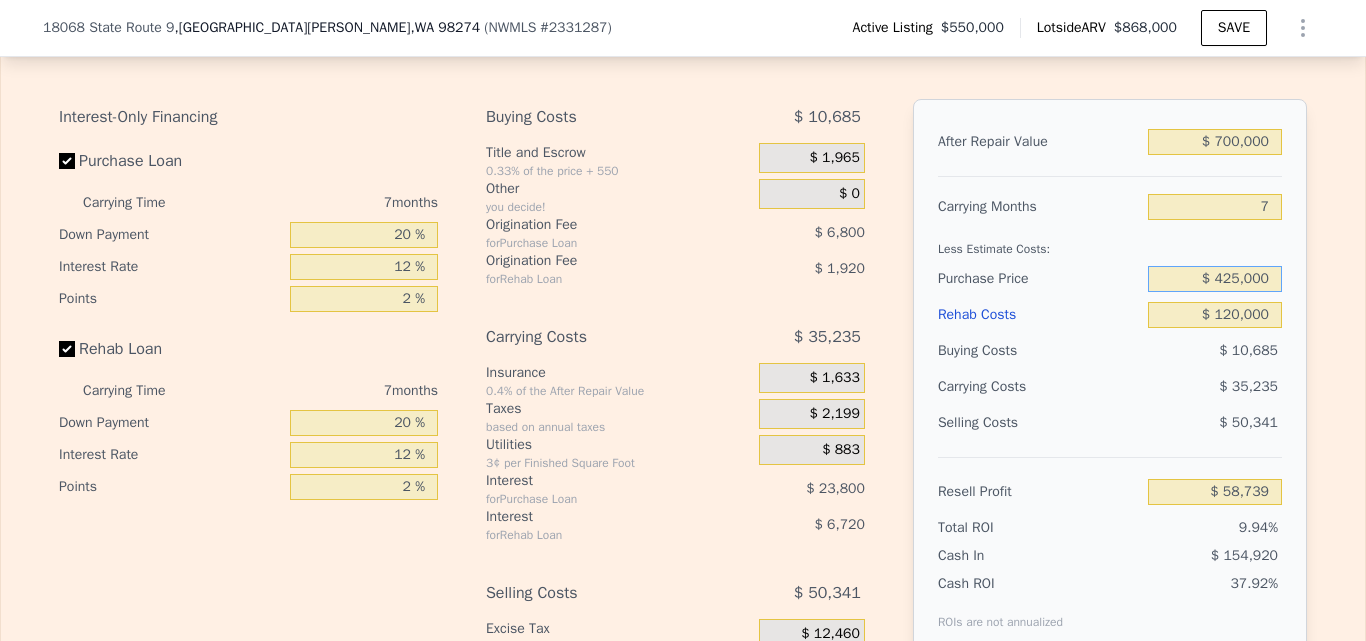 click on "$ 425,000" at bounding box center [1215, 279] 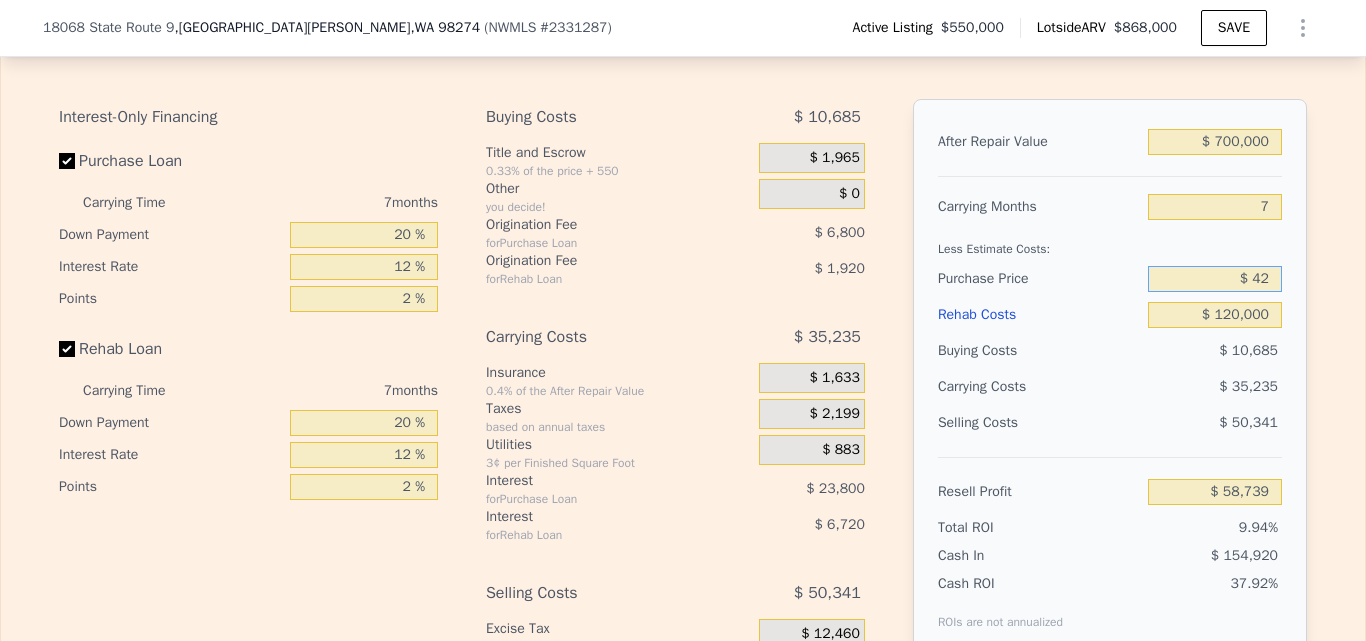 type on "$ 4" 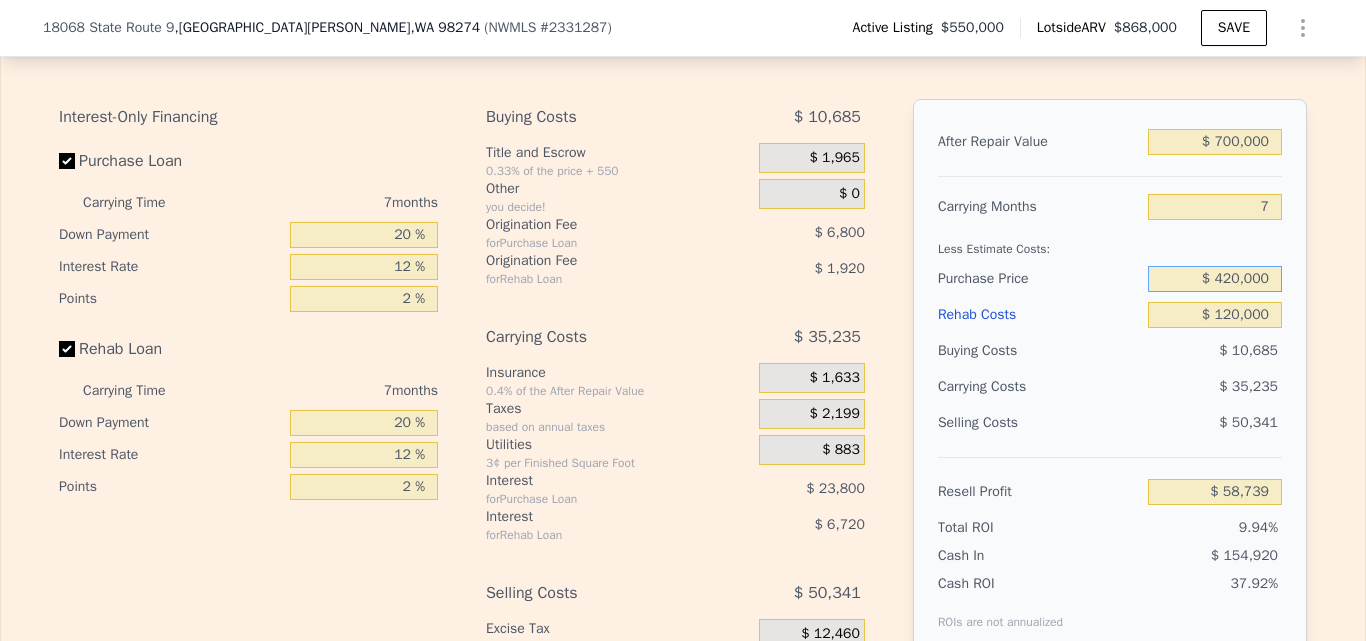 type on "$ 420,000" 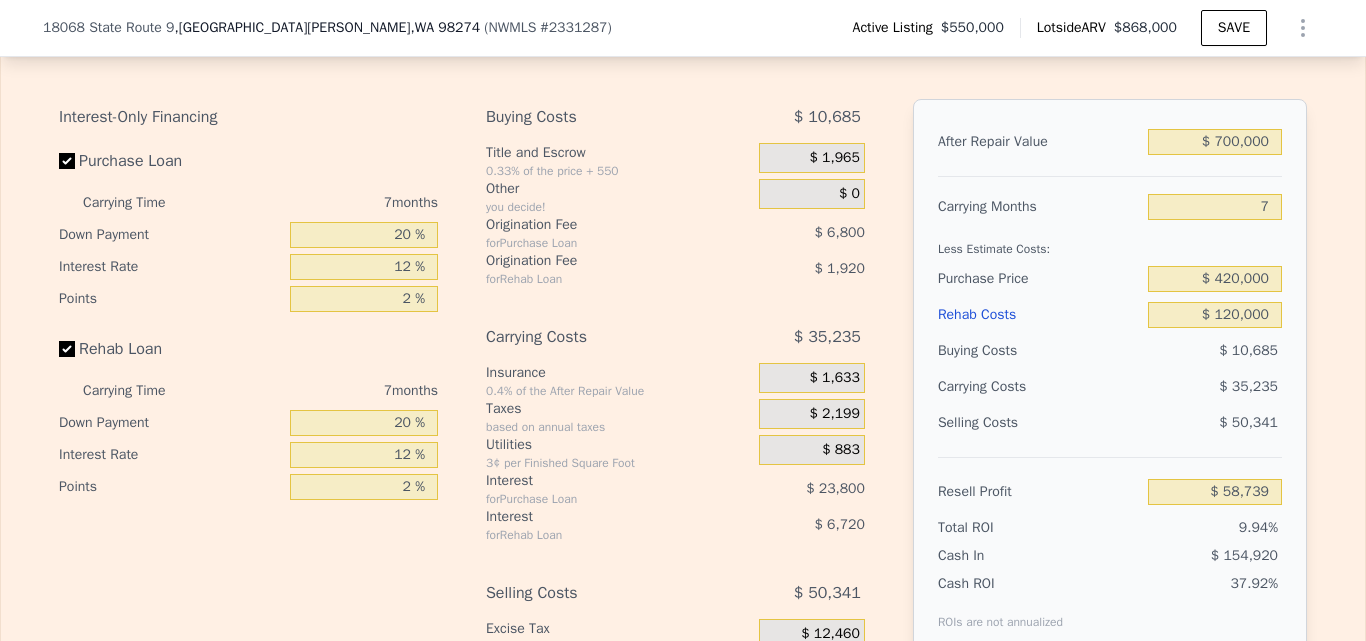 click on "Edit the assumptions in yellow boxes. Input profit to calculate an offer price. Pre-set assumptions are computer generated by  Lotside . Interest-Only Financing Purchase Loan Carrying Time 7  months Down Payment 20 % Interest Rate 12 % Points 2 % Rehab Loan Carrying Time 7  months Down Payment 20 % Interest Rate 12 % Points 2 % Buying Costs $ 10,685 Title and Escrow 0.33% of the price + 550 $ 1,965 Other you decide! $ 0 Origination Fee for  Purchase Loan $ 6,800 Origination Fee for  Rehab Loan $ 1,920 Carrying Costs $ 35,235 Insurance 0.4% of the After Repair Value $ 1,633 Taxes based on annual taxes $ 2,199 Utilities 3¢ per Finished Square Foot $ 883 Interest for  Purchase Loan $ 23,800 Interest for  Rehab Loan $ 6,720 Selling Costs $ 50,341 Excise Tax 1.78% of the After Repair Value $ 12,460 Listing Commission 2.5% of the After Repair Value $ 17,500 Selling Commission 2.5% of the After Repair Value $ 17,500 Title and Escrow 0.33% of the After Repair Value $ 2,881 After Repair Value $ 700,000 7 $ 420,000" at bounding box center (683, 391) 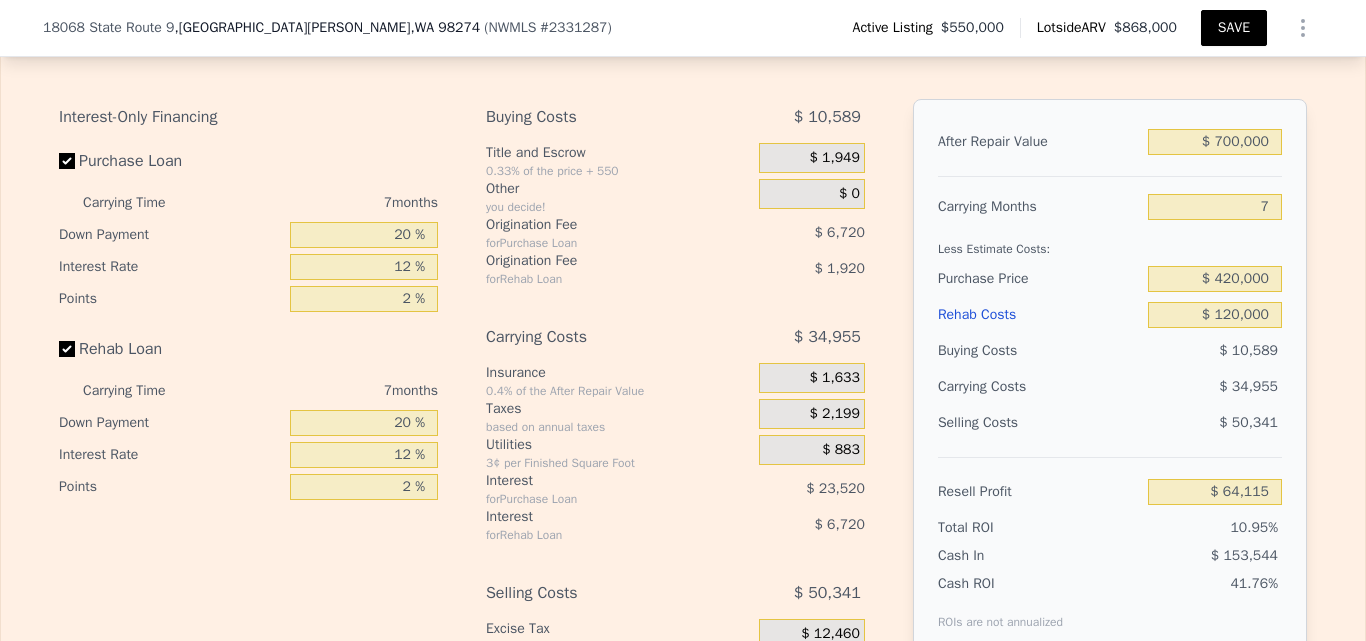 click on "SAVE" at bounding box center [1234, 28] 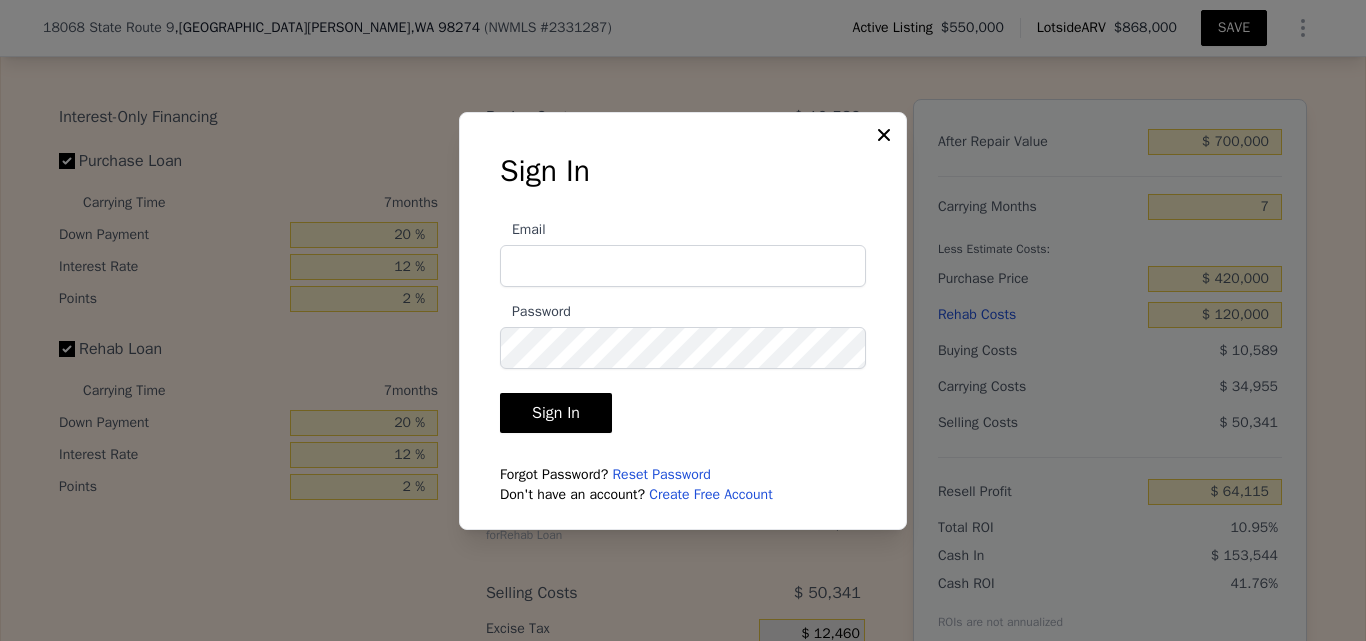 type on "jghomebuyers0820@gmail.com" 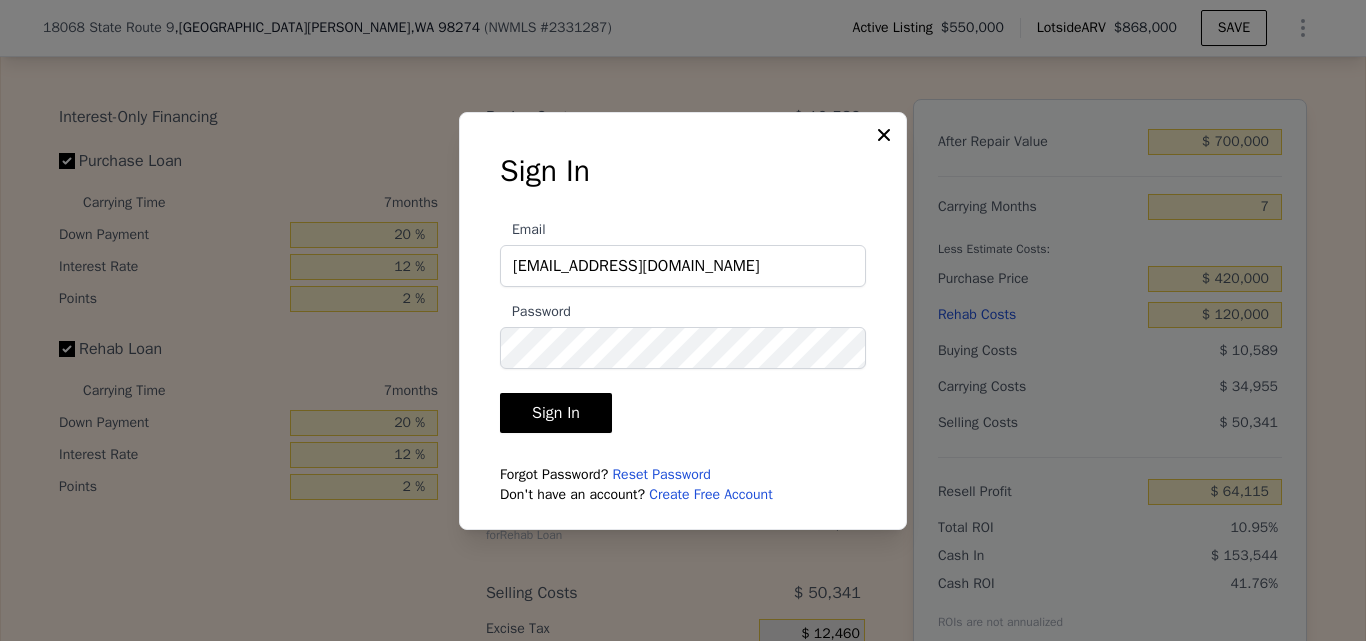 click 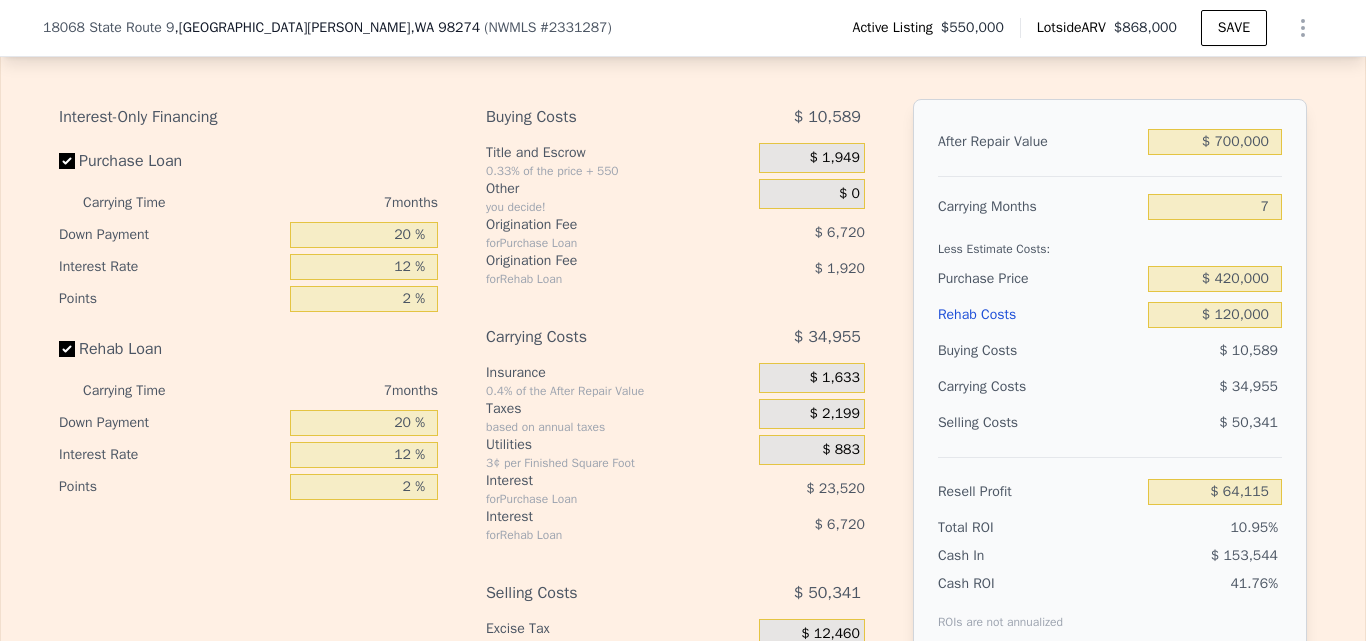 click 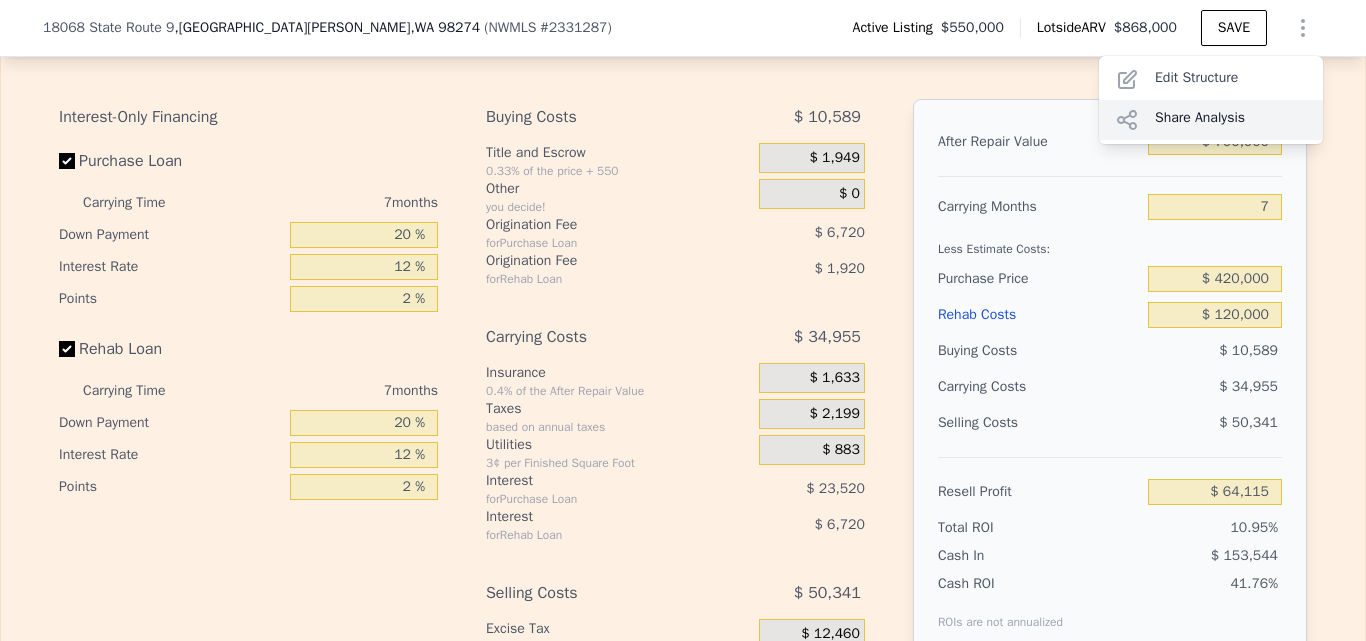 click on "Share Analysis" at bounding box center [1211, 120] 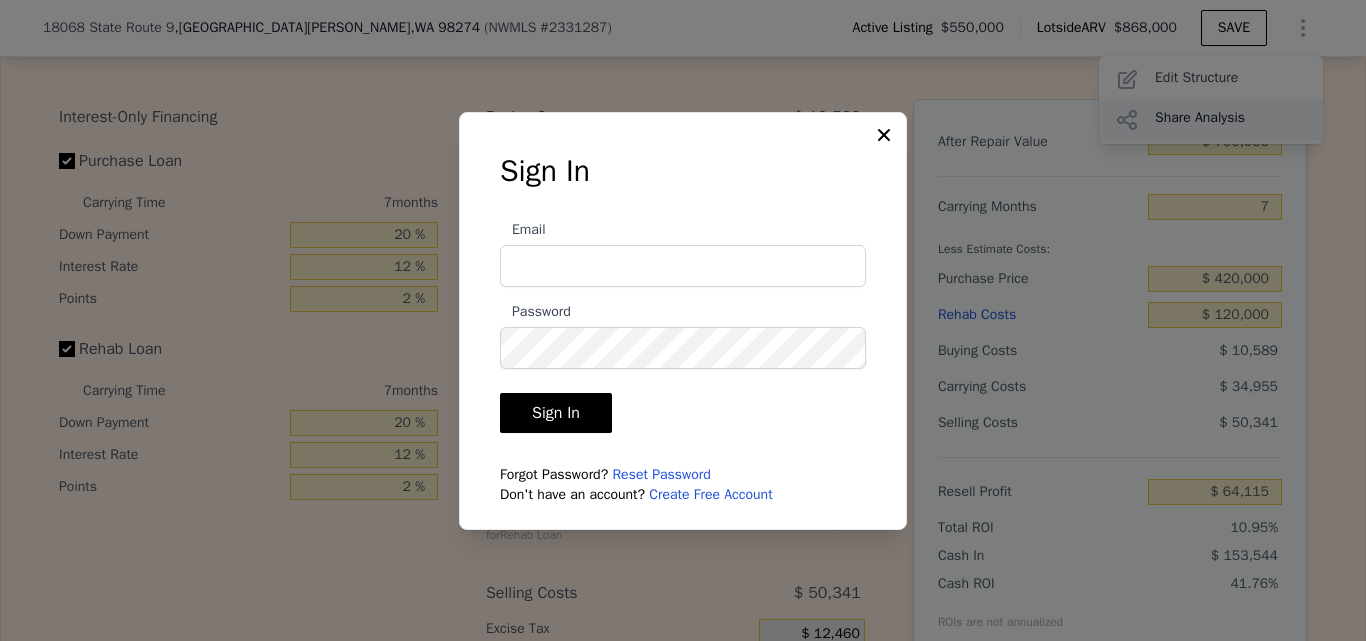 type on "jghomebuyers0820@gmail.com" 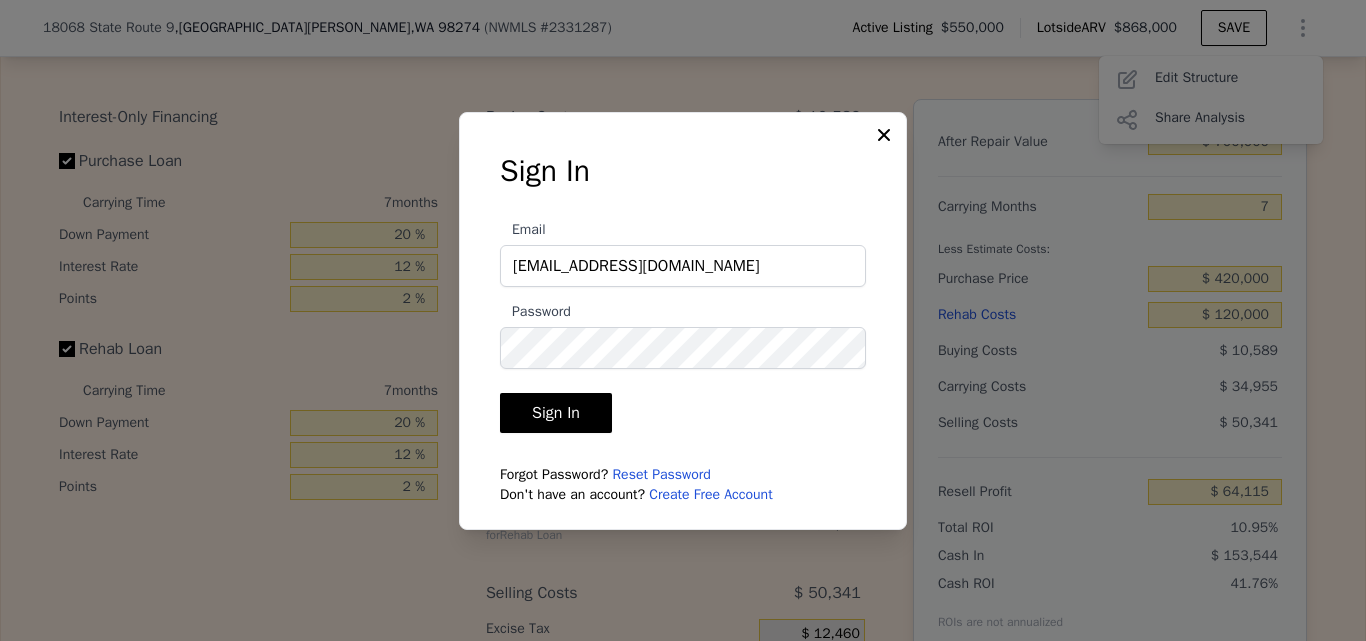 click on "Sign In" at bounding box center [556, 413] 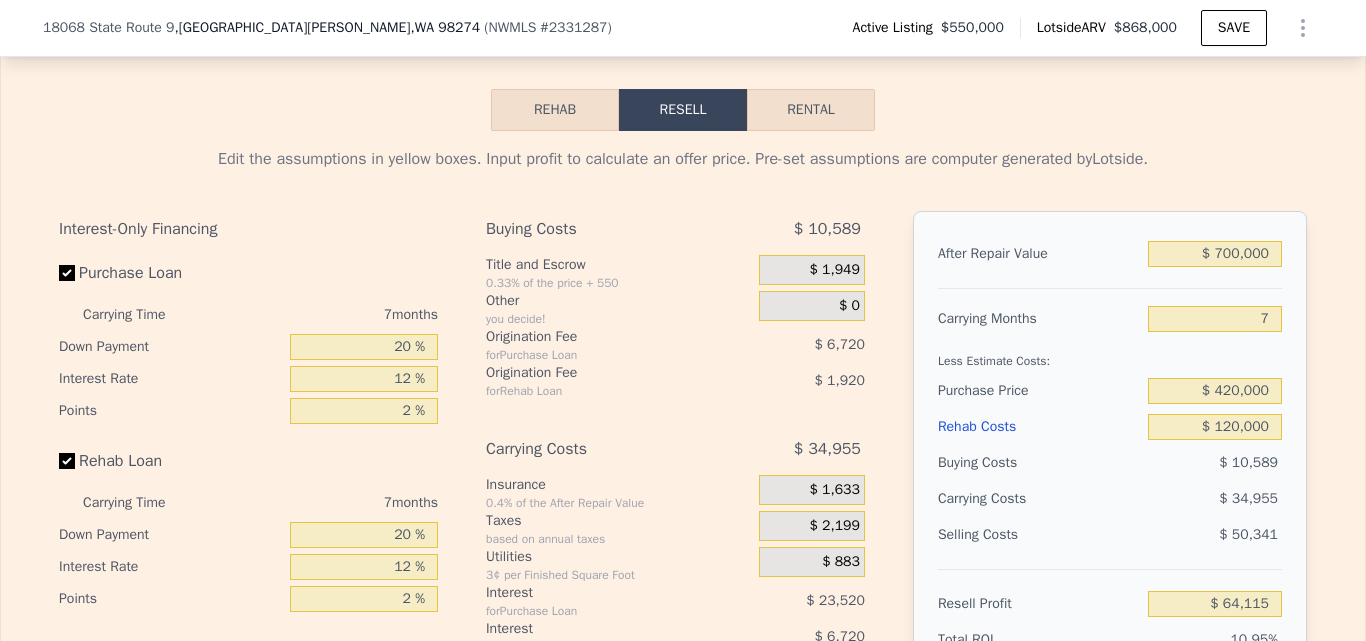 scroll, scrollTop: 3206, scrollLeft: 0, axis: vertical 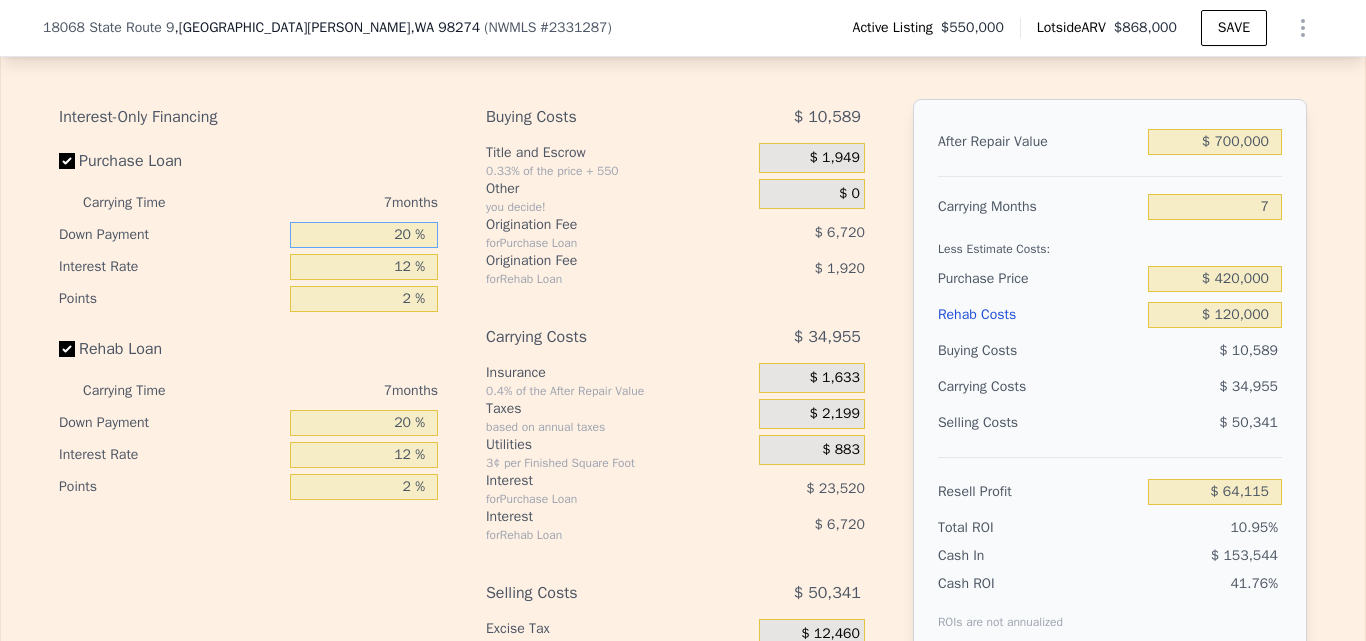 click on "20 %" at bounding box center (364, 235) 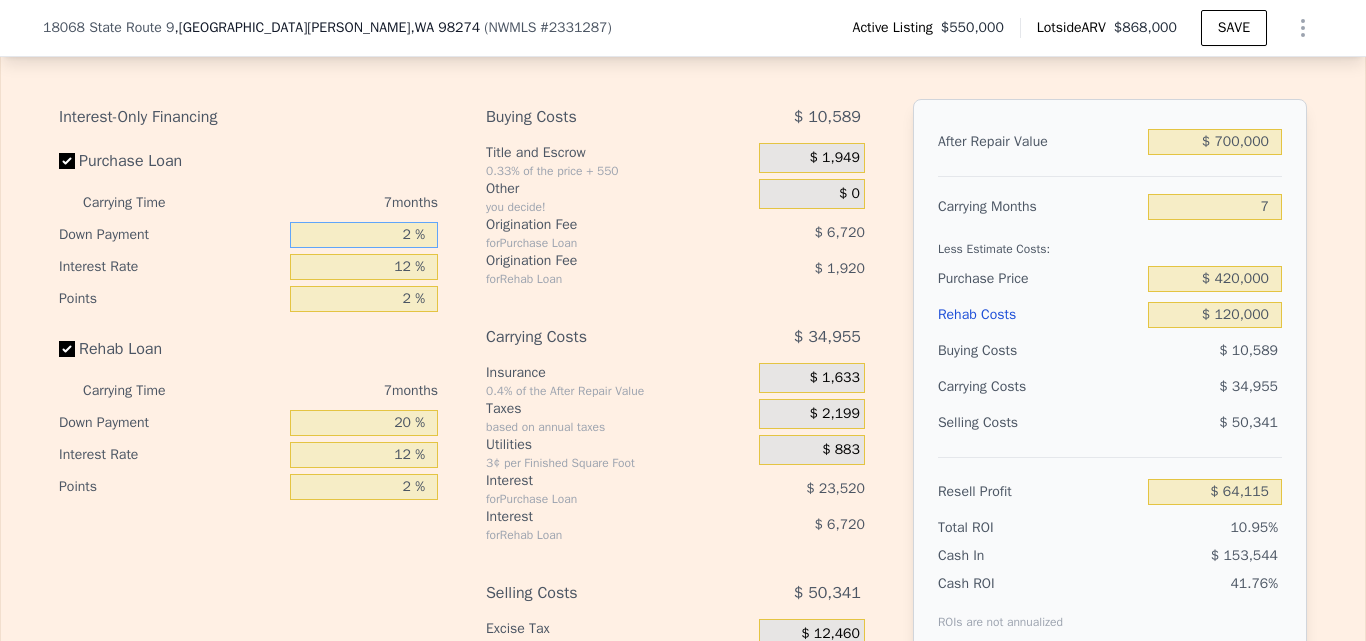 type 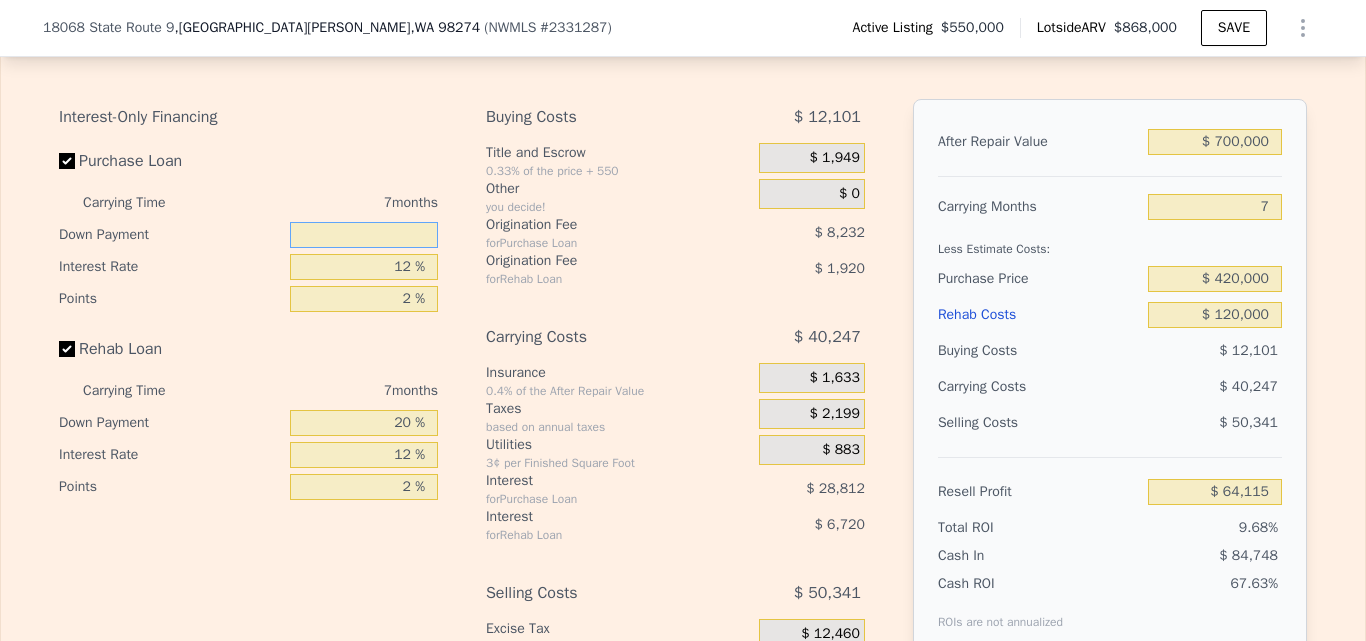 type on "$ 57,311" 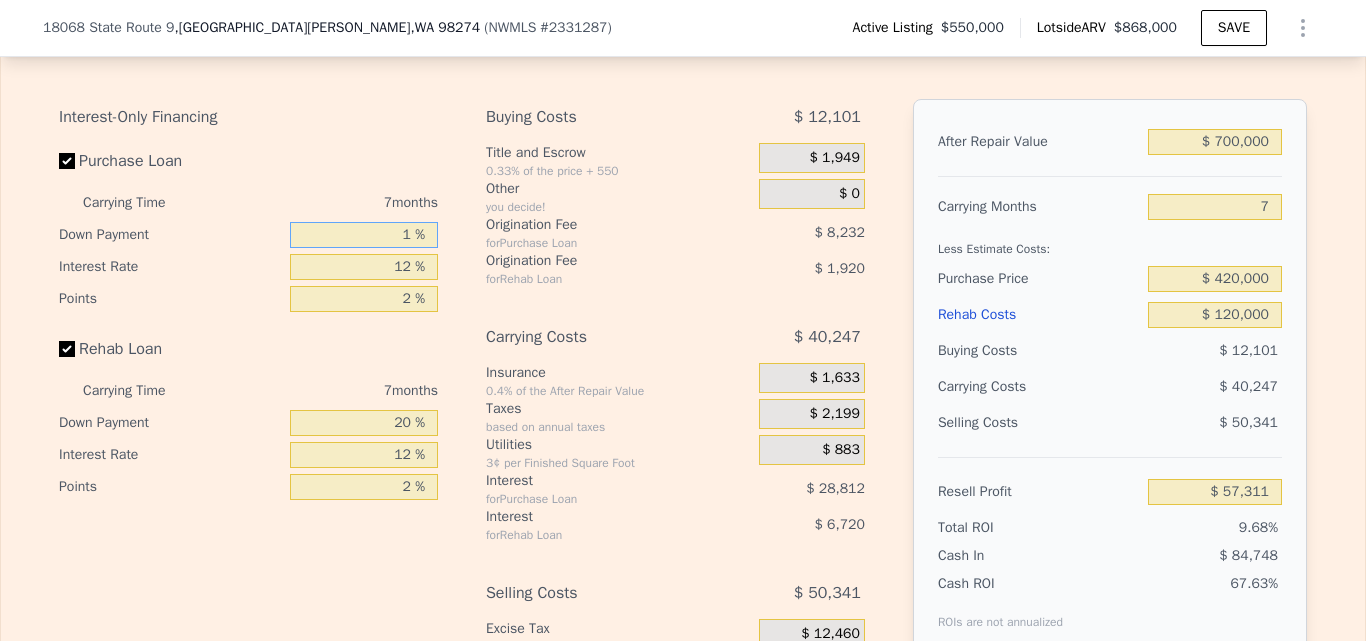 type on "10 %" 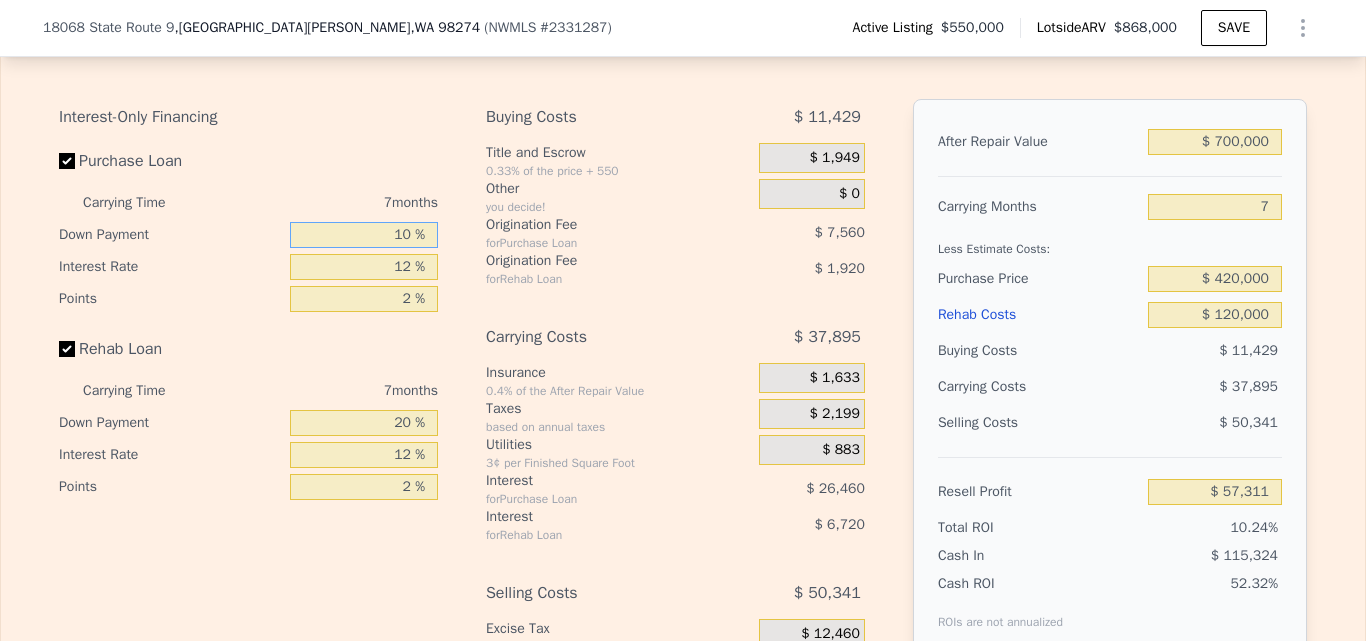 type on "$ 60,335" 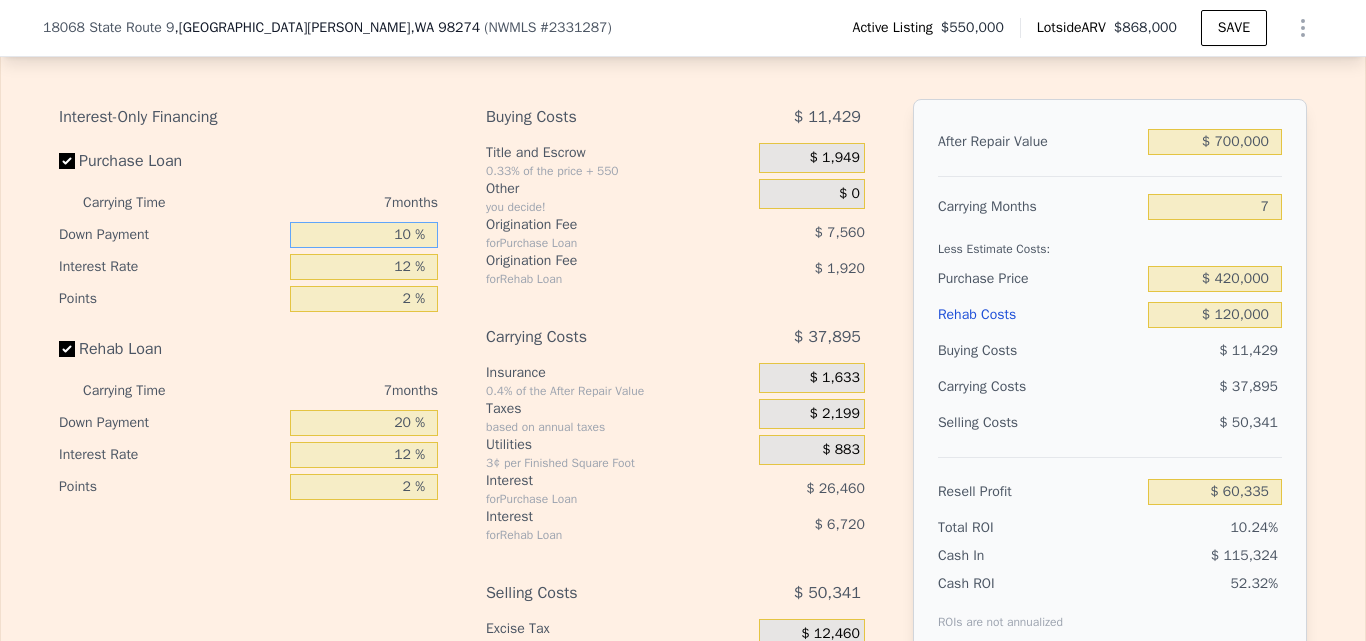type on "10 %" 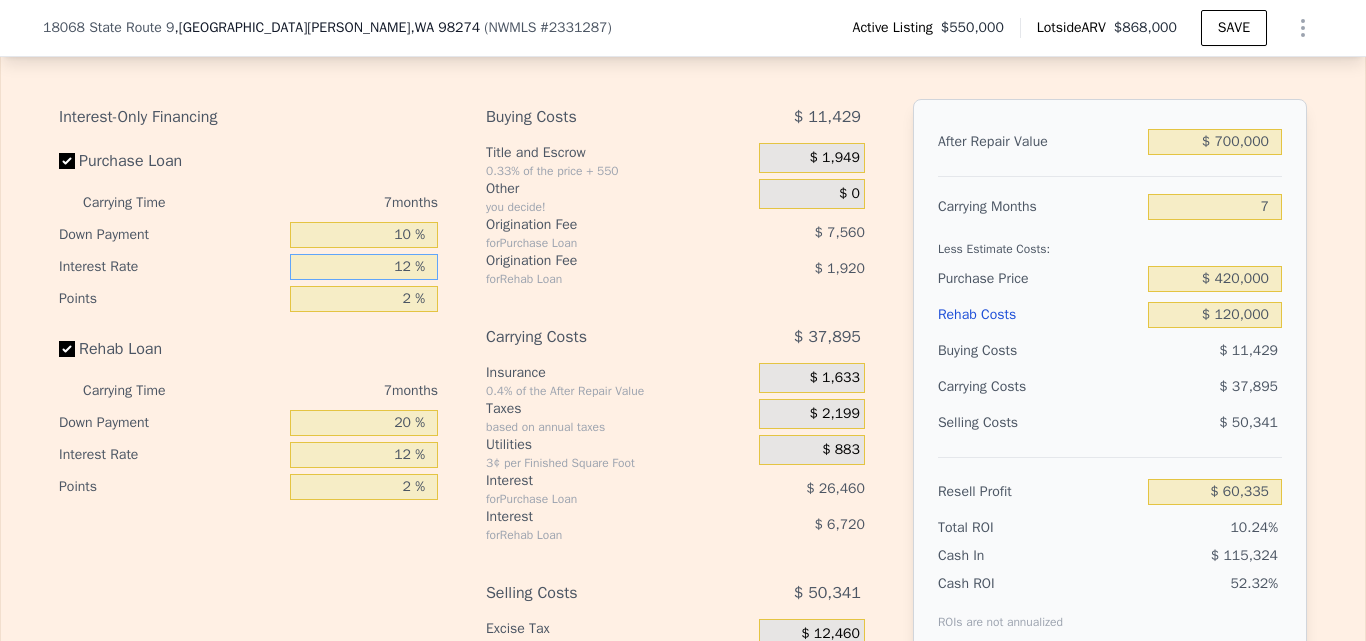 click on "12 %" at bounding box center (364, 267) 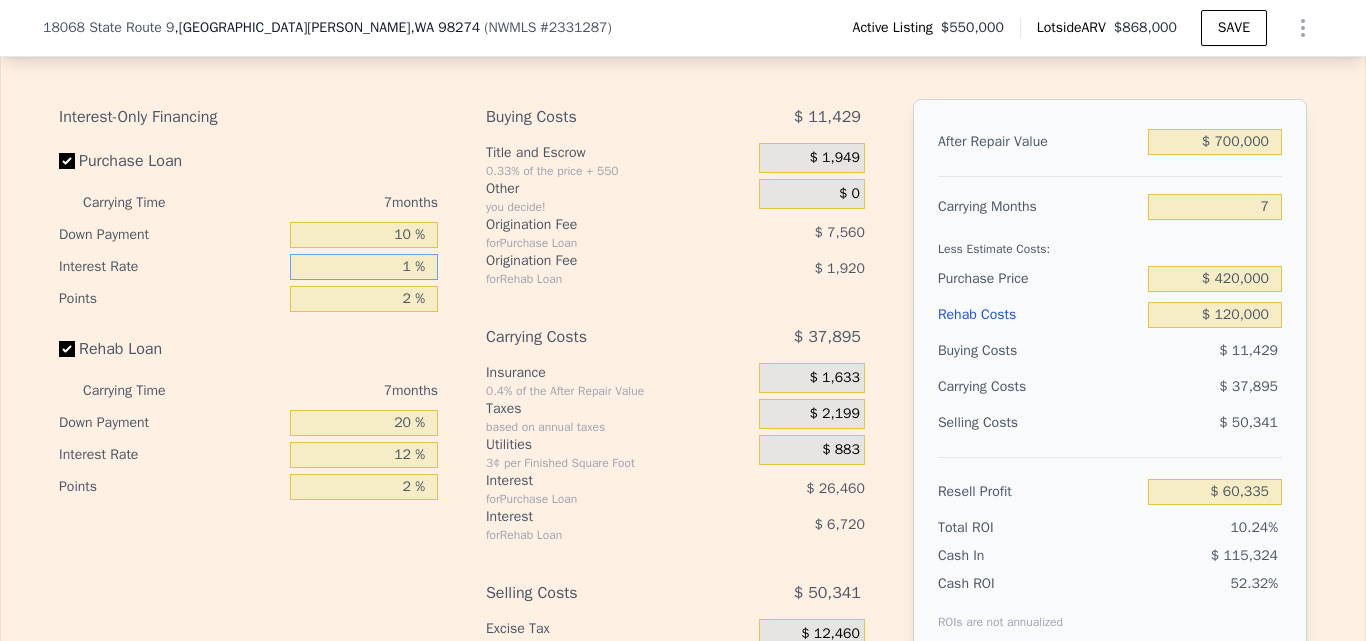 type 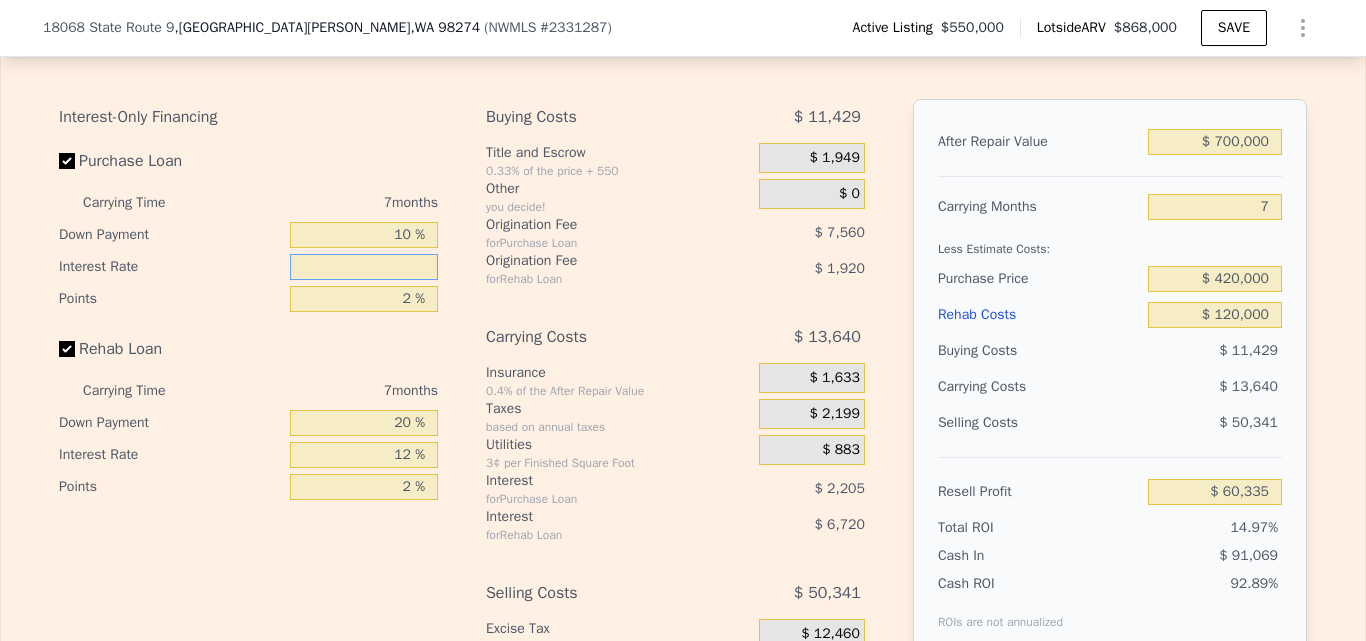 type on "$ 84,590" 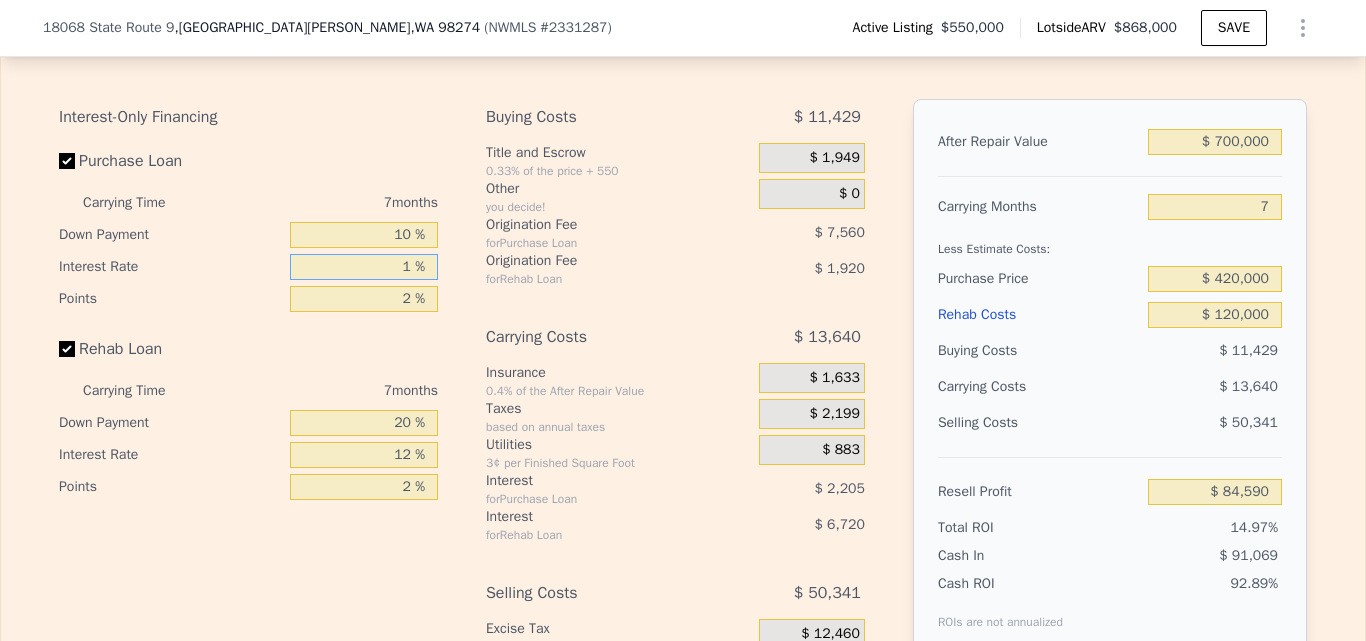 type on "11 %" 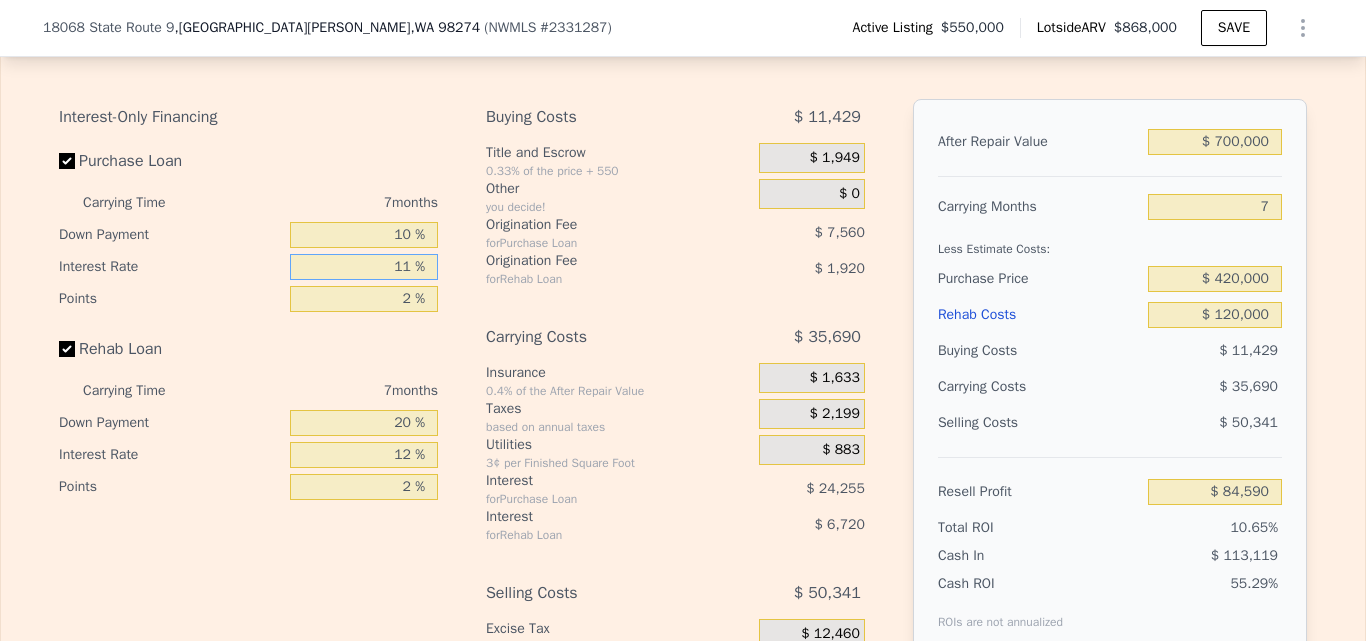 type on "$ 62,540" 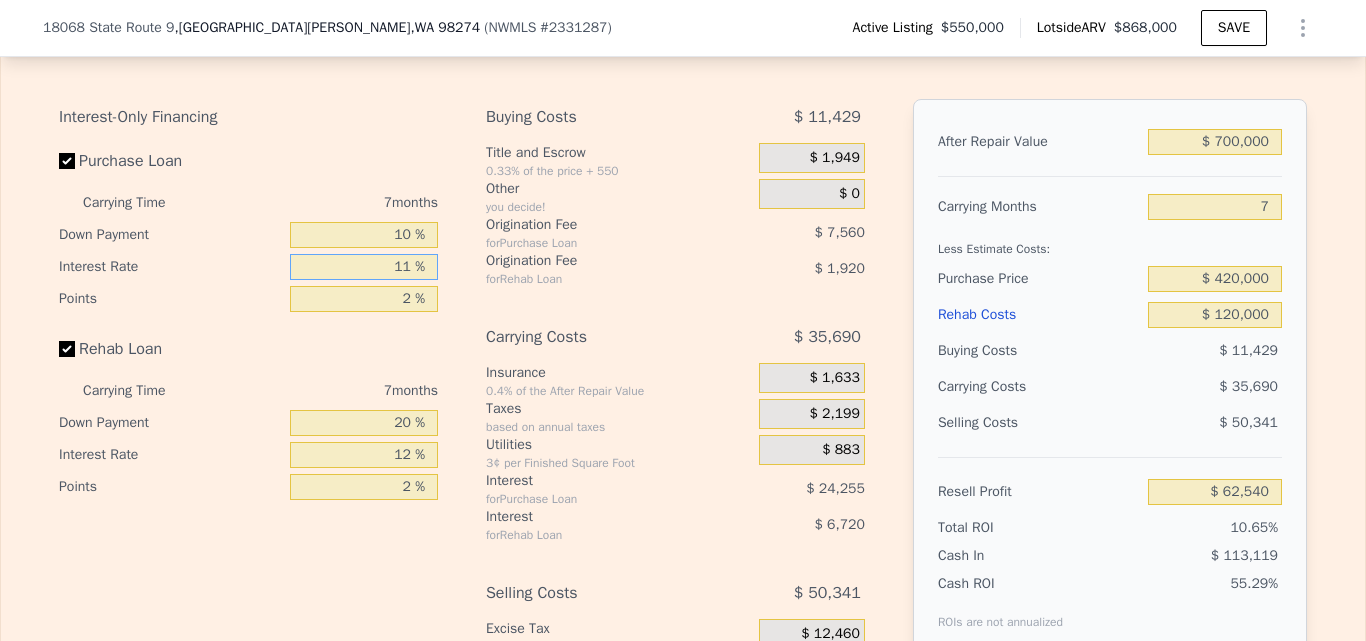 type on "11 %" 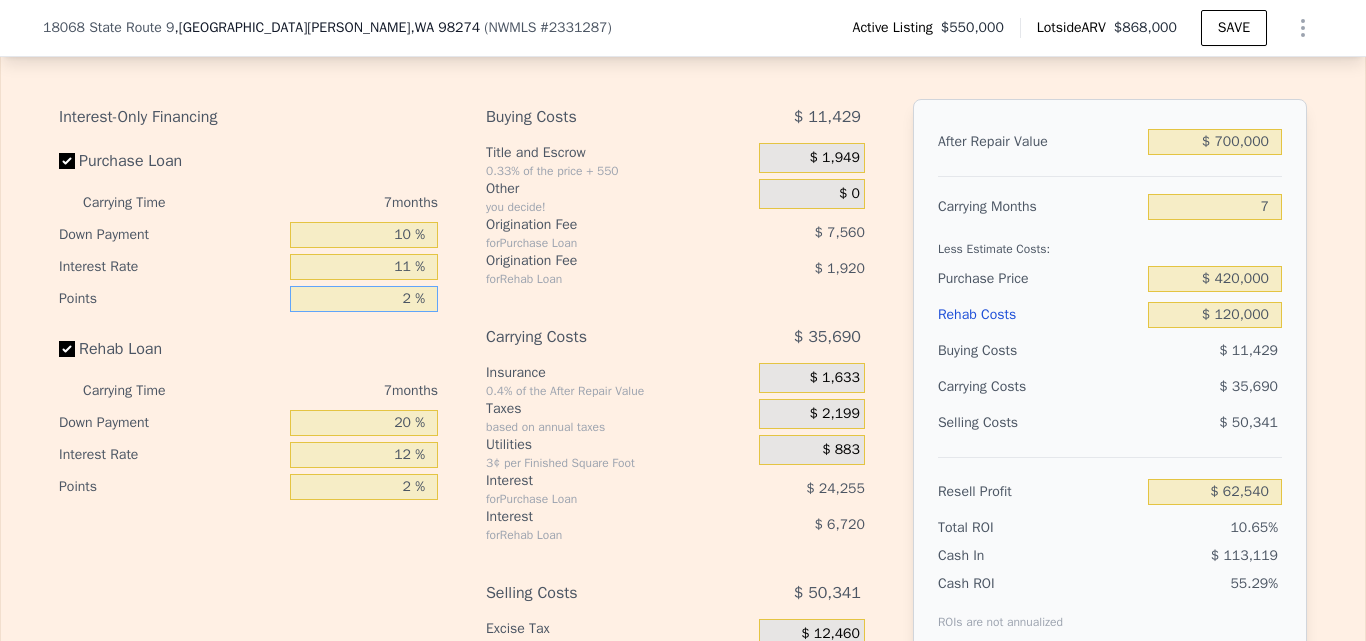 click on "2 %" at bounding box center (364, 299) 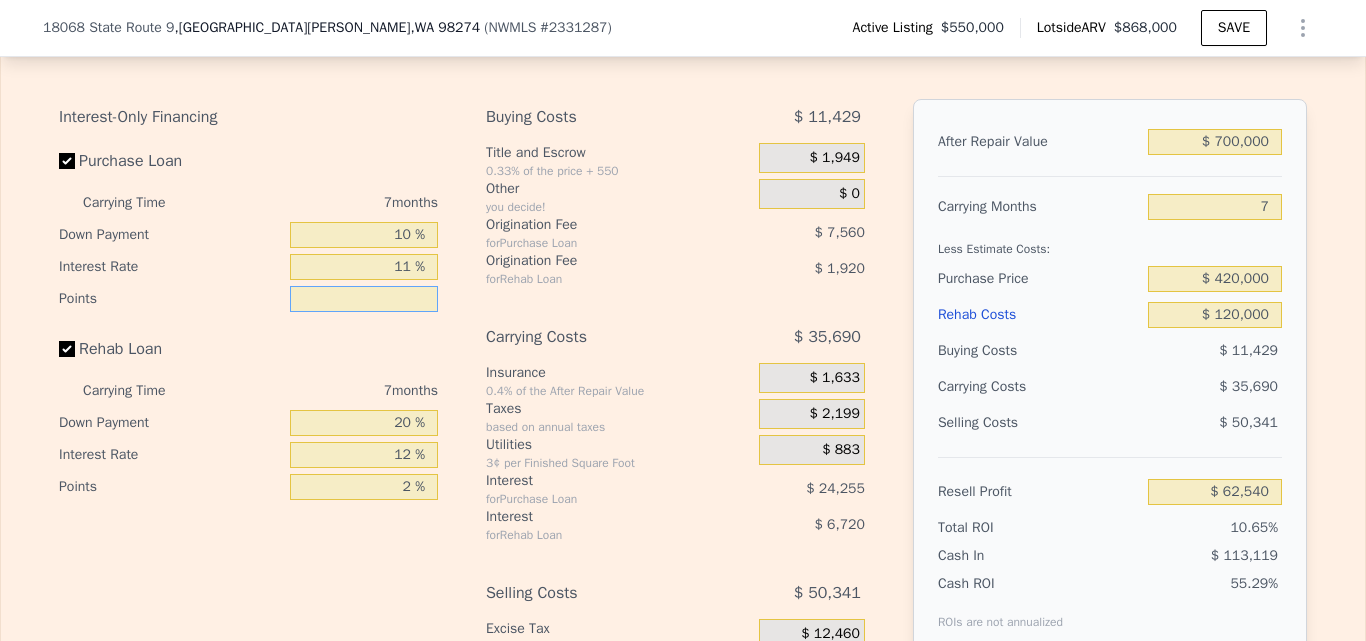 type on "1 %" 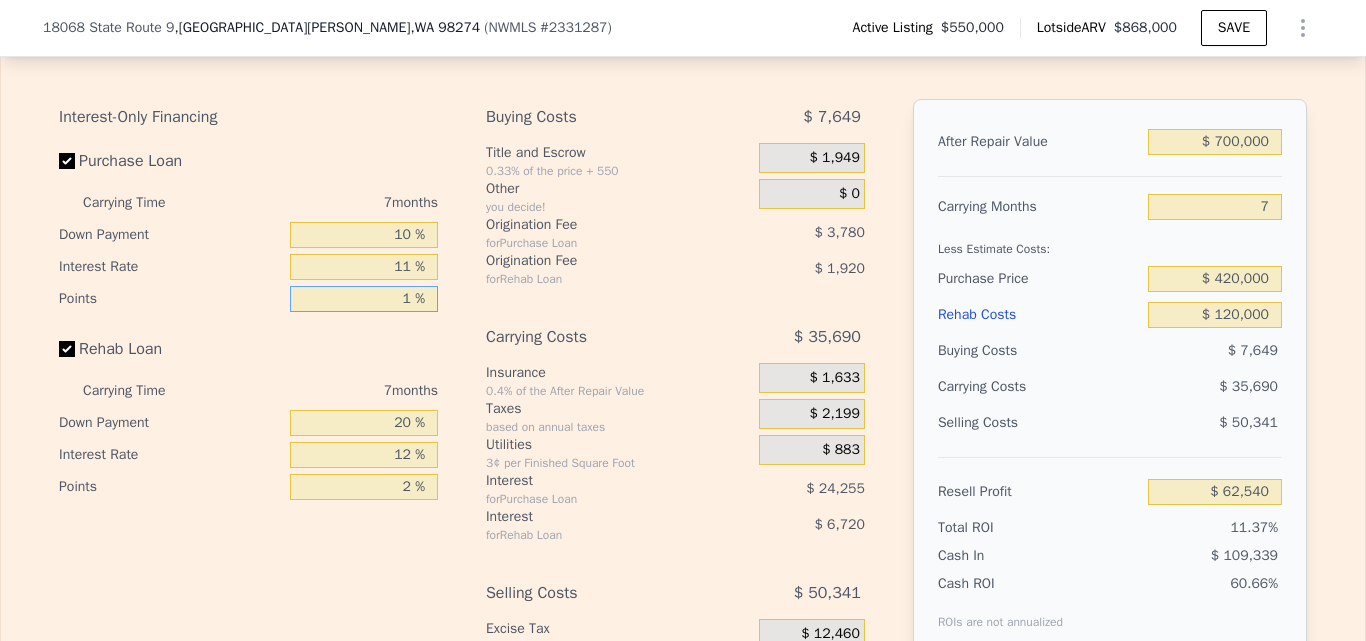 type on "$ 66,320" 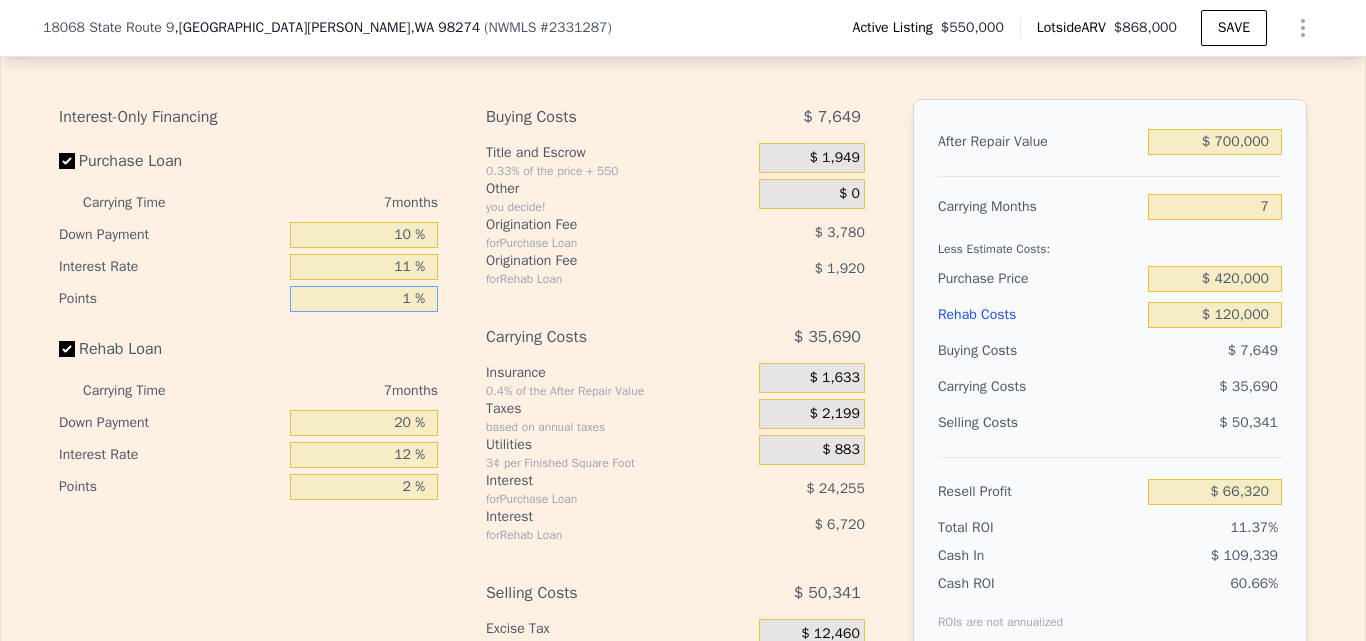 type on "1 %" 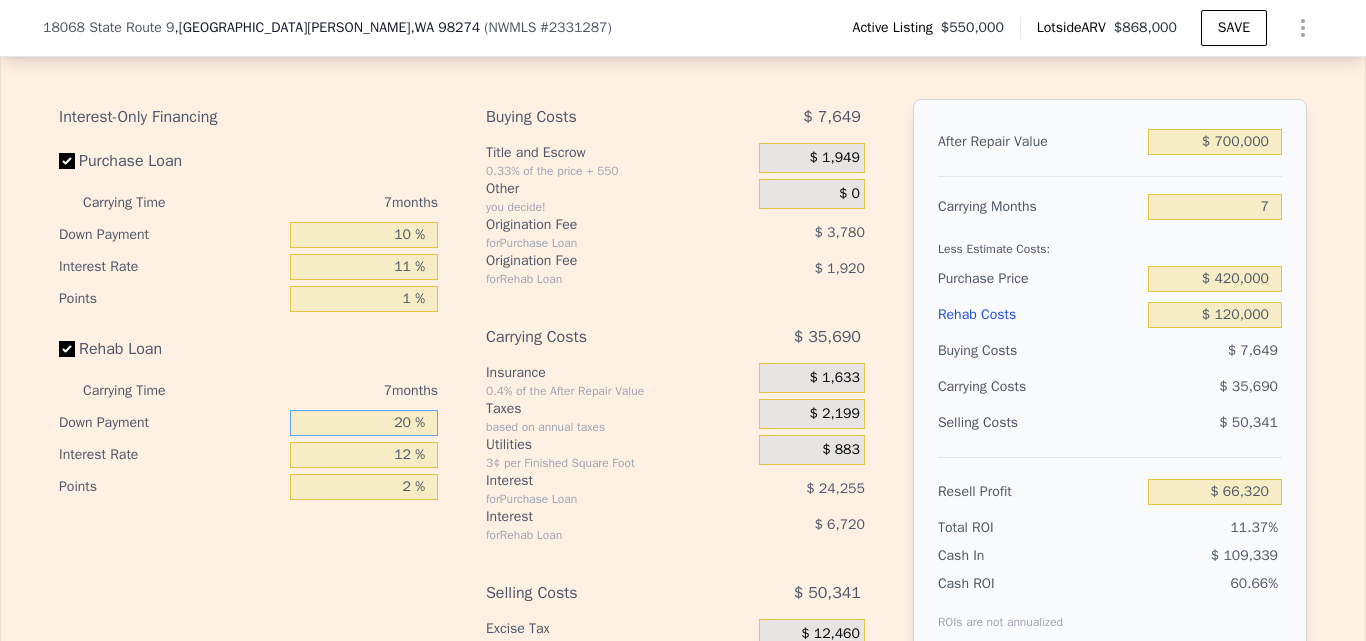 click on "20 %" at bounding box center [364, 423] 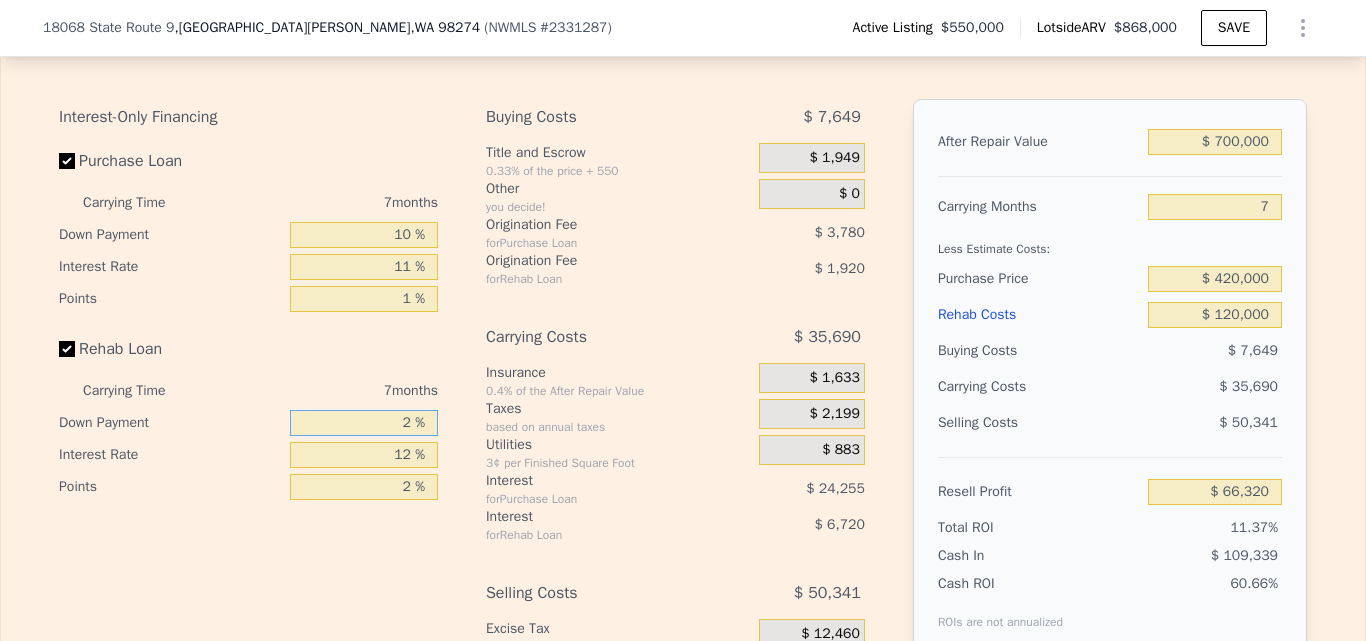 type 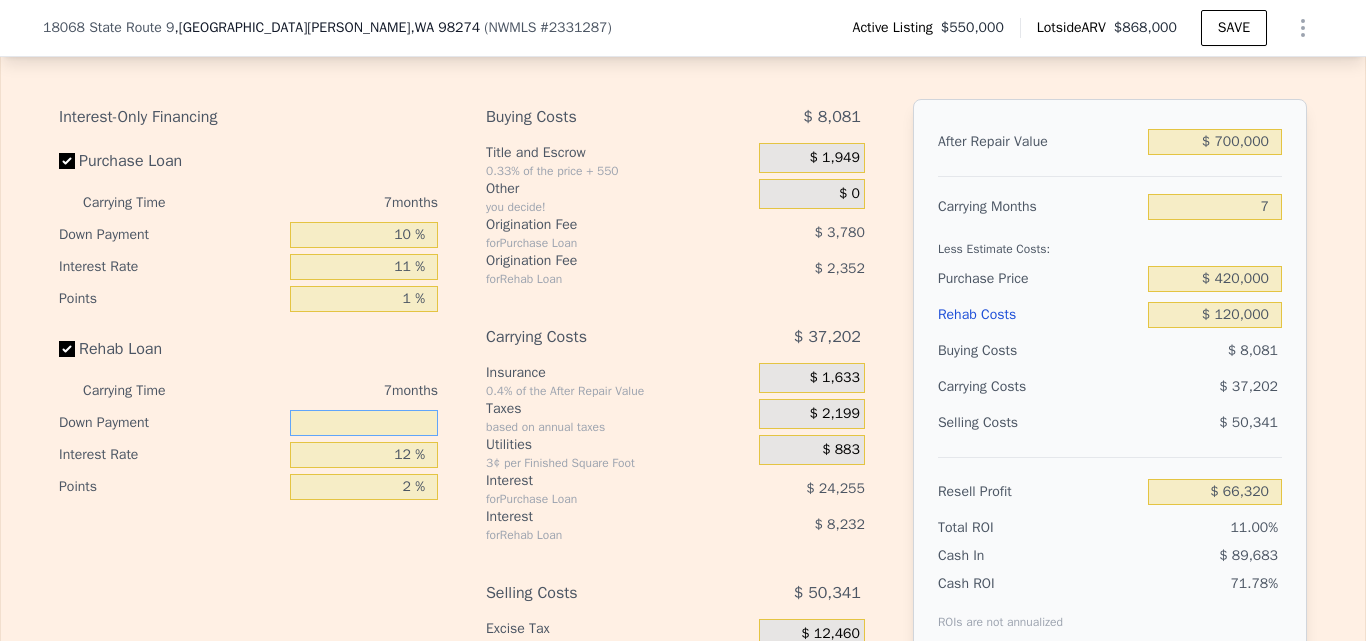 type on "$ 64,376" 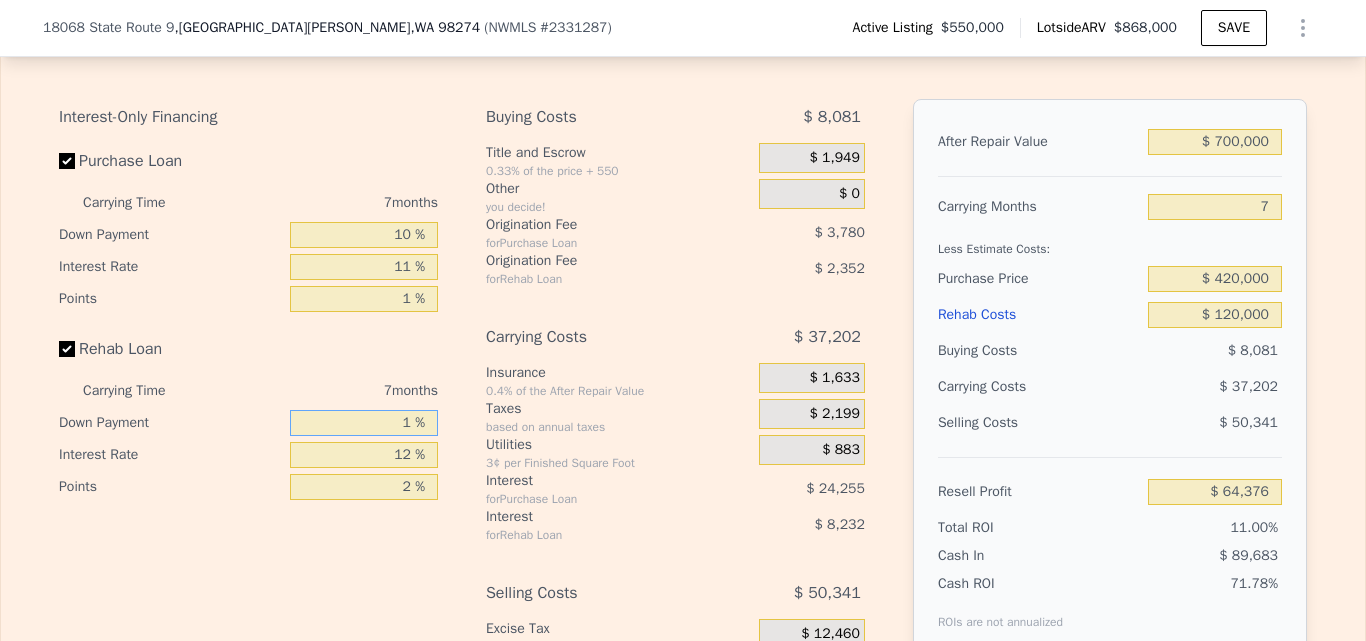type on "10 %" 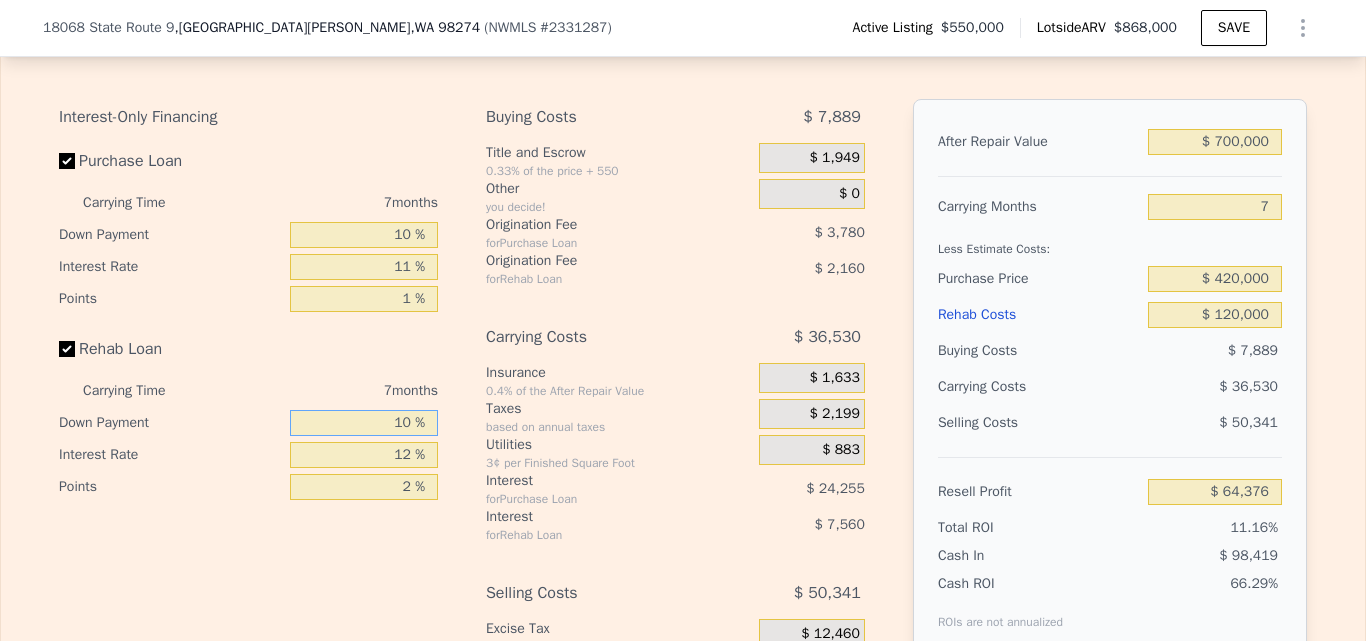 type on "$ 65,240" 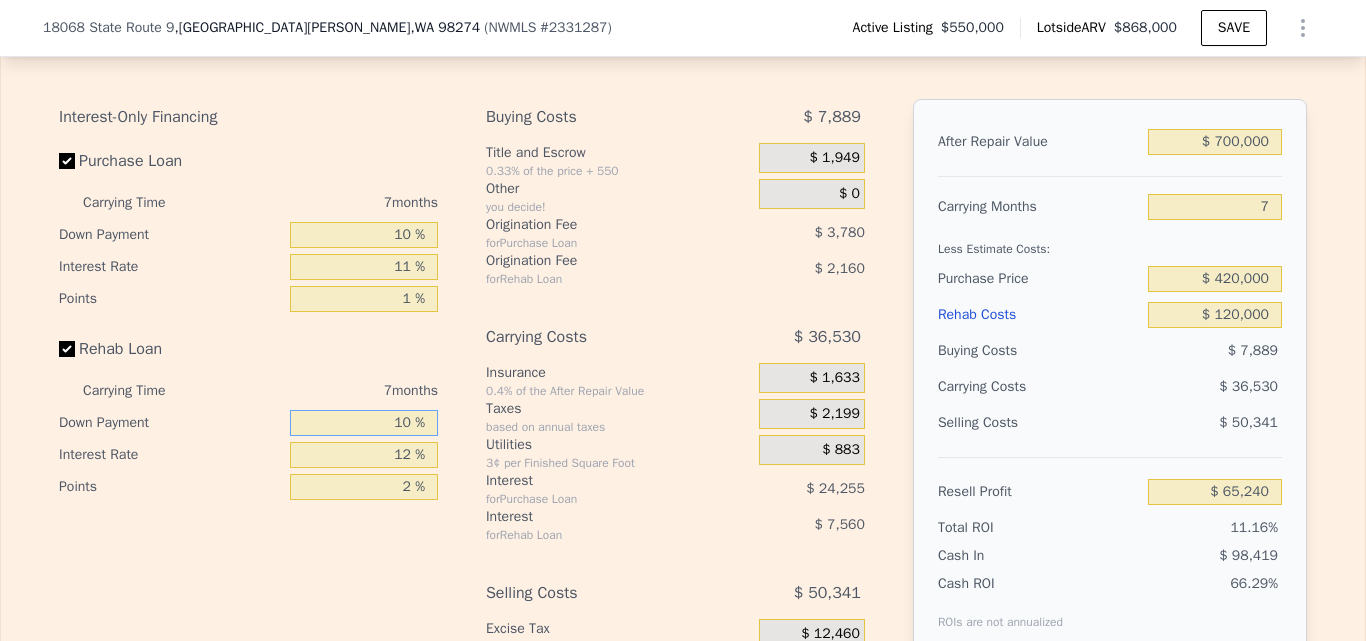 type on "10 %" 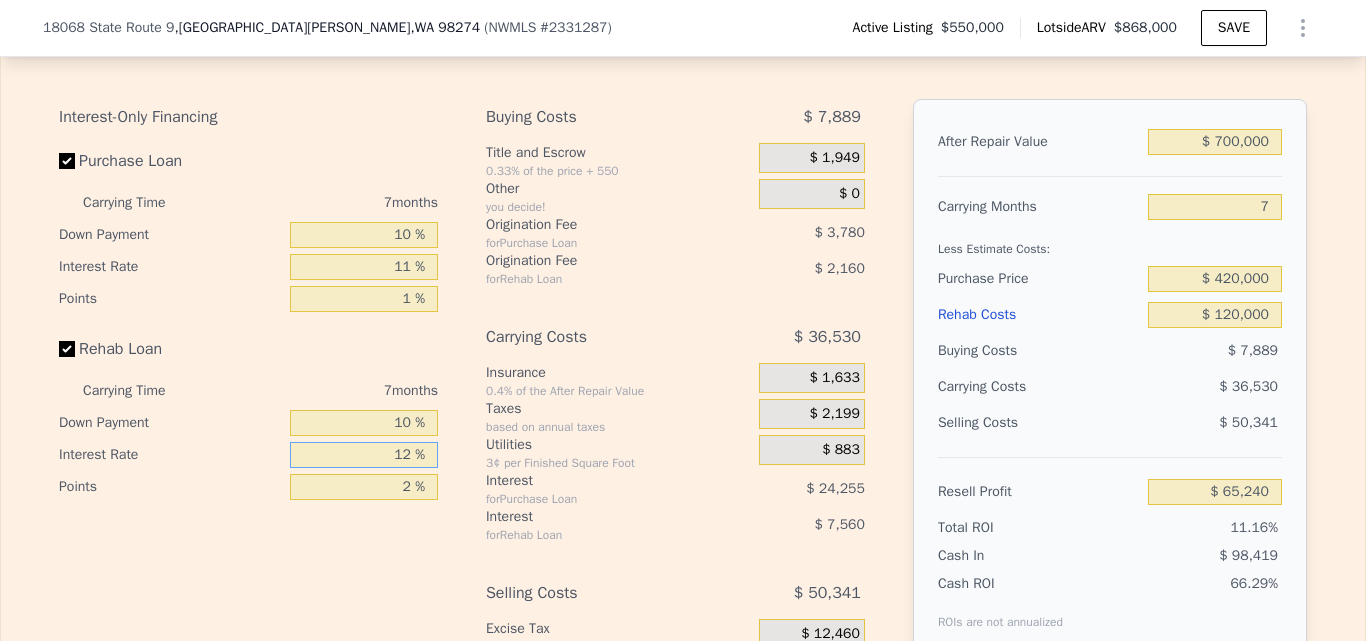 click on "12 %" at bounding box center (364, 455) 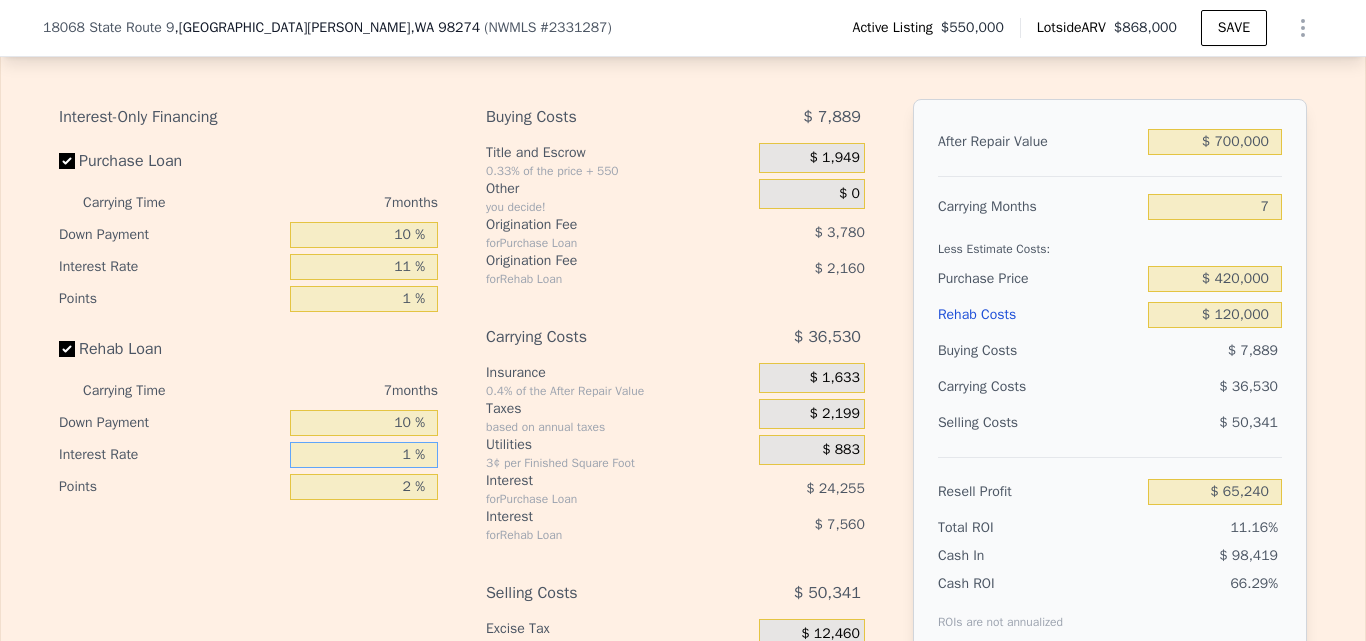 type 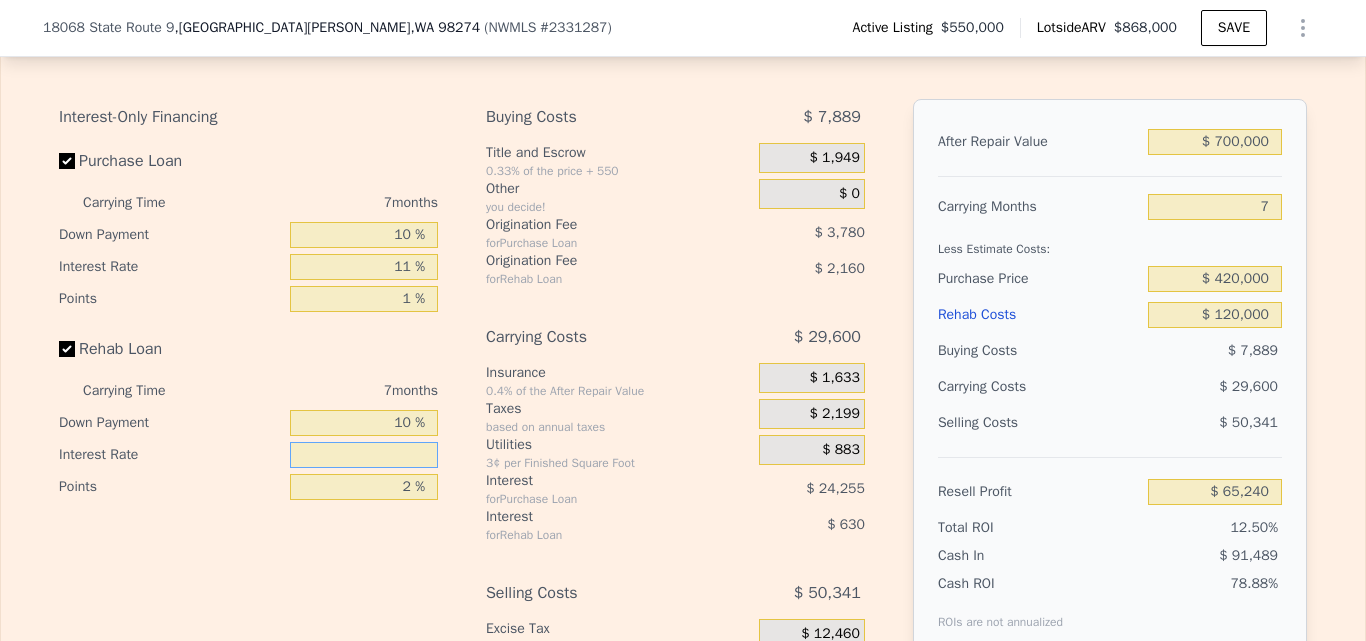 type on "$ 72,170" 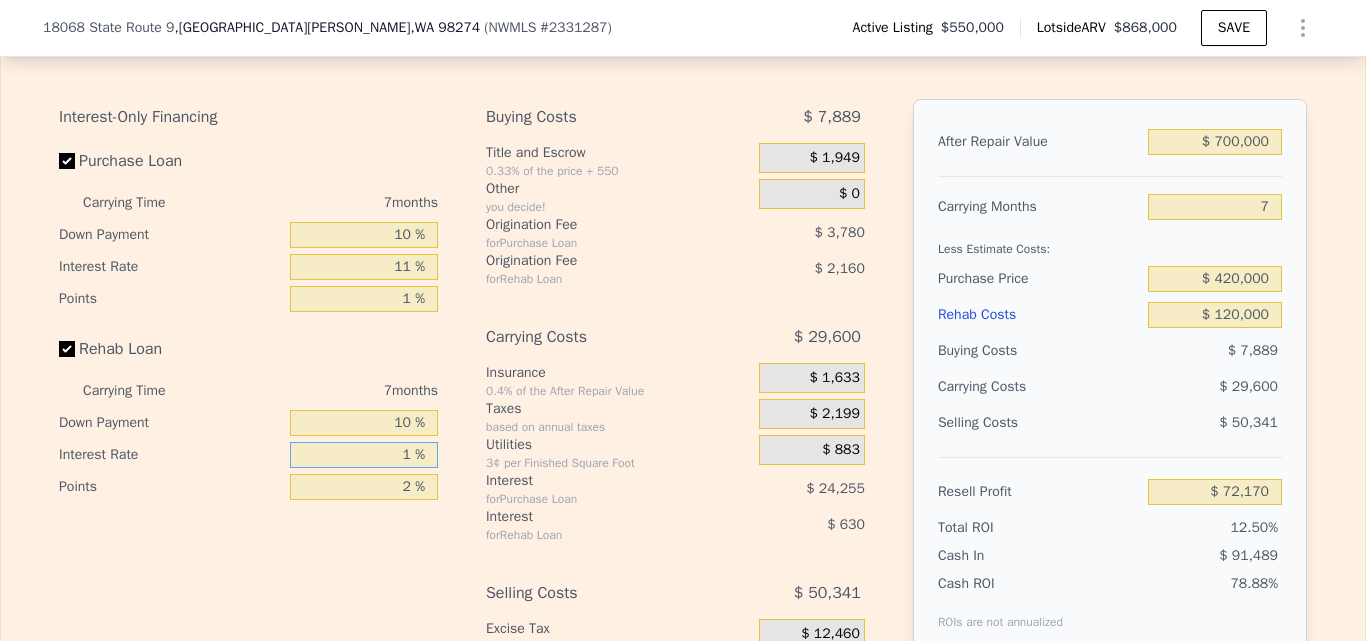 type on "10 %" 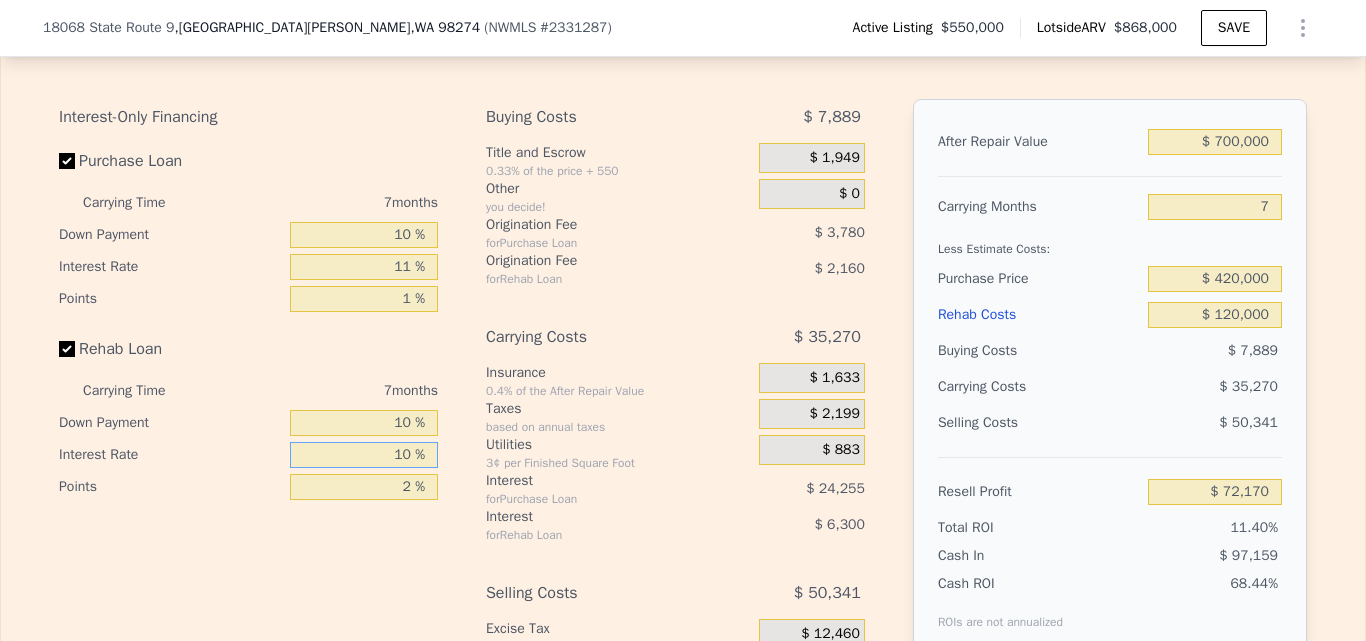 type on "$ 66,500" 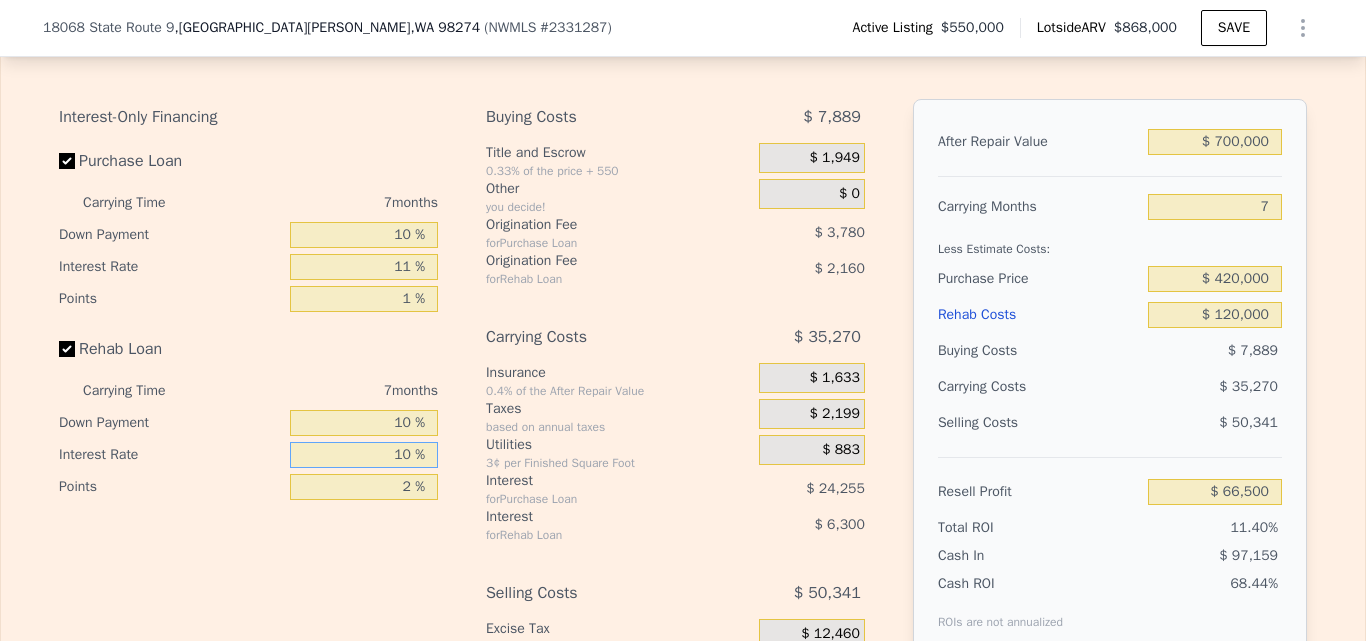 type on "10 %" 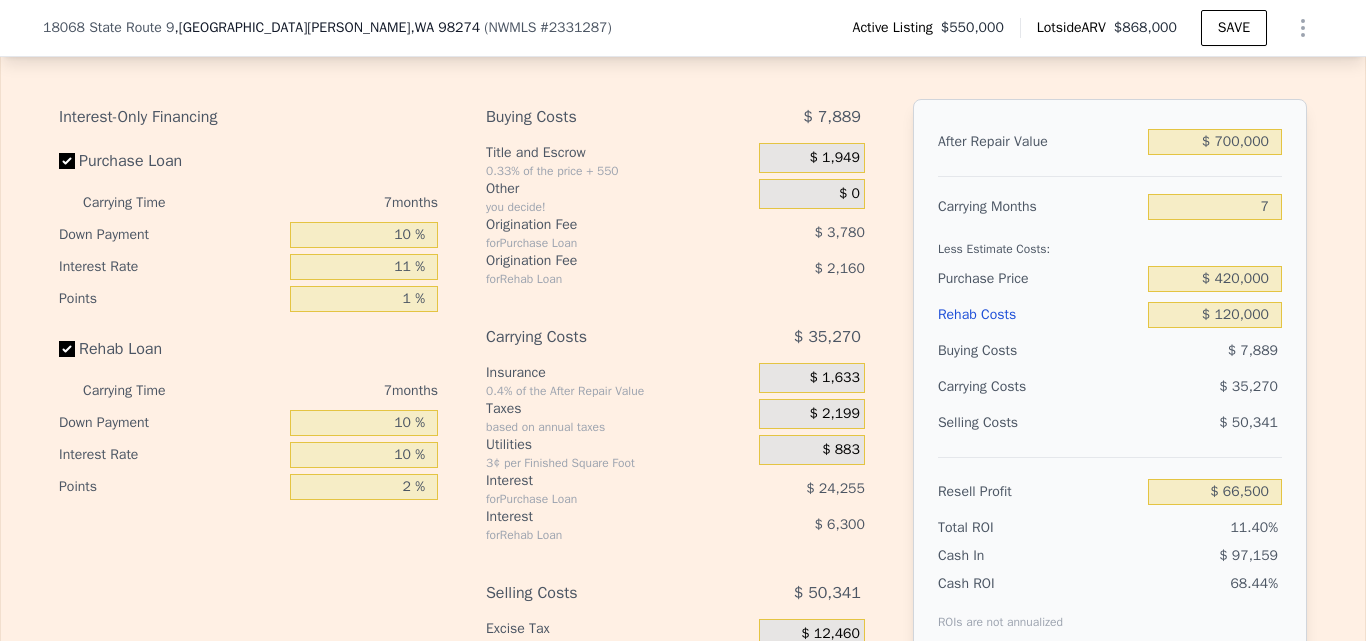 click on "Interest-Only Financing Purchase Loan Carrying Time 7  months Down Payment 10 % Interest Rate 11 % Points 1 % Rehab Loan Carrying Time 7  months Down Payment 10 % Interest Rate 10 % Points 2 %" at bounding box center [256, 431] 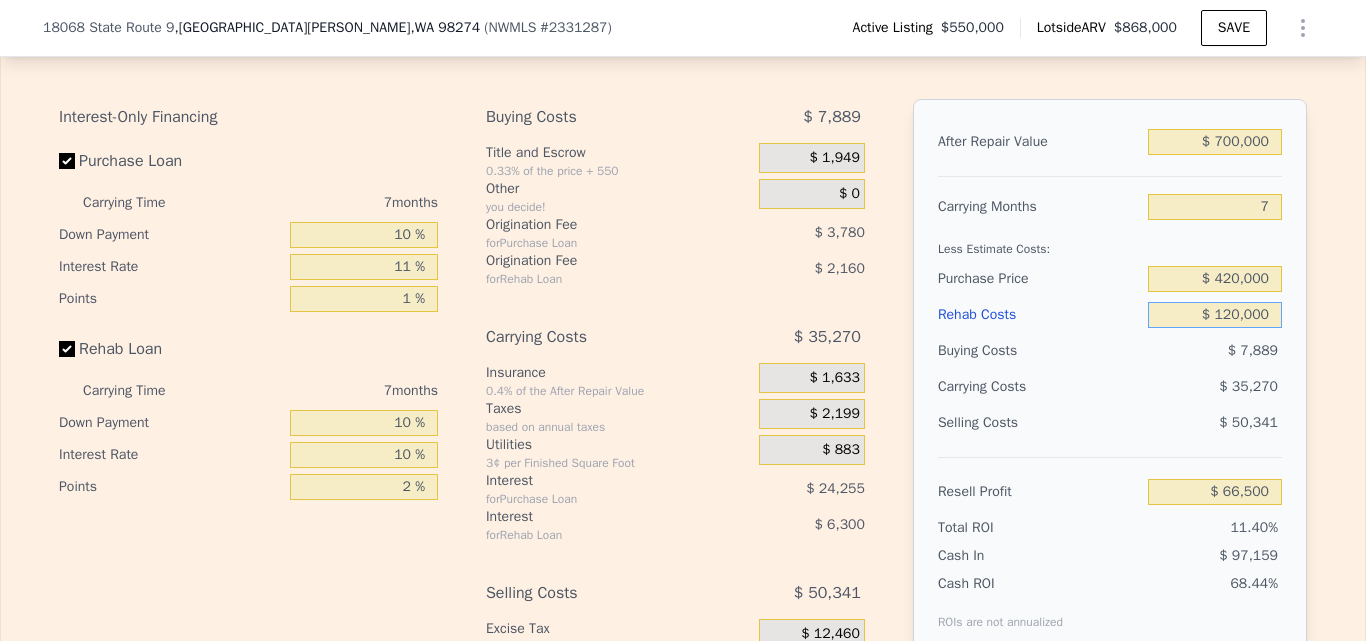 click on "$ 120,000" at bounding box center (1215, 315) 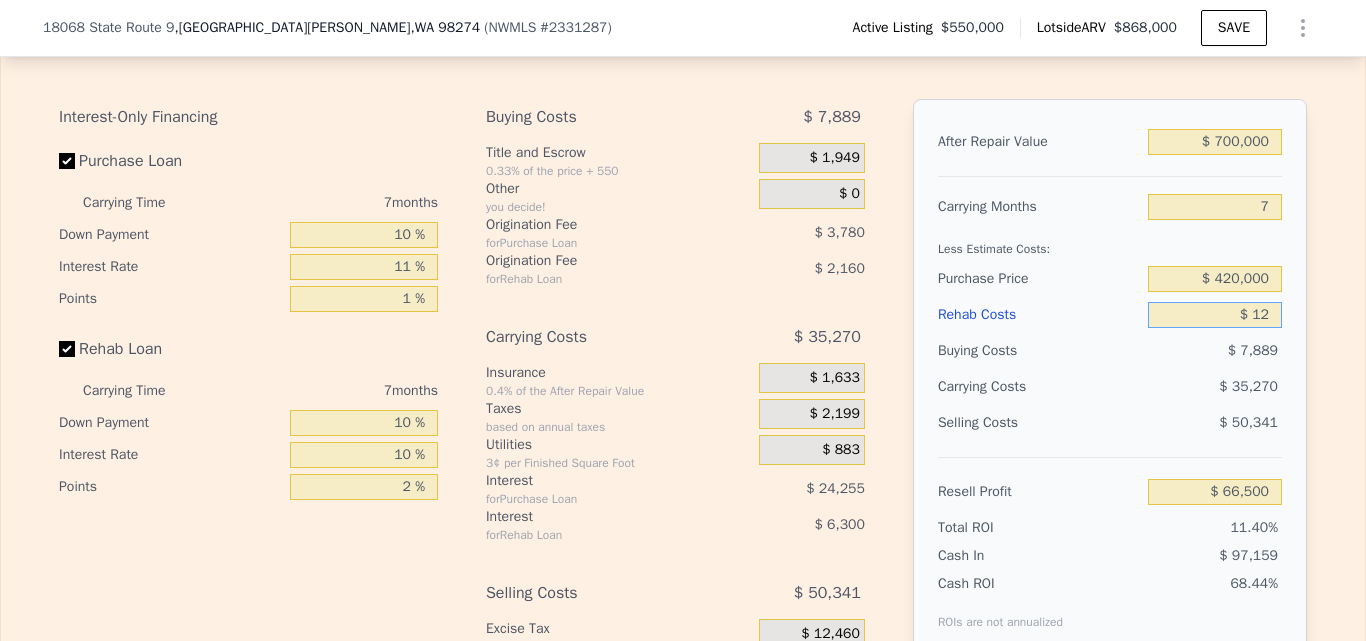 type on "$ 1" 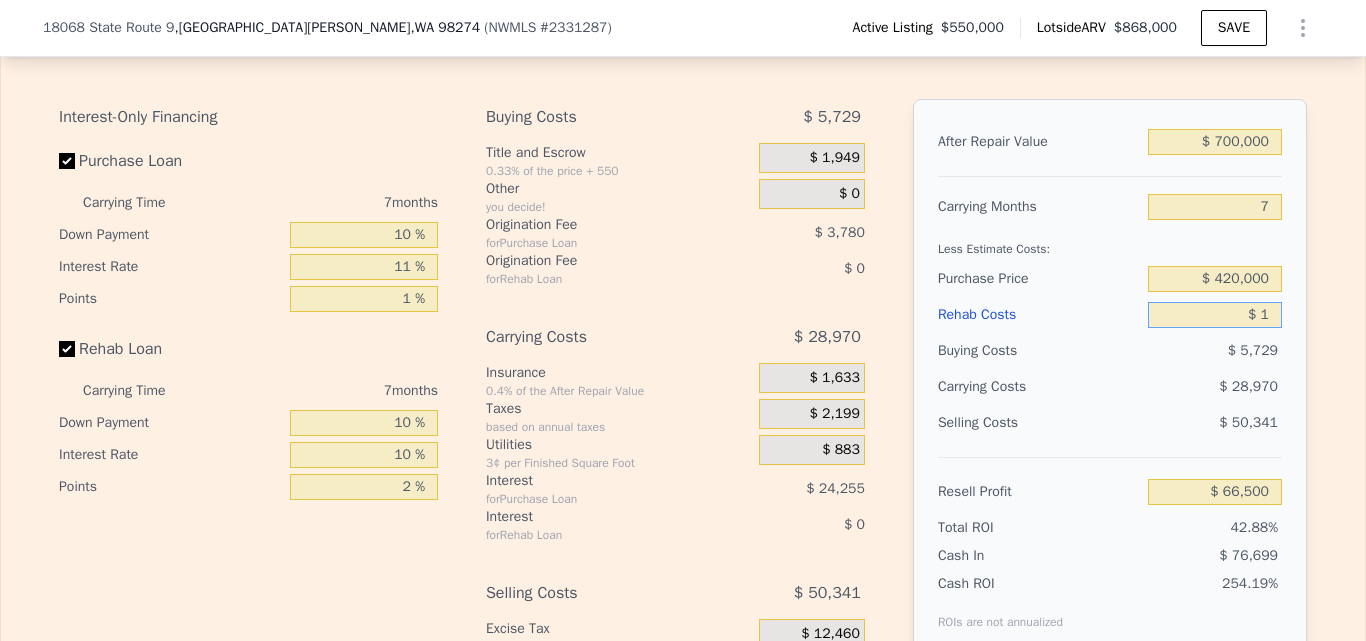 type on "$ 194,959" 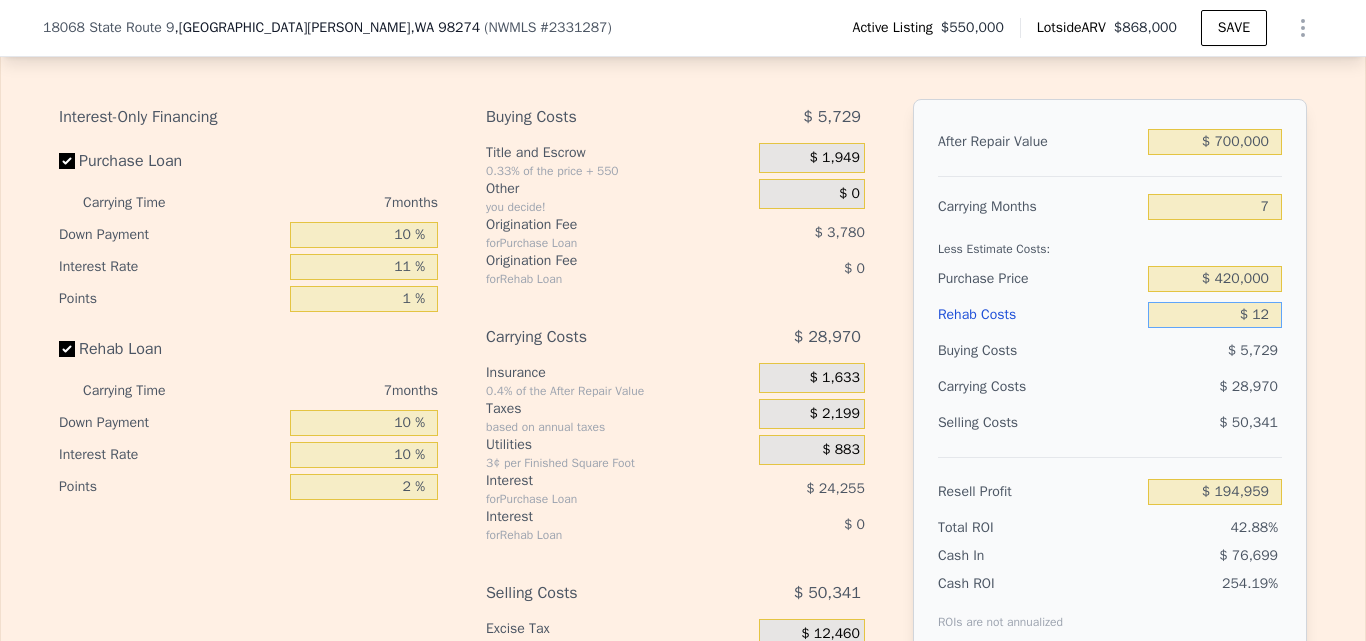 type on "$ 125" 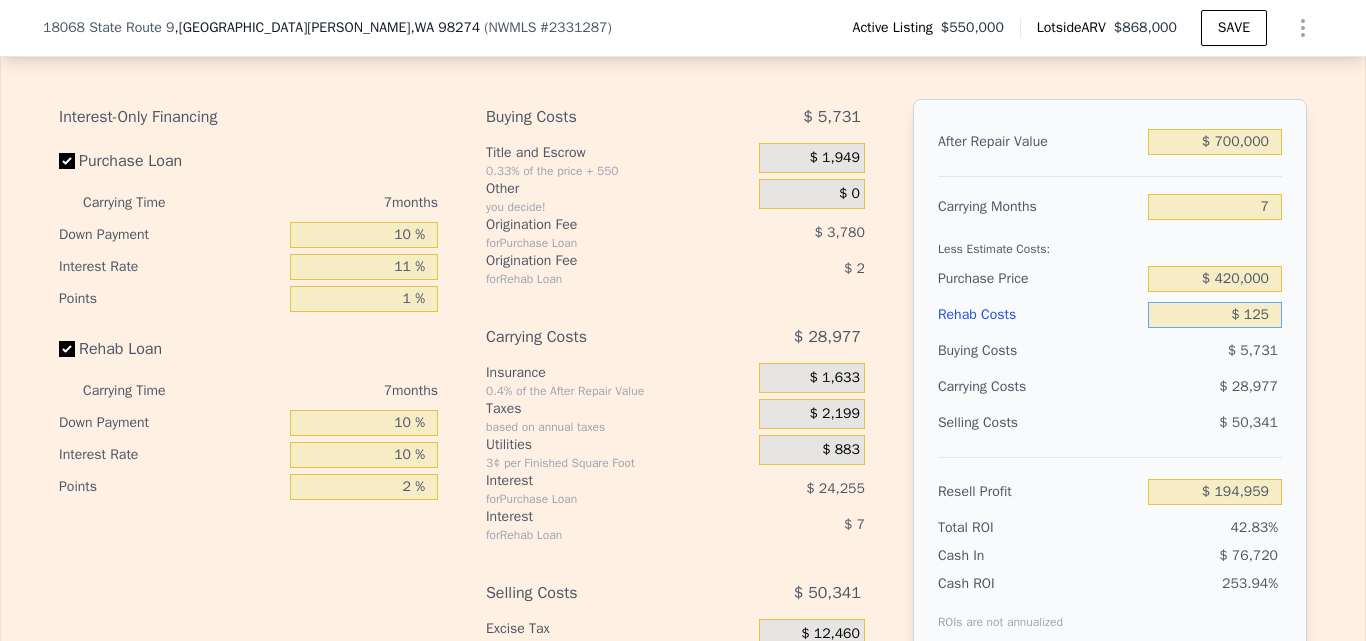 type on "$ 194,826" 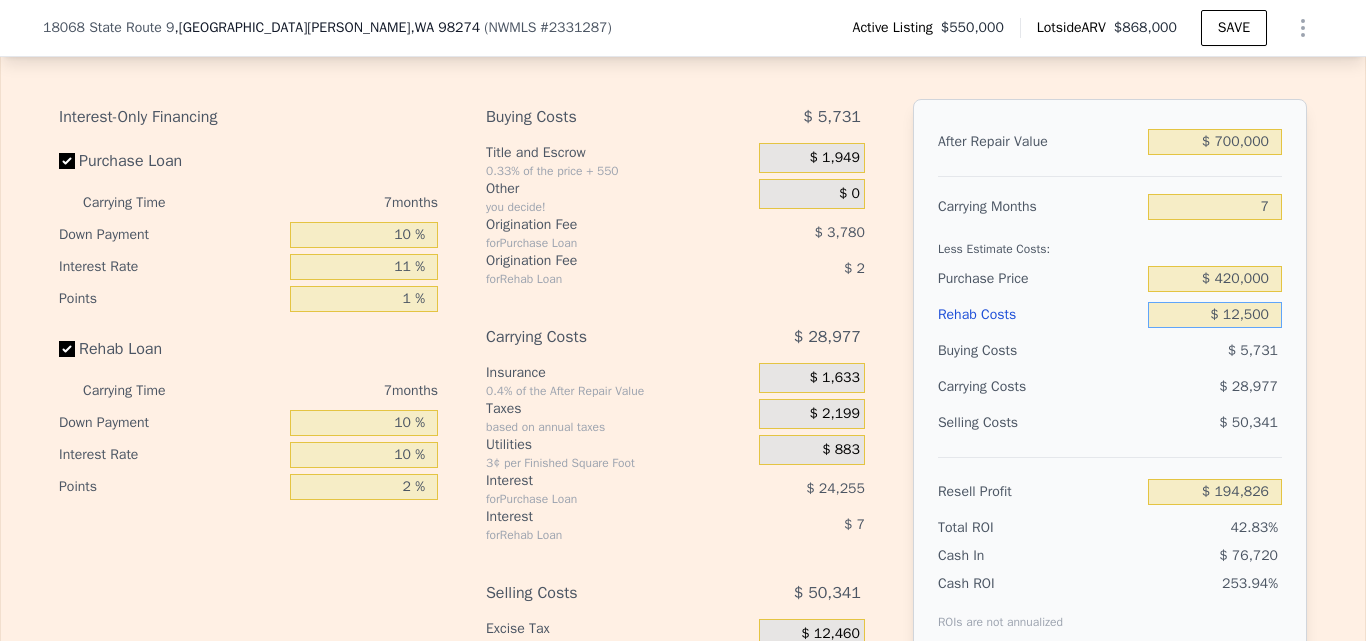 type on "$ 125,000" 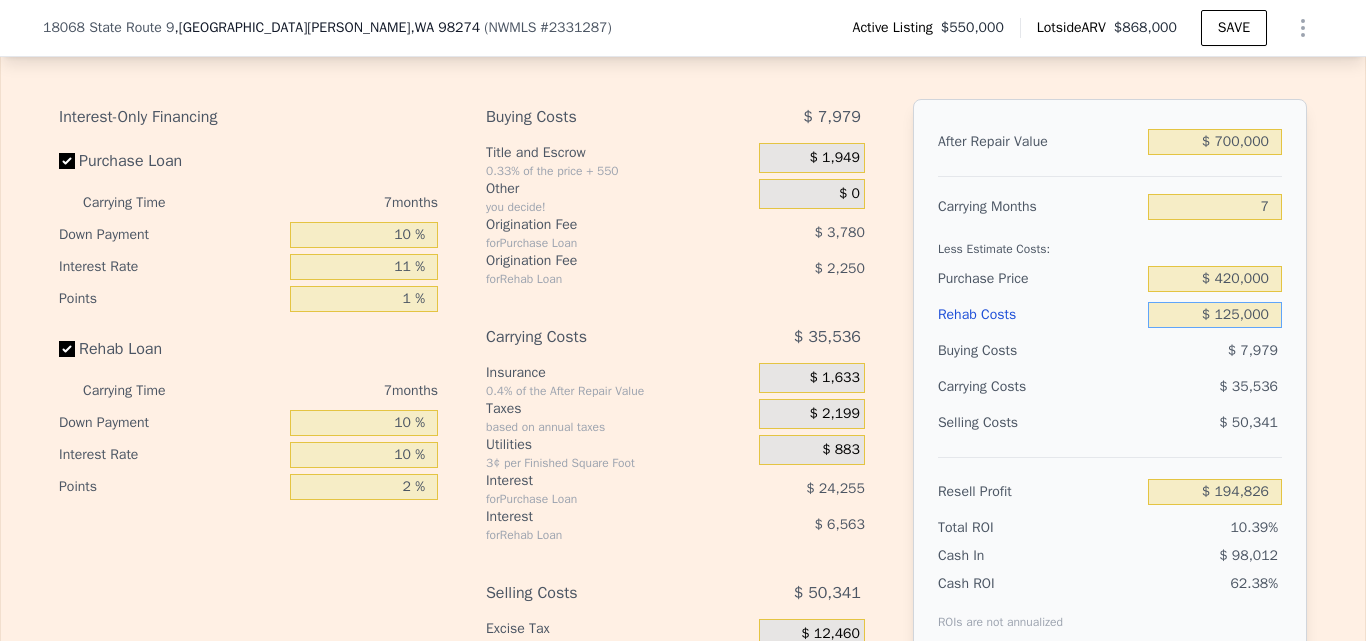 type on "$ 61,144" 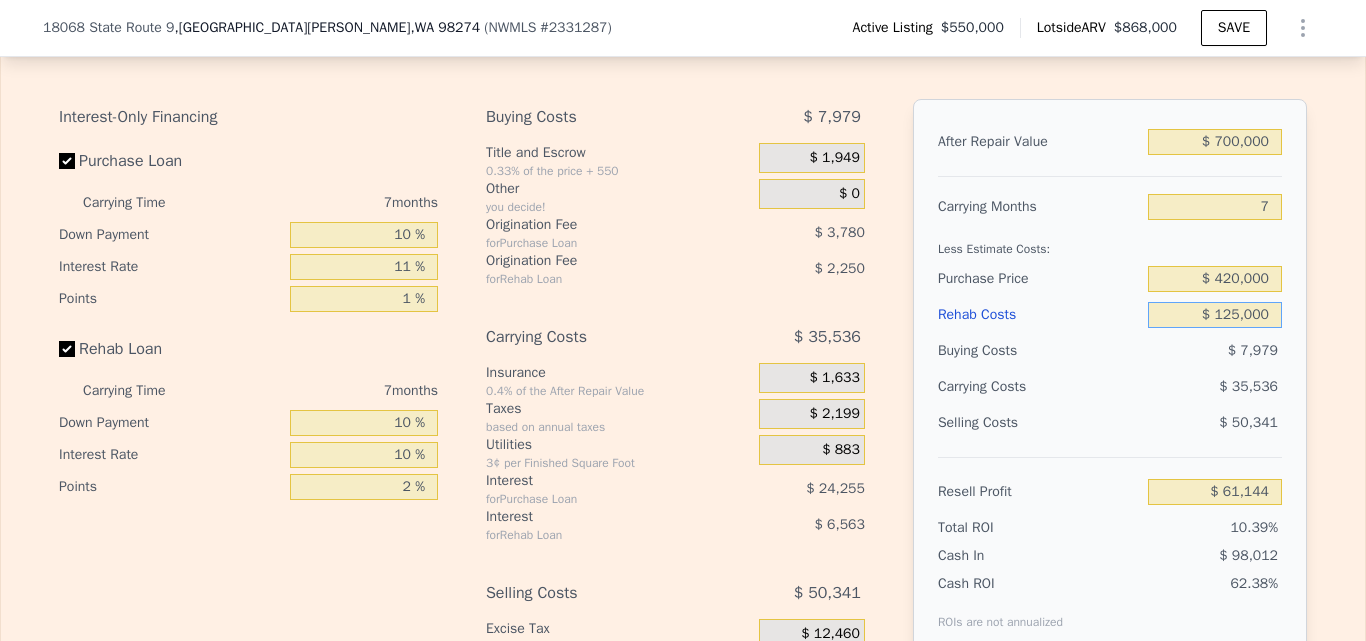 type on "$ 125,000" 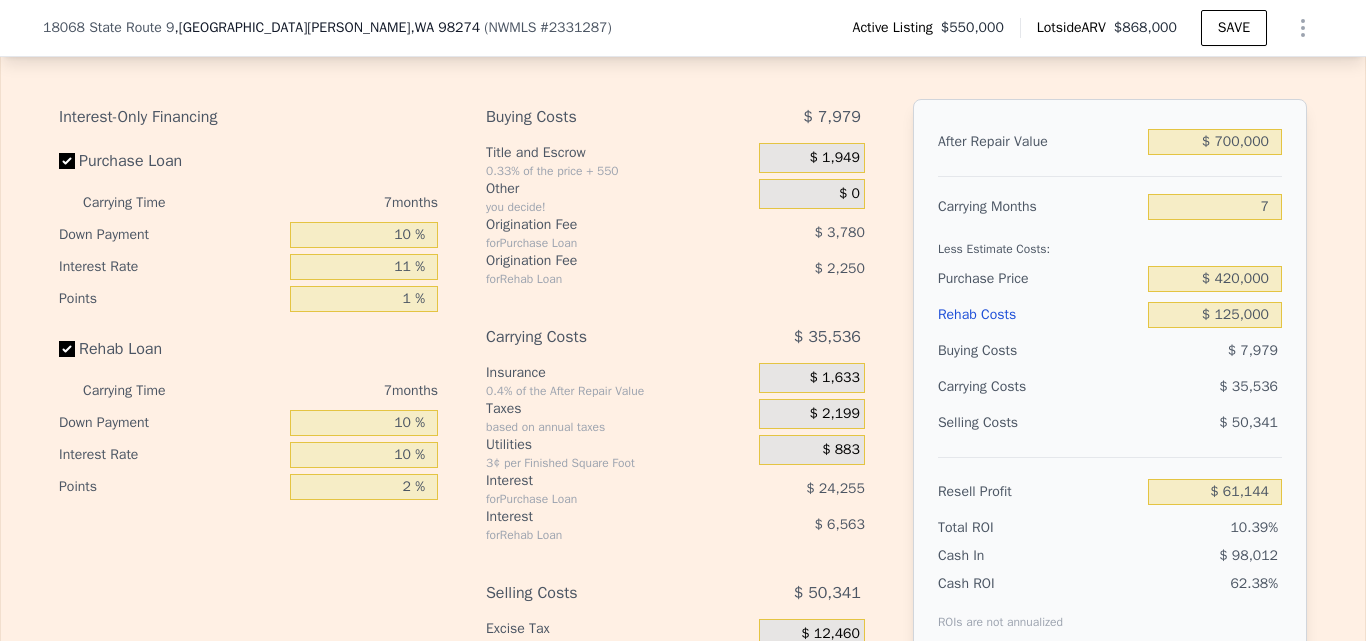 click on "Edit the assumptions in yellow boxes. Input profit to calculate an offer price. Pre-set assumptions are computer generated by  Lotside . Interest-Only Financing Purchase Loan Carrying Time 7  months Down Payment 10 % Interest Rate 11 % Points 1 % Rehab Loan Carrying Time 7  months Down Payment 10 % Interest Rate 10 % Points 2 % Buying Costs $ 7,979 Title and Escrow 0.33% of the price + 550 $ 1,949 Other you decide! $ 0 Origination Fee for  Purchase Loan $ 3,780 Origination Fee for  Rehab Loan $ 2,250 Carrying Costs $ 35,536 Insurance 0.4% of the After Repair Value $ 1,633 Taxes based on annual taxes $ 2,199 Utilities 3¢ per Finished Square Foot $ 883 Interest for  Purchase Loan $ 24,255 Interest for  Rehab Loan $ 6,563 Selling Costs $ 50,341 Excise Tax 1.78% of the After Repair Value $ 12,460 Listing Commission 2.5% of the After Repair Value $ 17,500 Selling Commission 2.5% of the After Repair Value $ 17,500 Title and Escrow 0.33% of the After Repair Value $ 2,881 After Repair Value $ 700,000 Carrying Months" at bounding box center [683, 391] 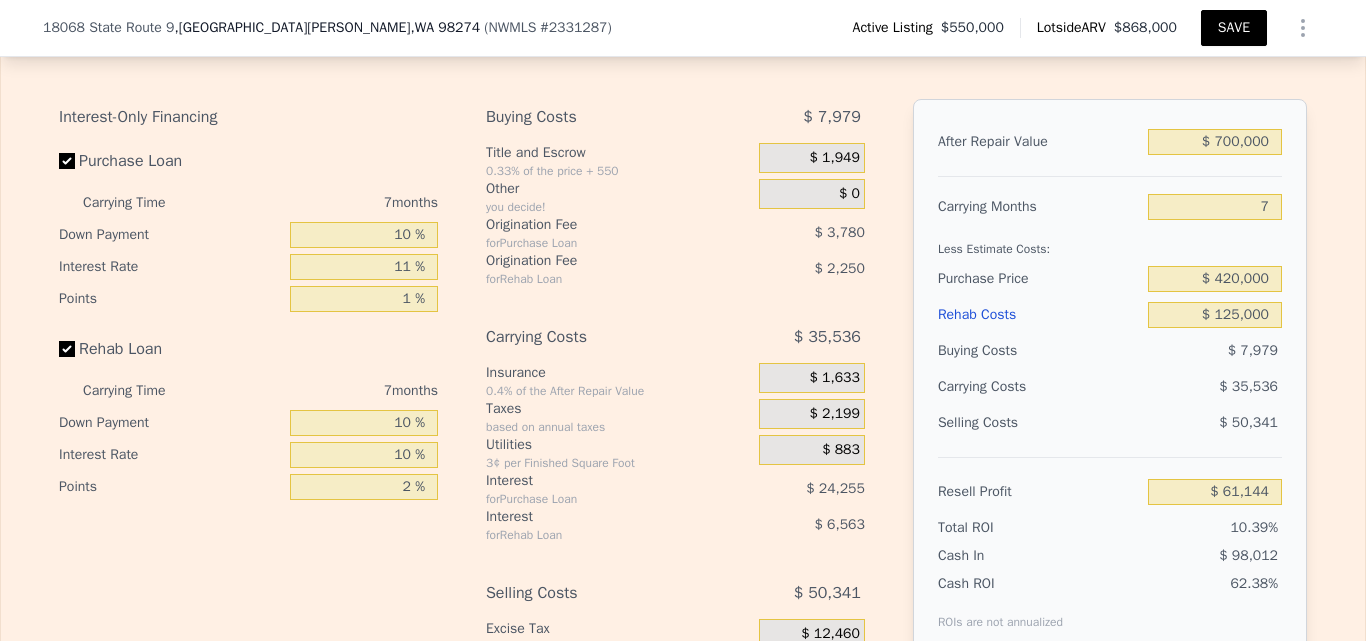 click on "SAVE" at bounding box center [1234, 28] 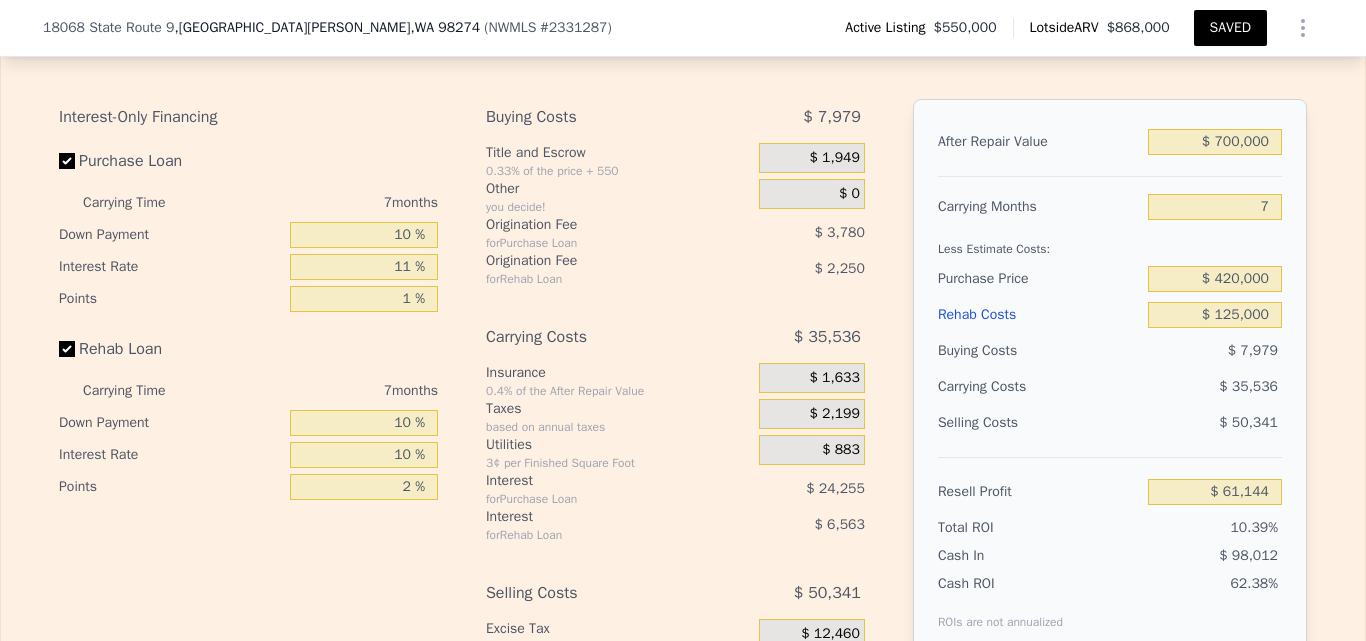 click 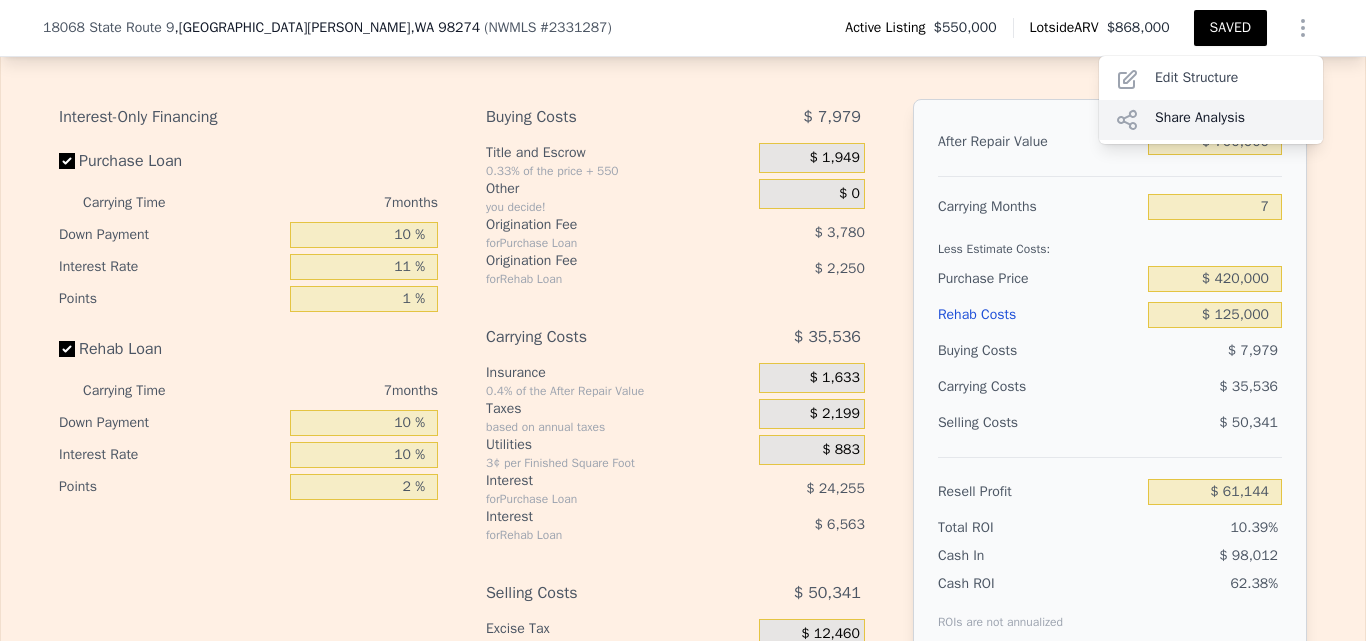 click on "Share Analysis" at bounding box center (1211, 120) 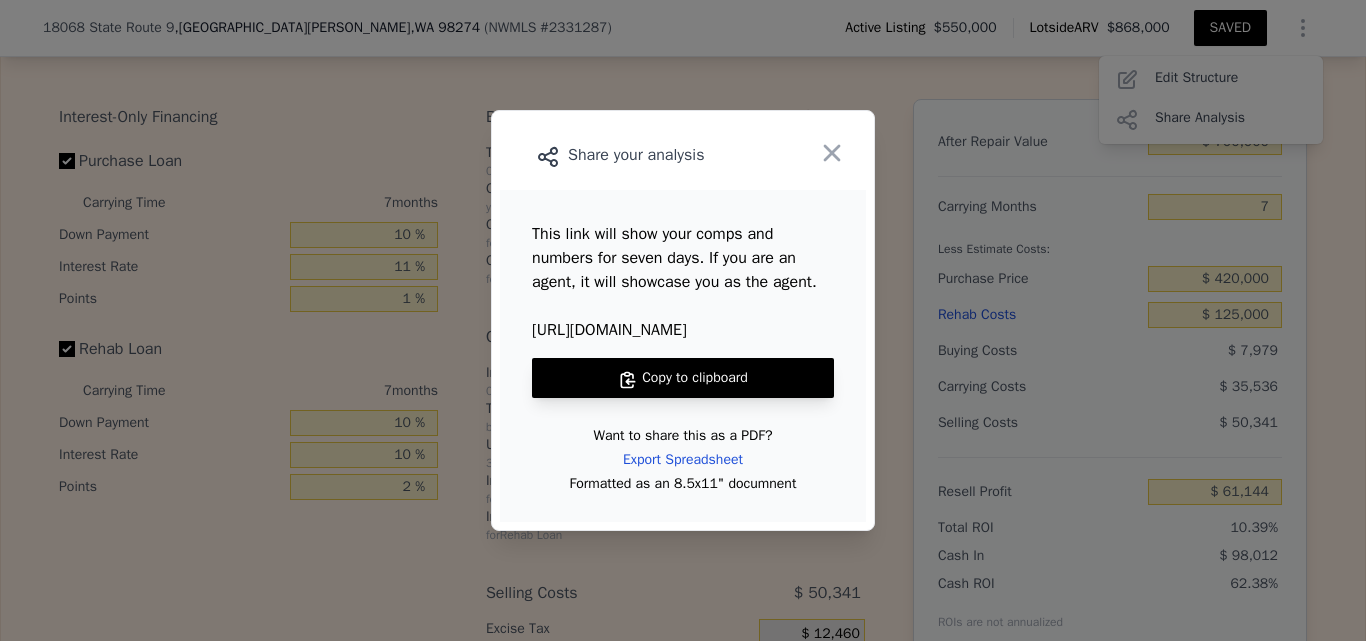 click on "Copy to clipboard" at bounding box center (683, 378) 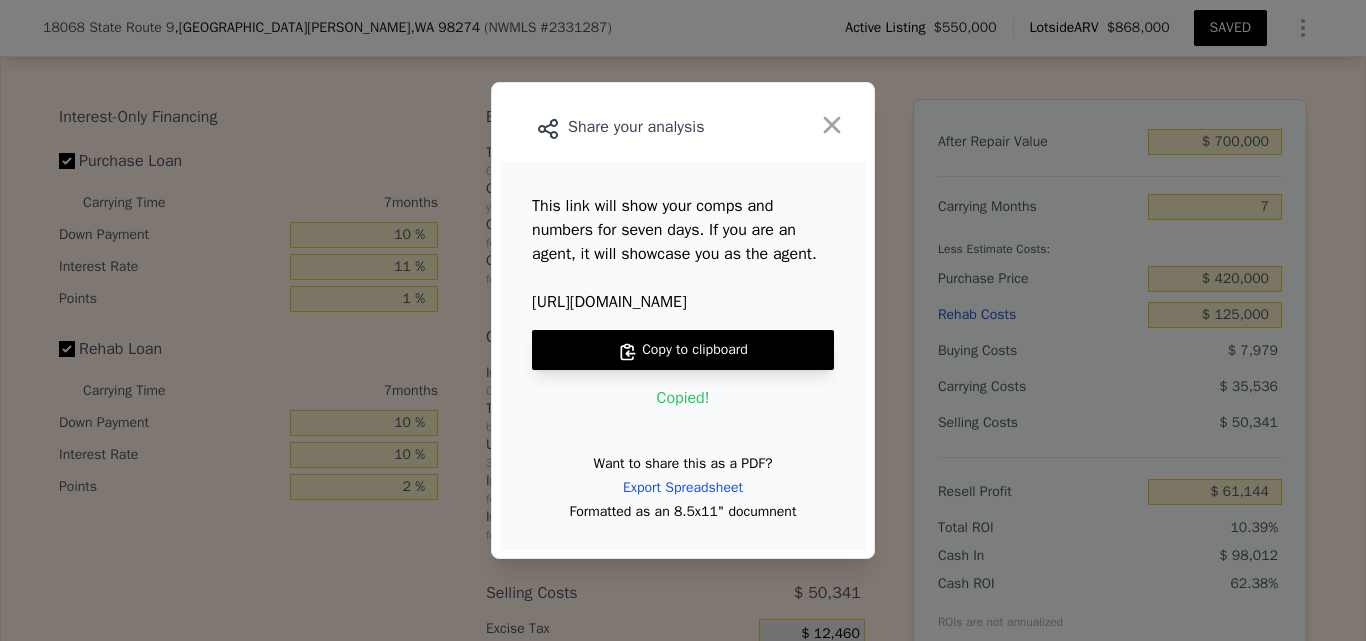 click on "Copy to clipboard" at bounding box center (683, 350) 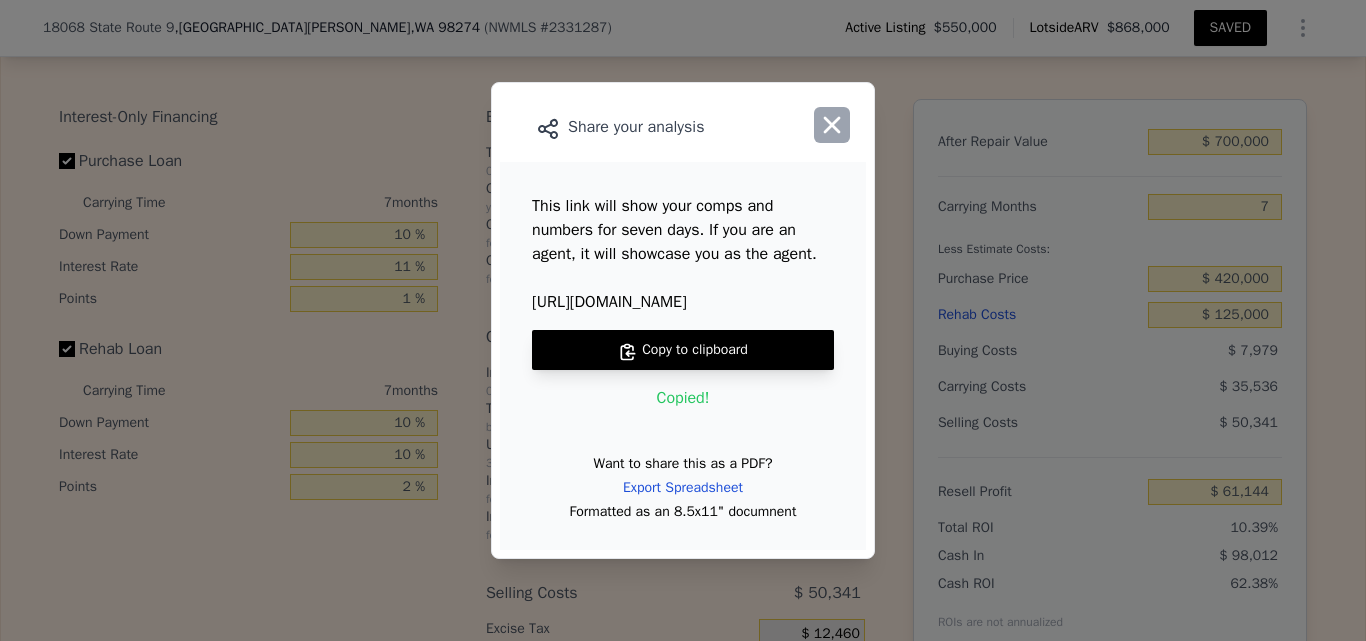 click 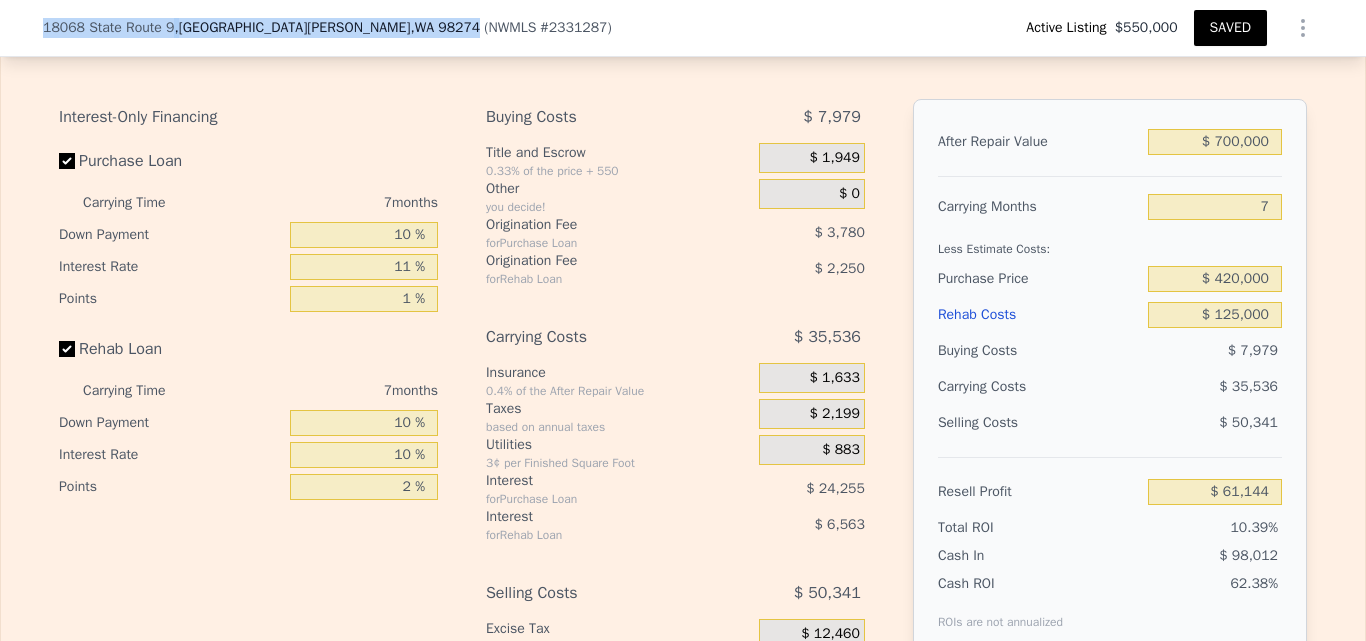 drag, startPoint x: 37, startPoint y: 29, endPoint x: 329, endPoint y: 27, distance: 292.00684 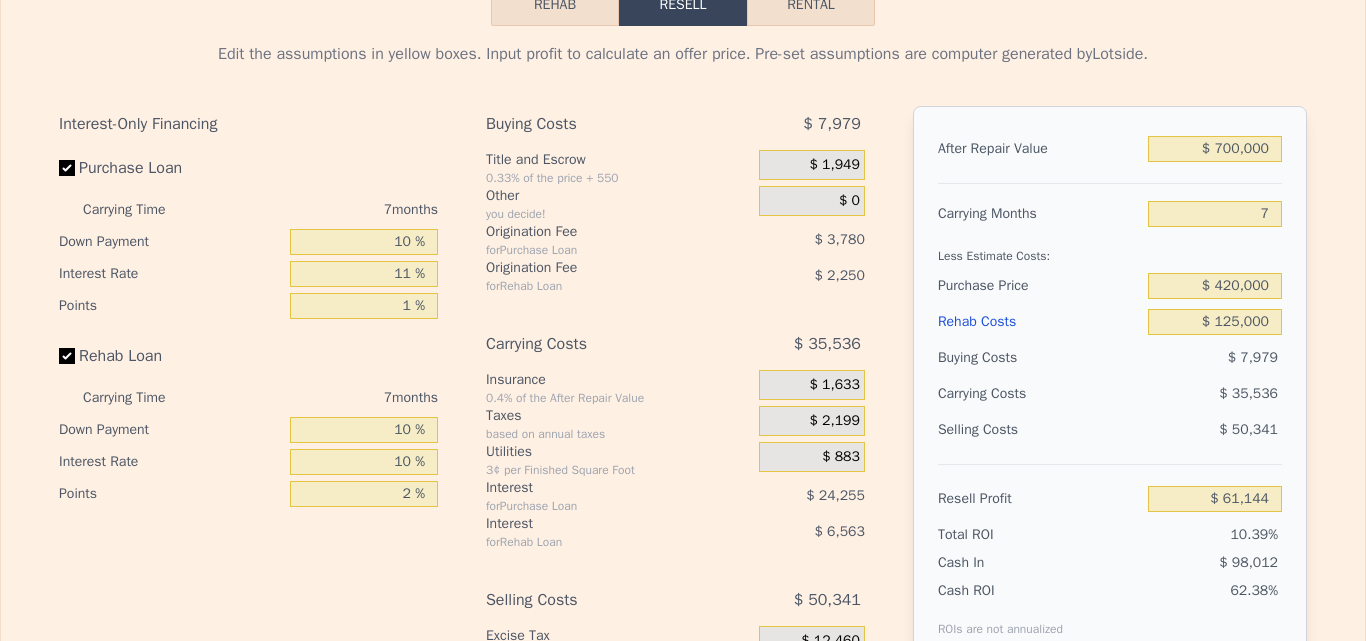 click on "Search an address or region" at bounding box center (204, -3178) 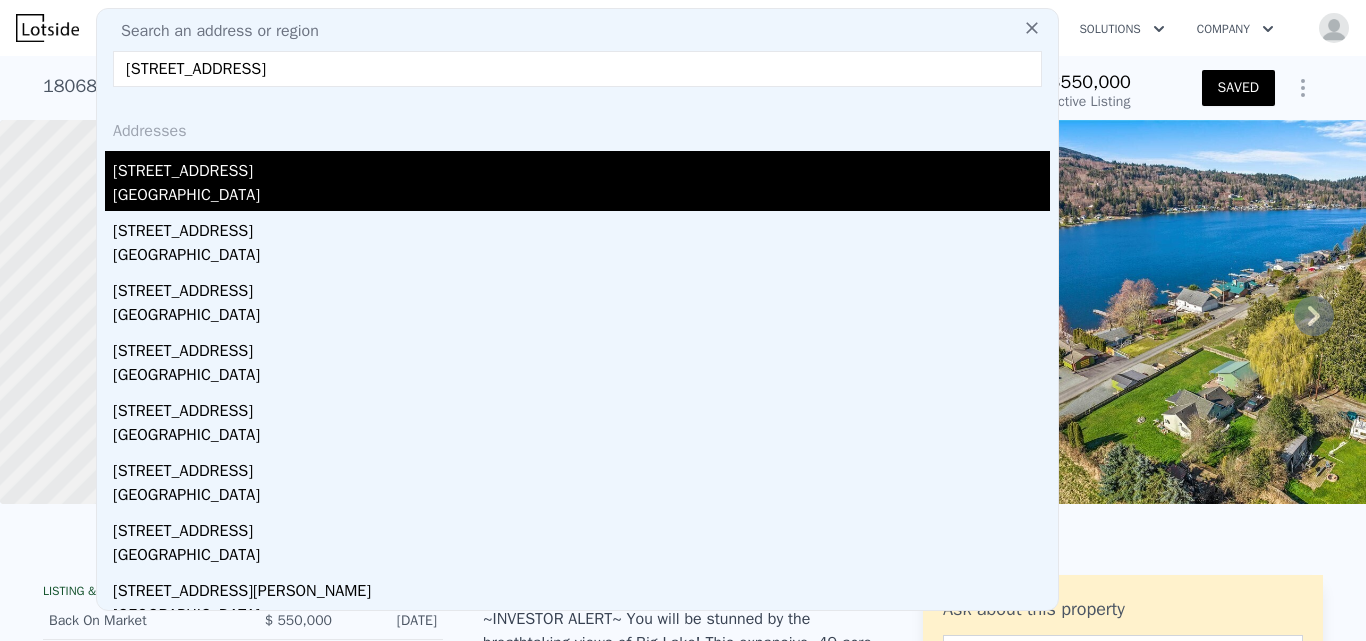 type on "7919 37th Avenue S Seattle, WA 98118" 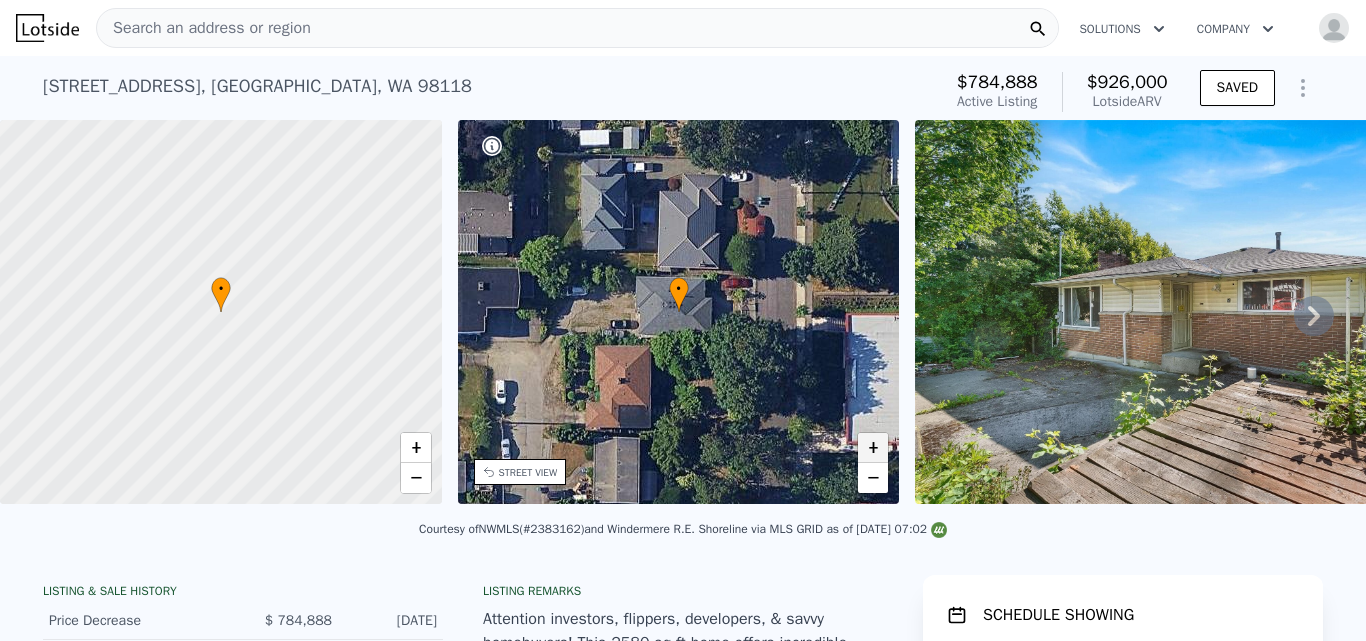 click on "+" at bounding box center [873, 448] 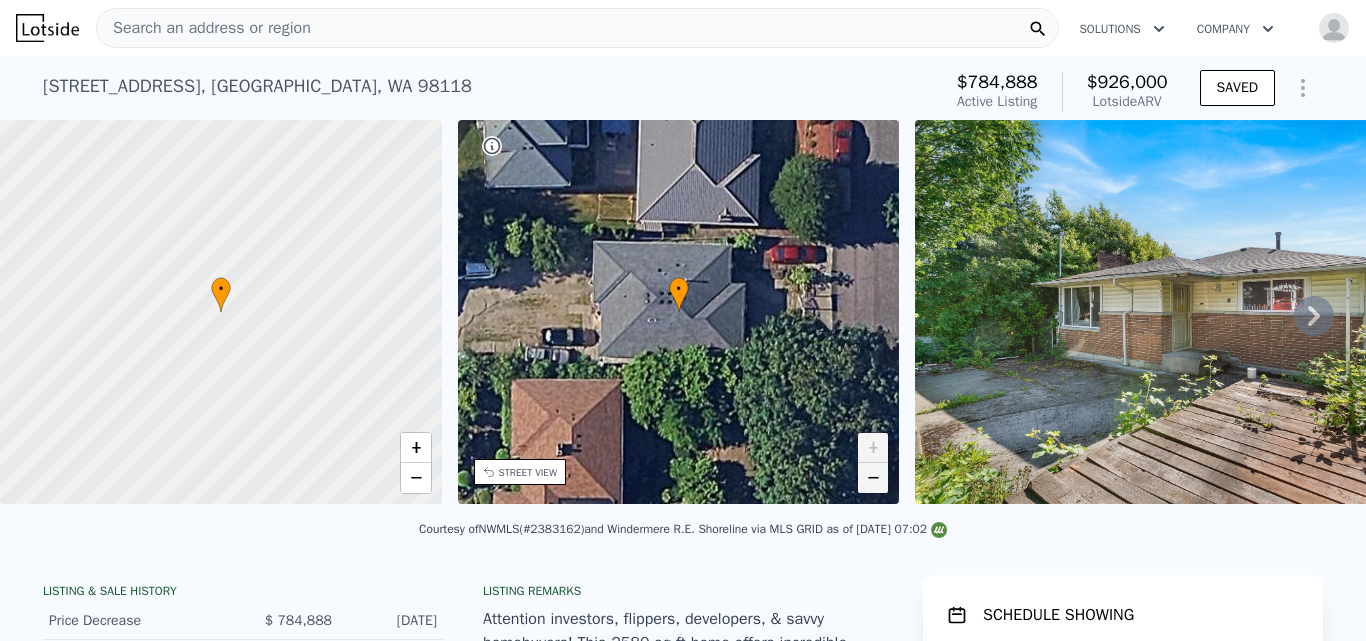 click on "−" at bounding box center [873, 478] 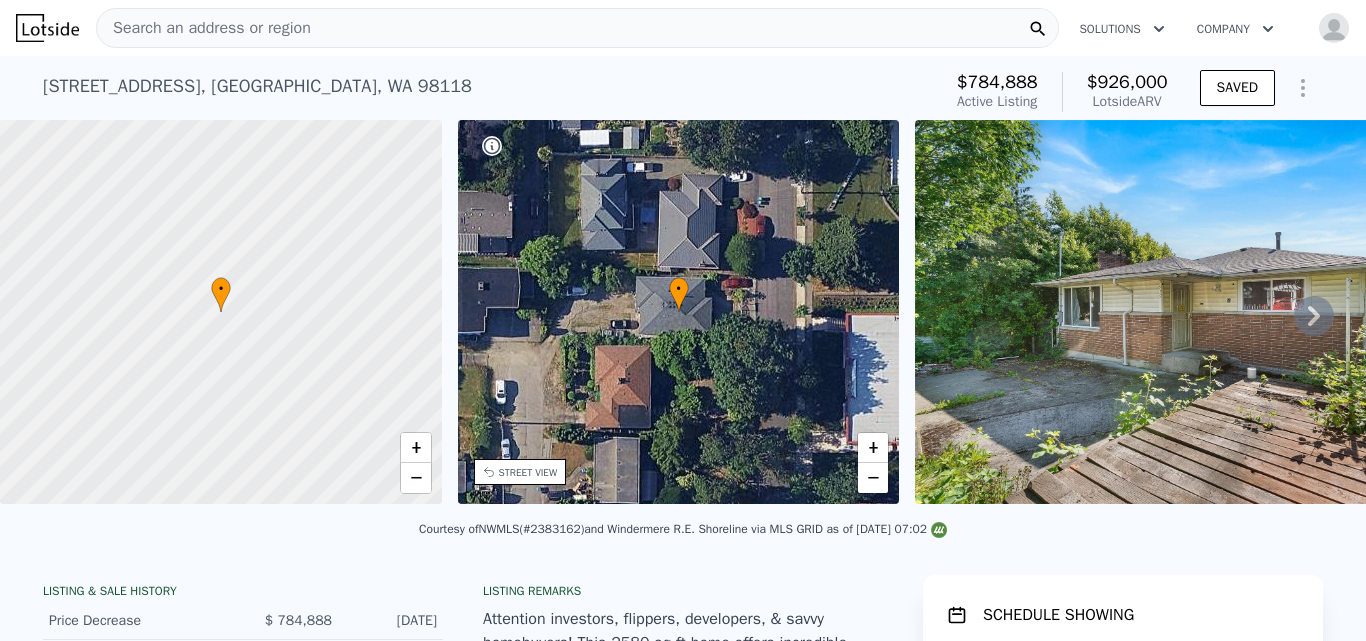 click on "STREET VIEW" at bounding box center (528, 472) 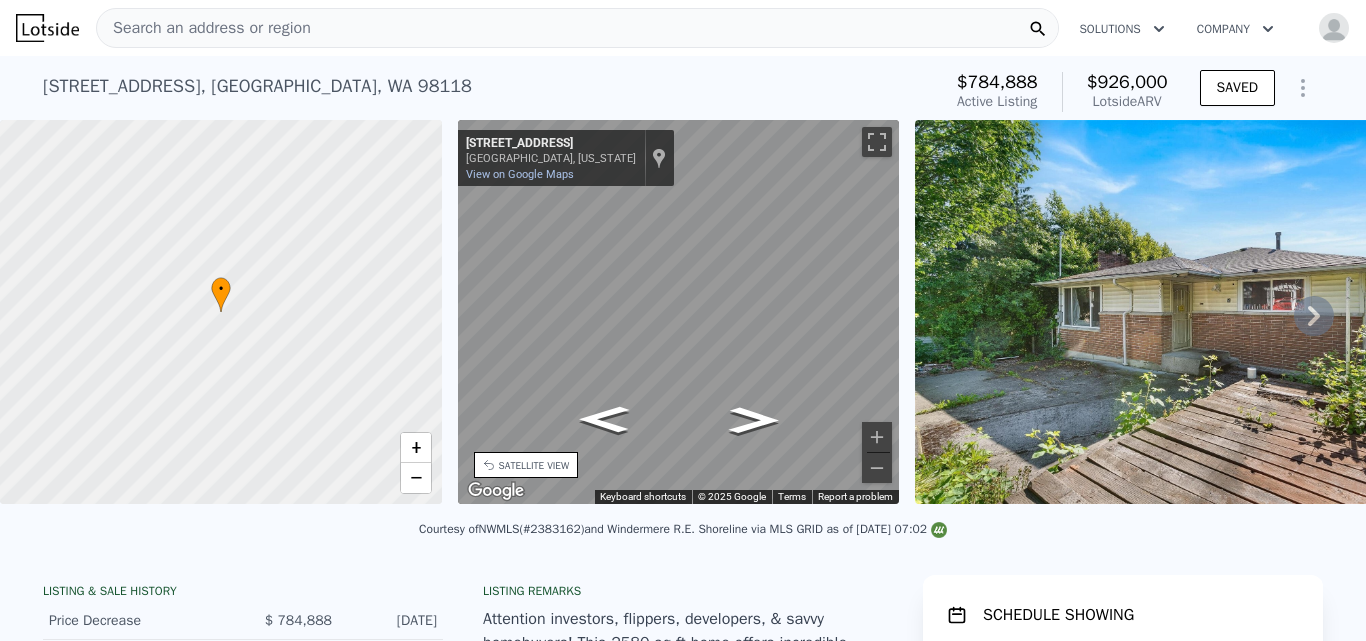 click on "SATELLITE VIEW" at bounding box center (534, 465) 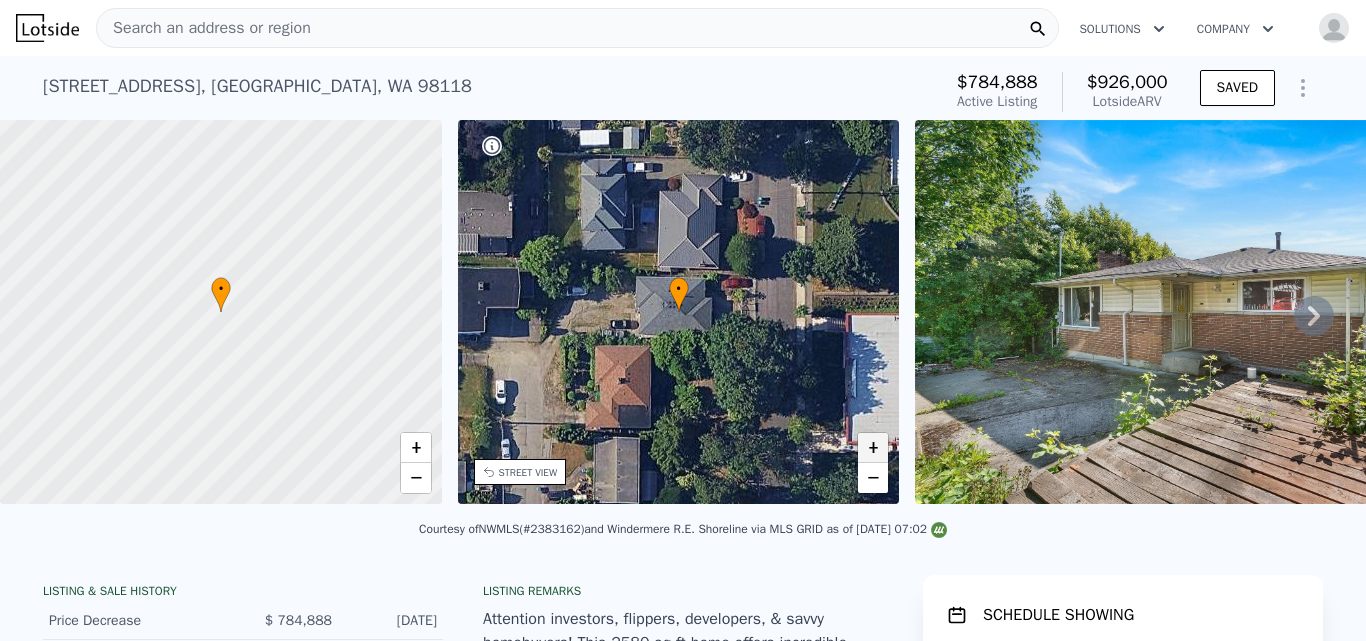 click on "+" at bounding box center [873, 448] 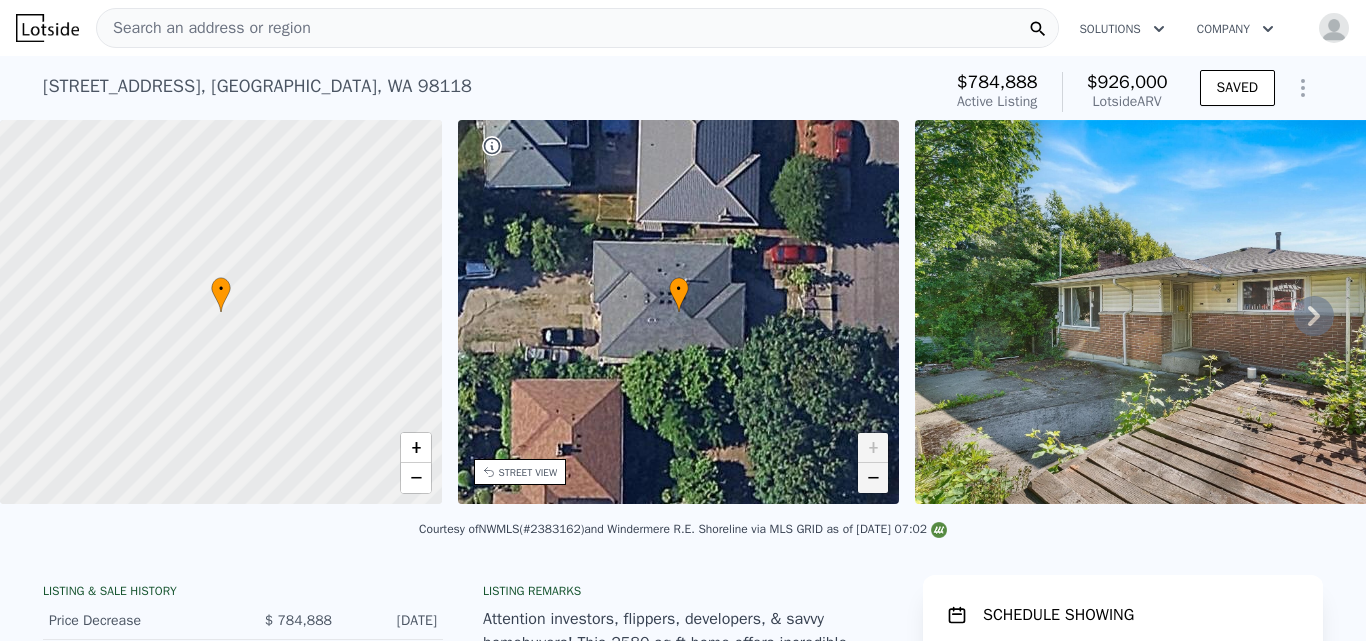 click on "−" at bounding box center (873, 478) 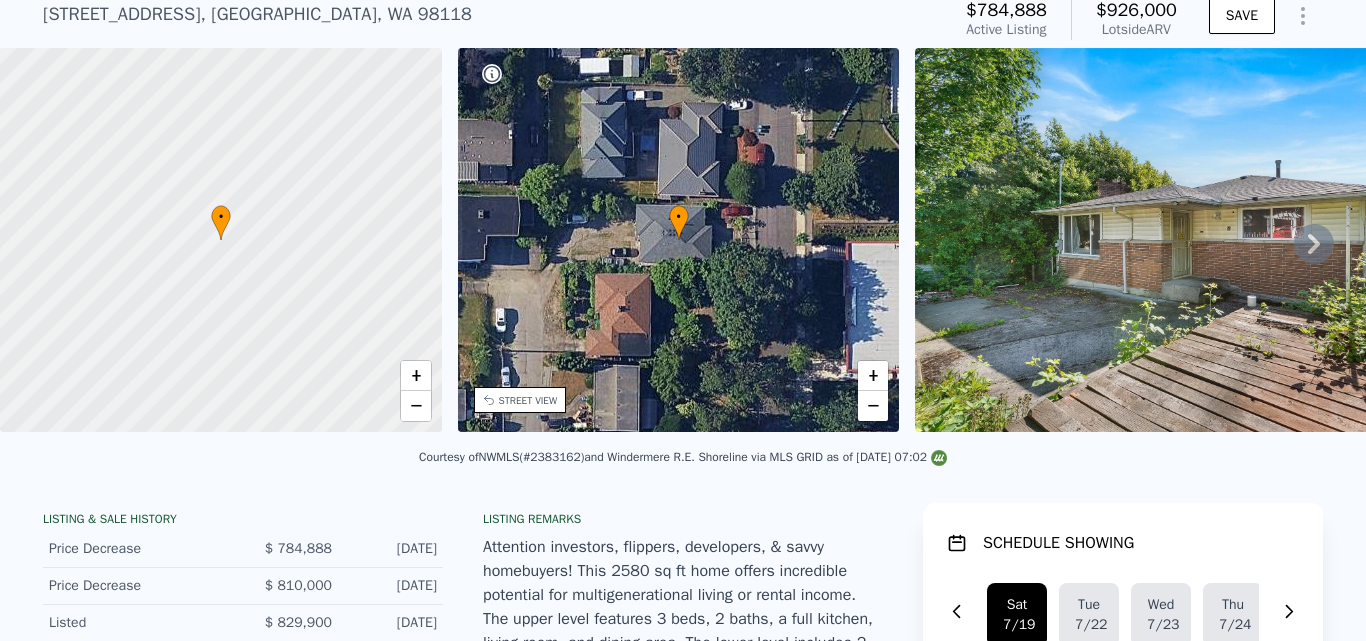 scroll, scrollTop: 60, scrollLeft: 0, axis: vertical 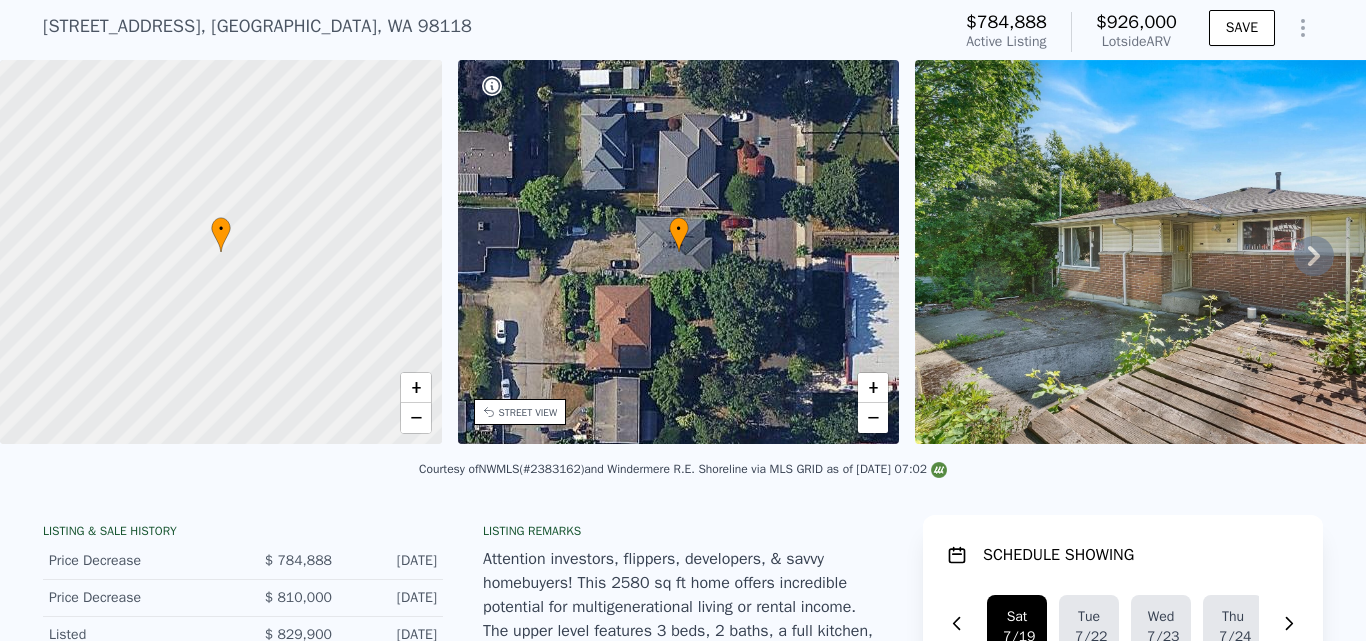 click on "7919 37th Ave S ,   Seattle ,   WA   98118" at bounding box center (257, 26) 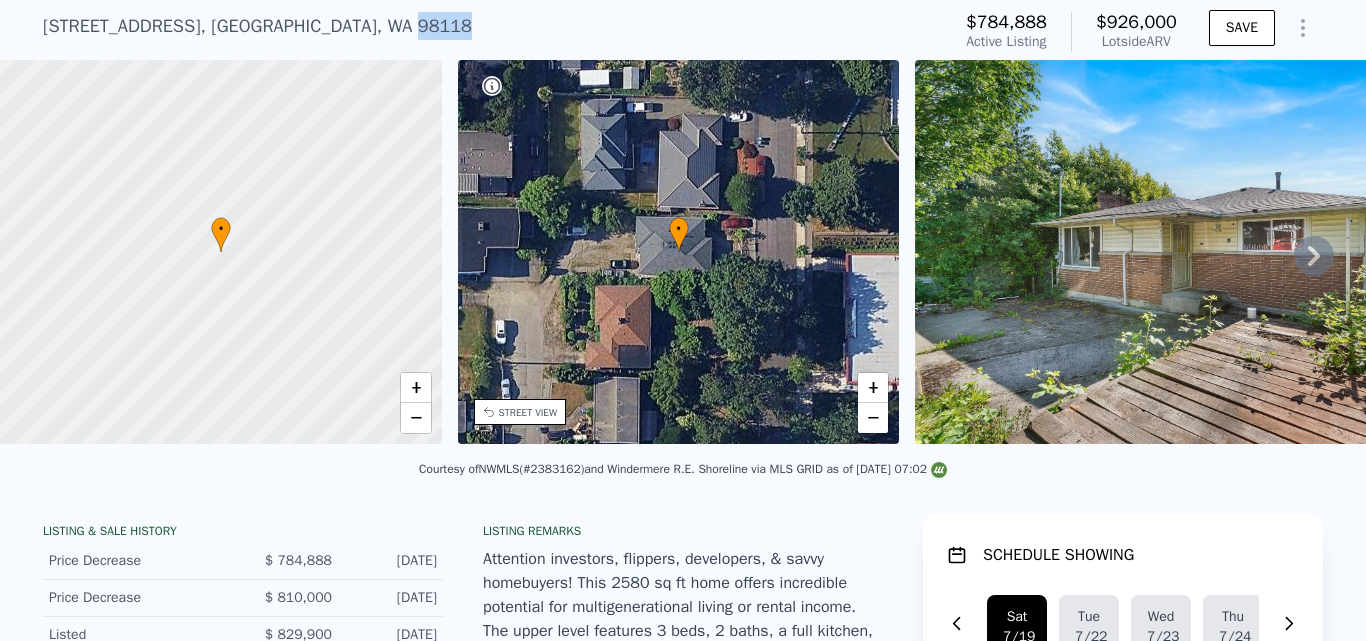 click on "7919 37th Ave S ,   Seattle ,   WA   98118" at bounding box center [257, 26] 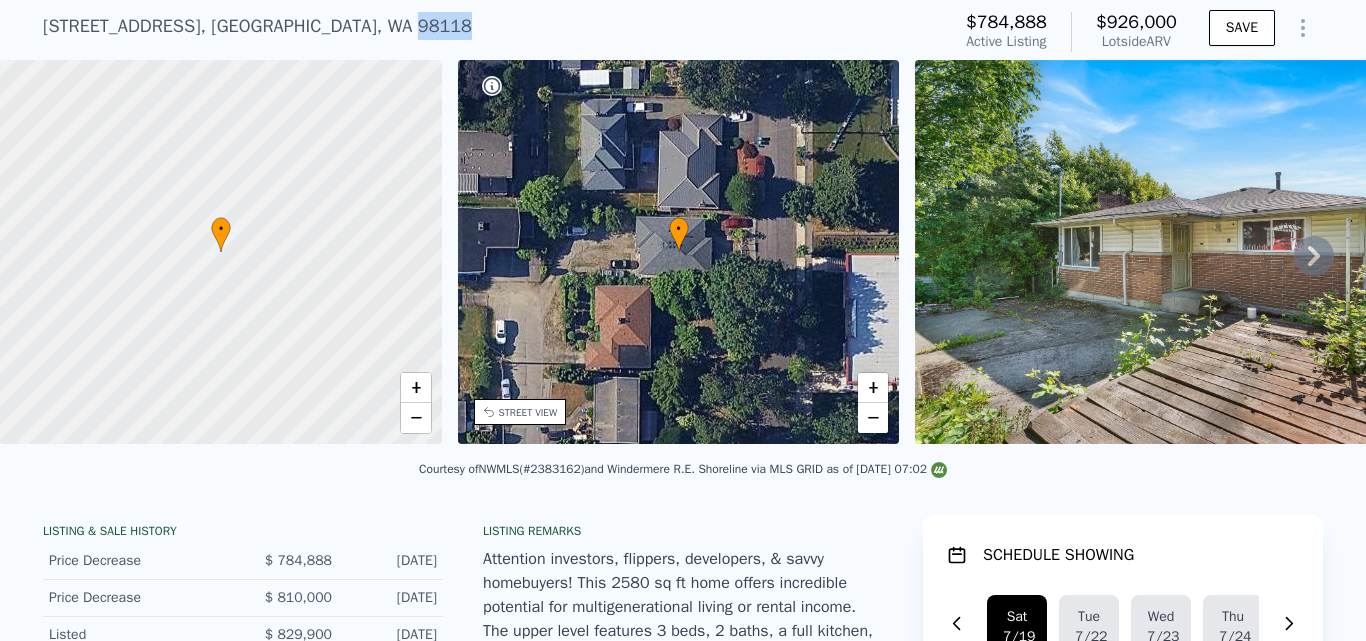 copy on "98118" 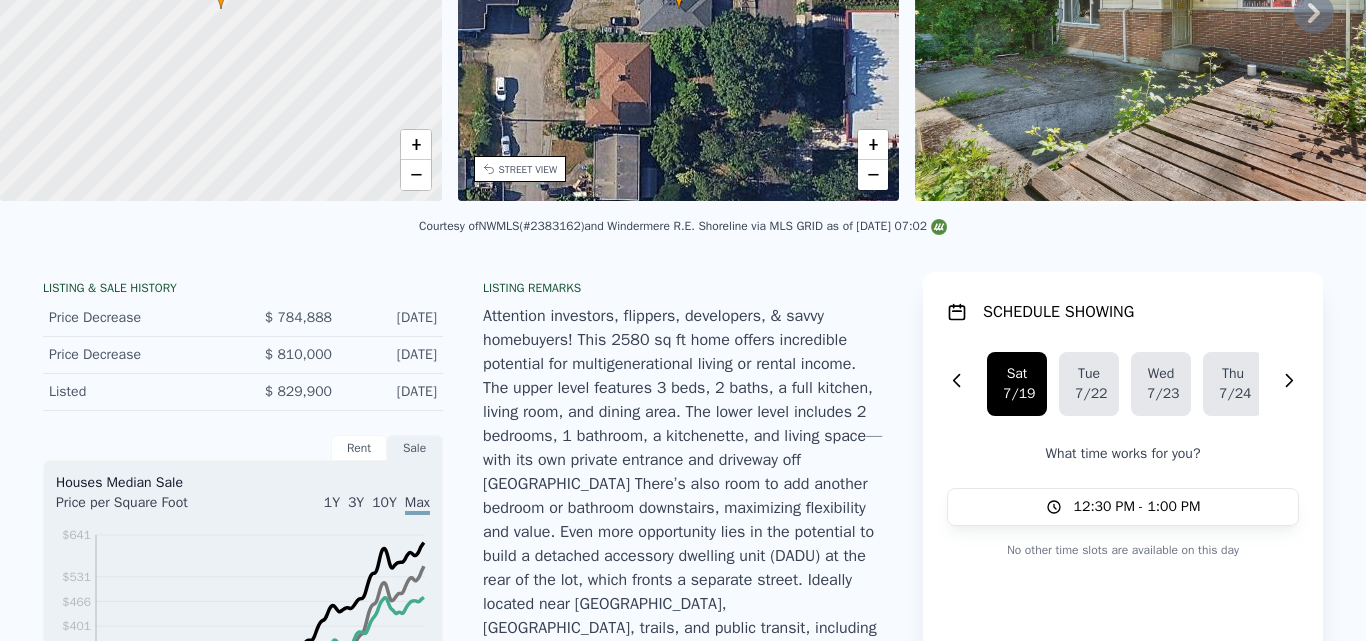 scroll, scrollTop: 0, scrollLeft: 0, axis: both 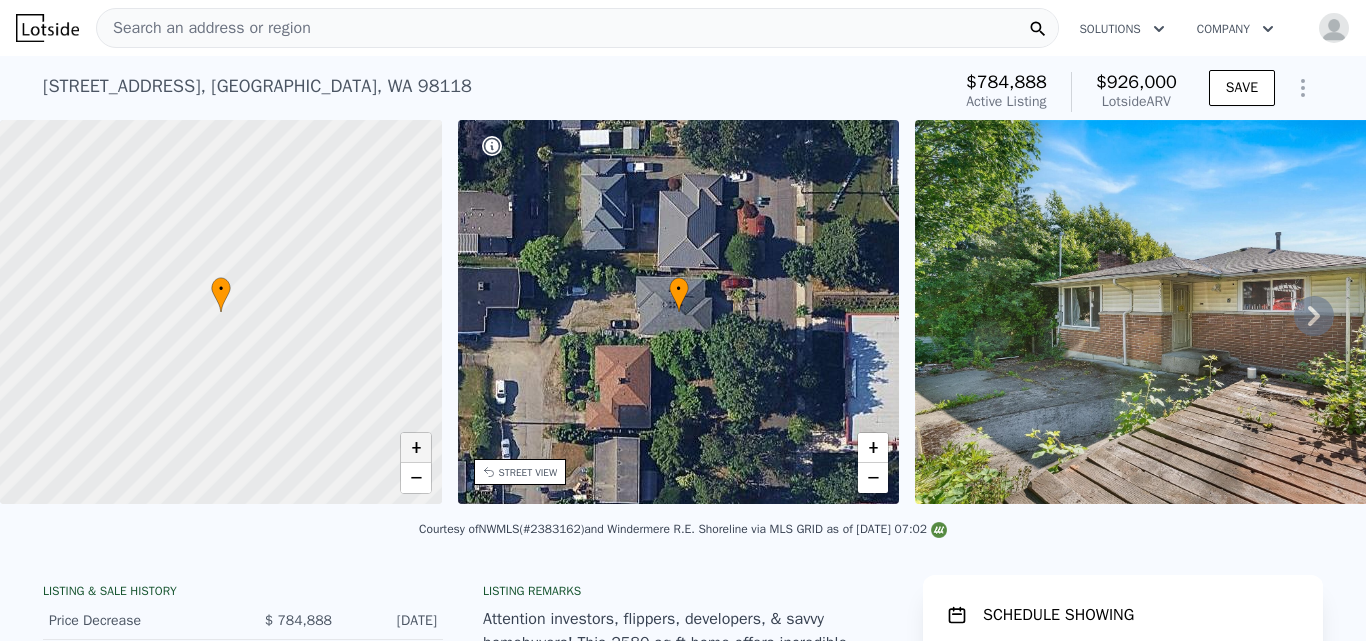 click on "+" at bounding box center (416, 448) 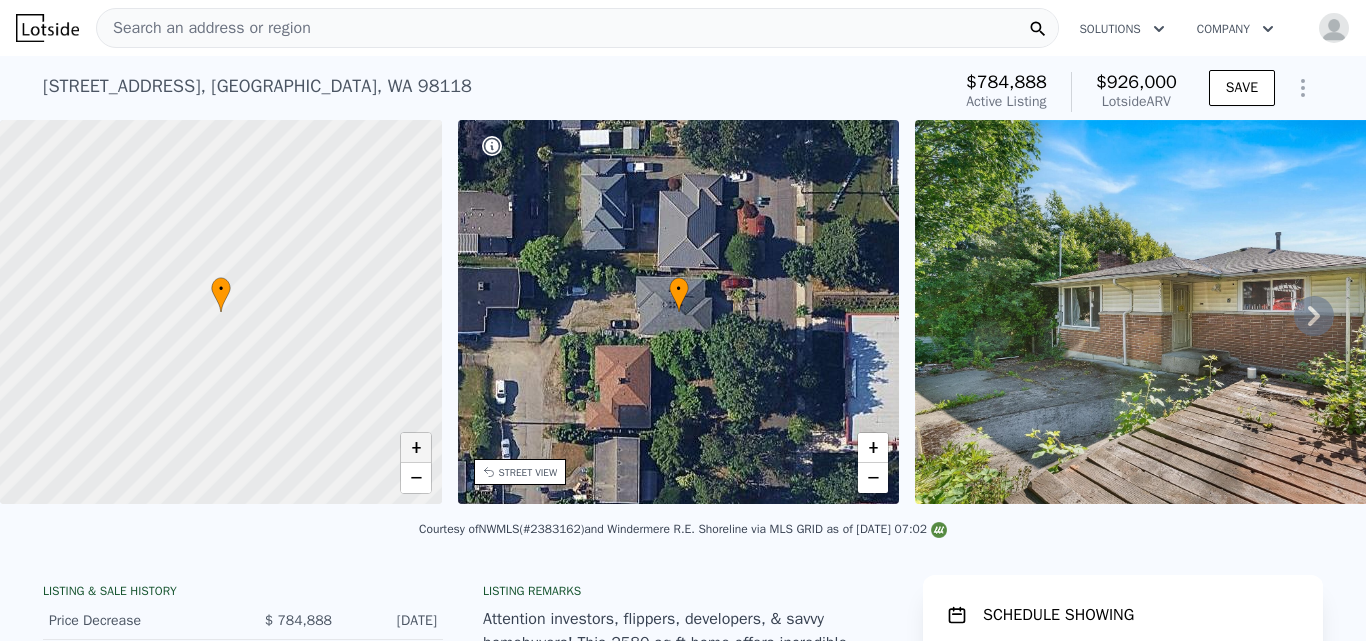 click on "+" at bounding box center [416, 448] 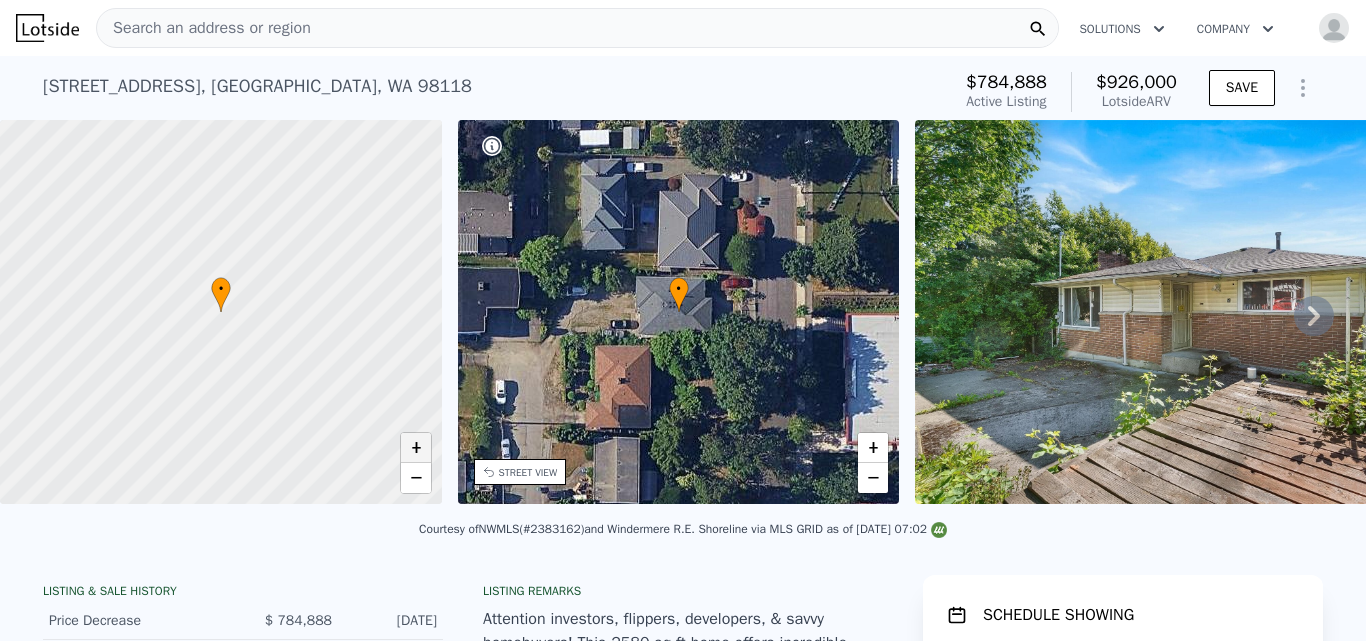 click on "+" at bounding box center (416, 448) 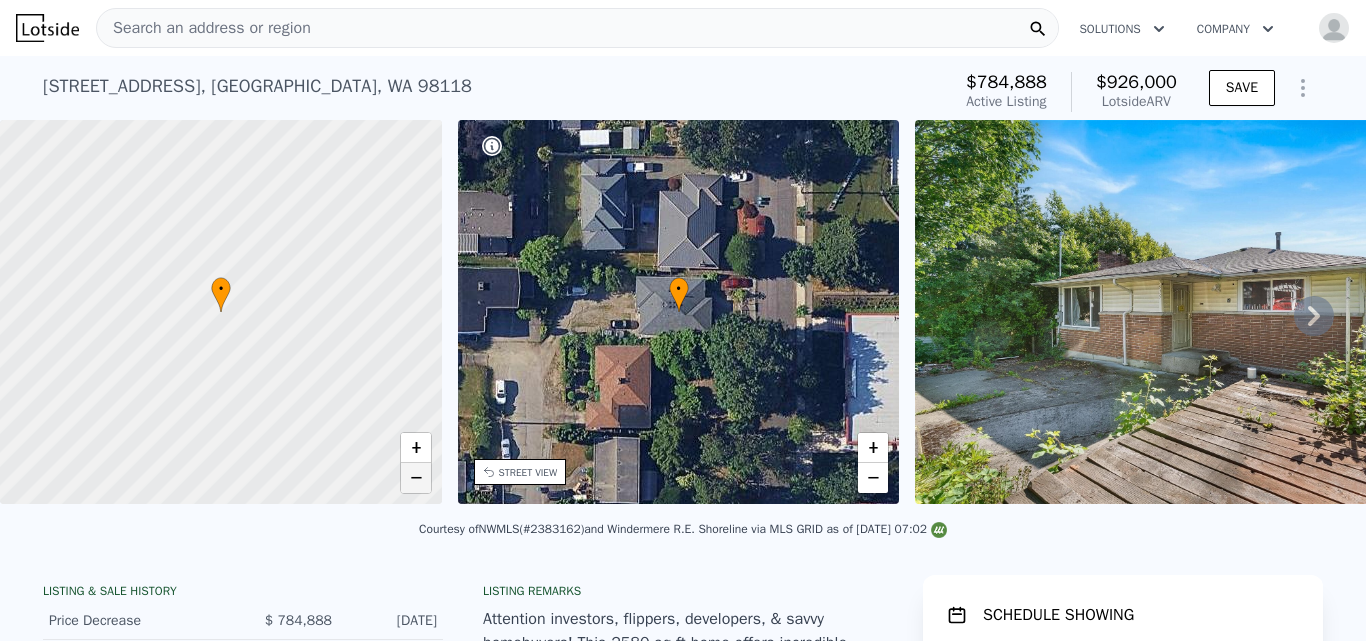 click on "−" at bounding box center [416, 478] 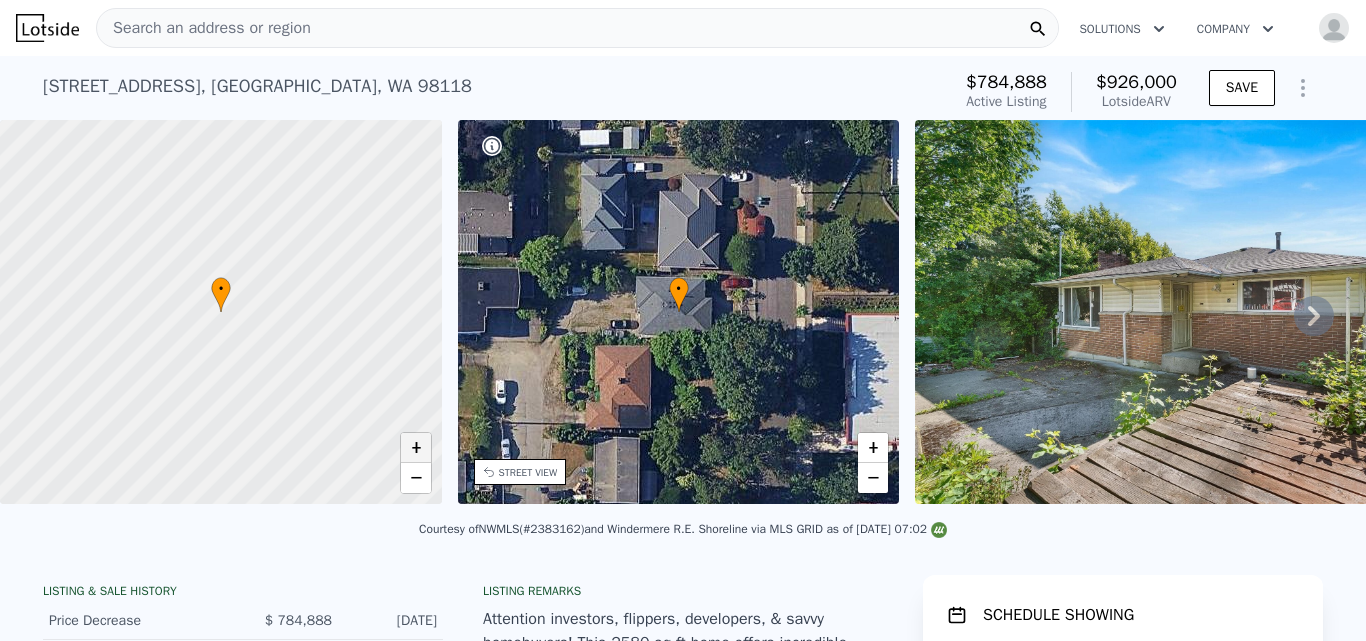 click on "+" at bounding box center (416, 448) 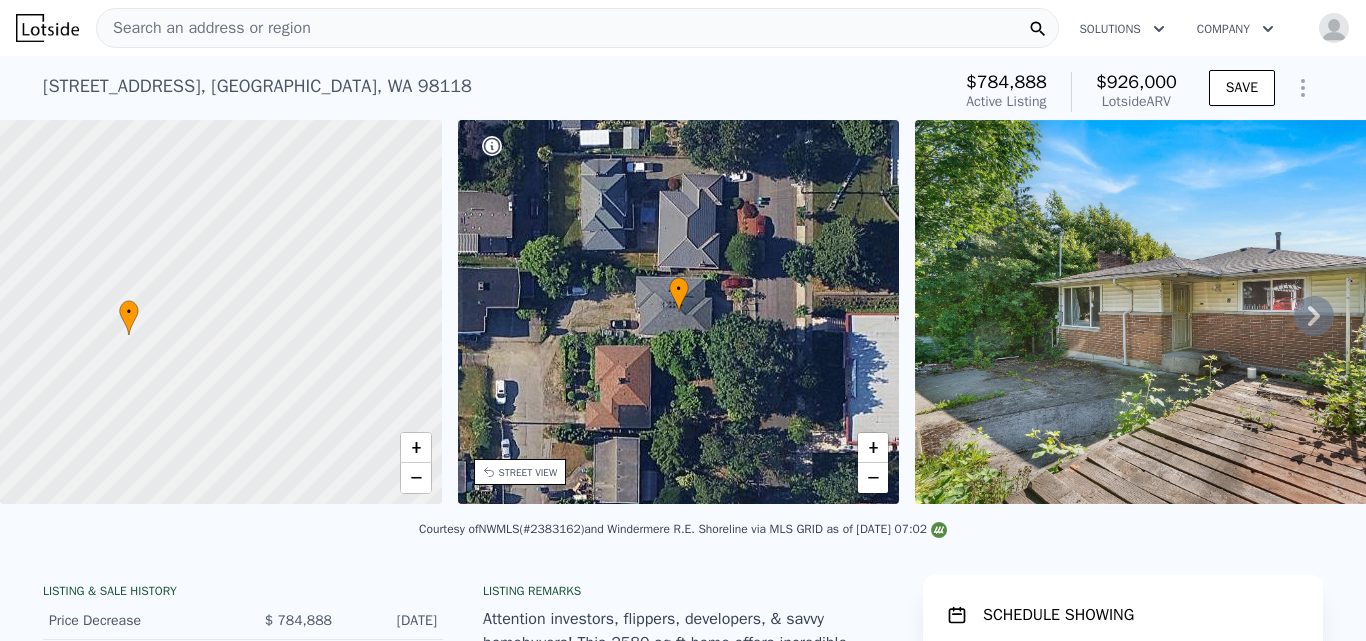 drag, startPoint x: 171, startPoint y: 328, endPoint x: 79, endPoint y: 351, distance: 94.83143 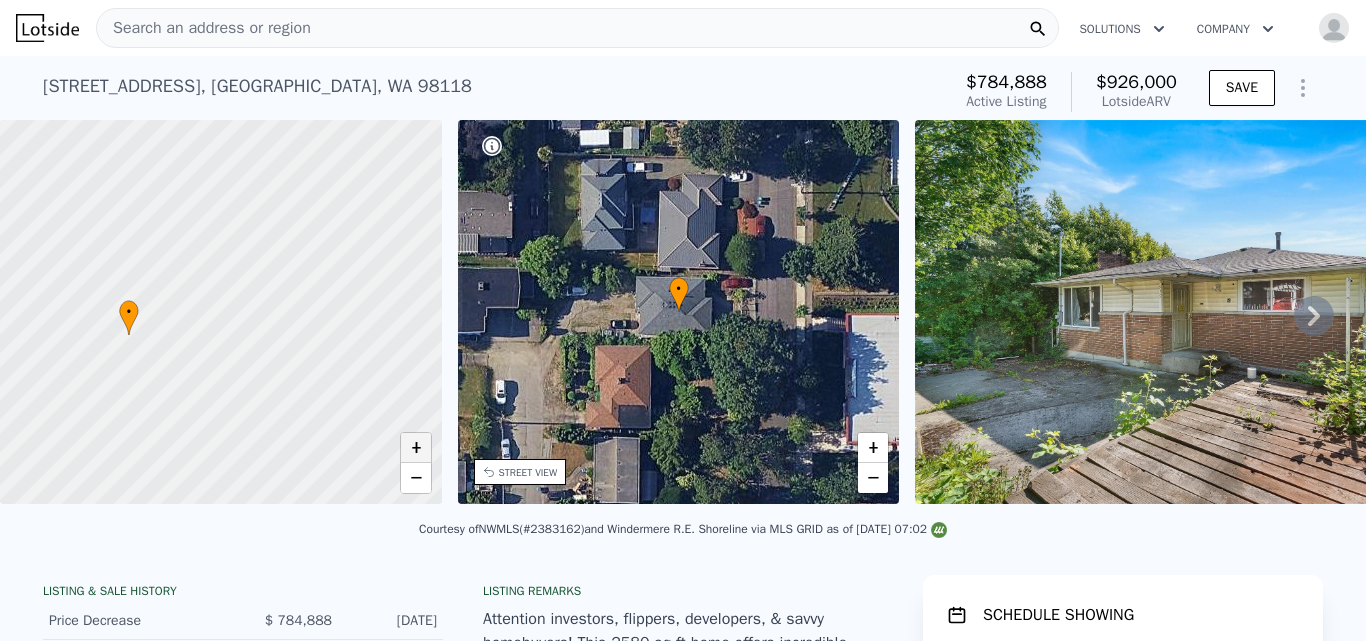 click on "+" at bounding box center (416, 448) 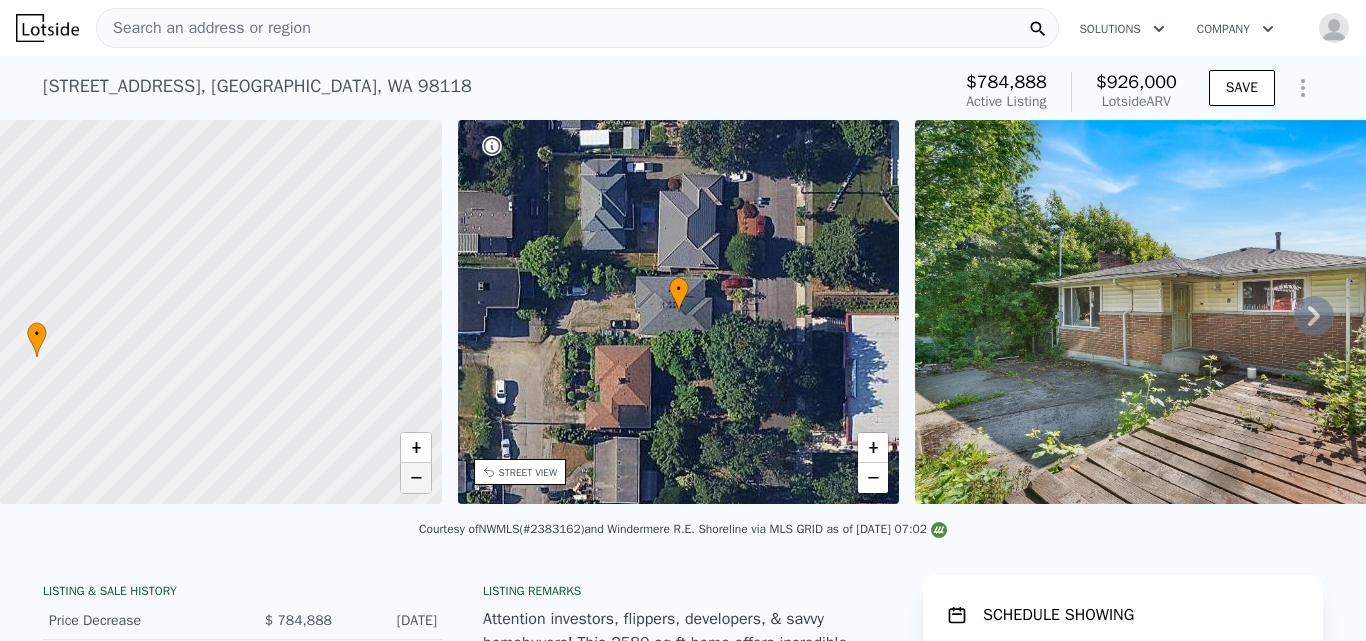 click on "−" at bounding box center (416, 478) 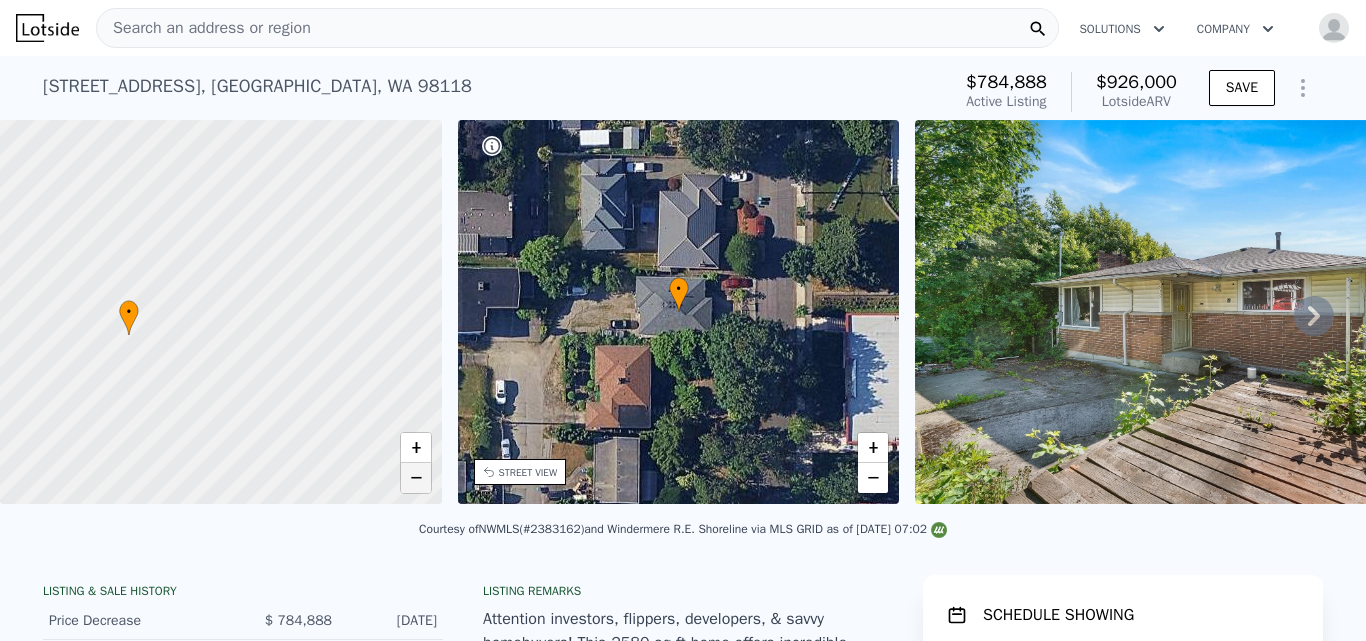 click on "−" at bounding box center [416, 478] 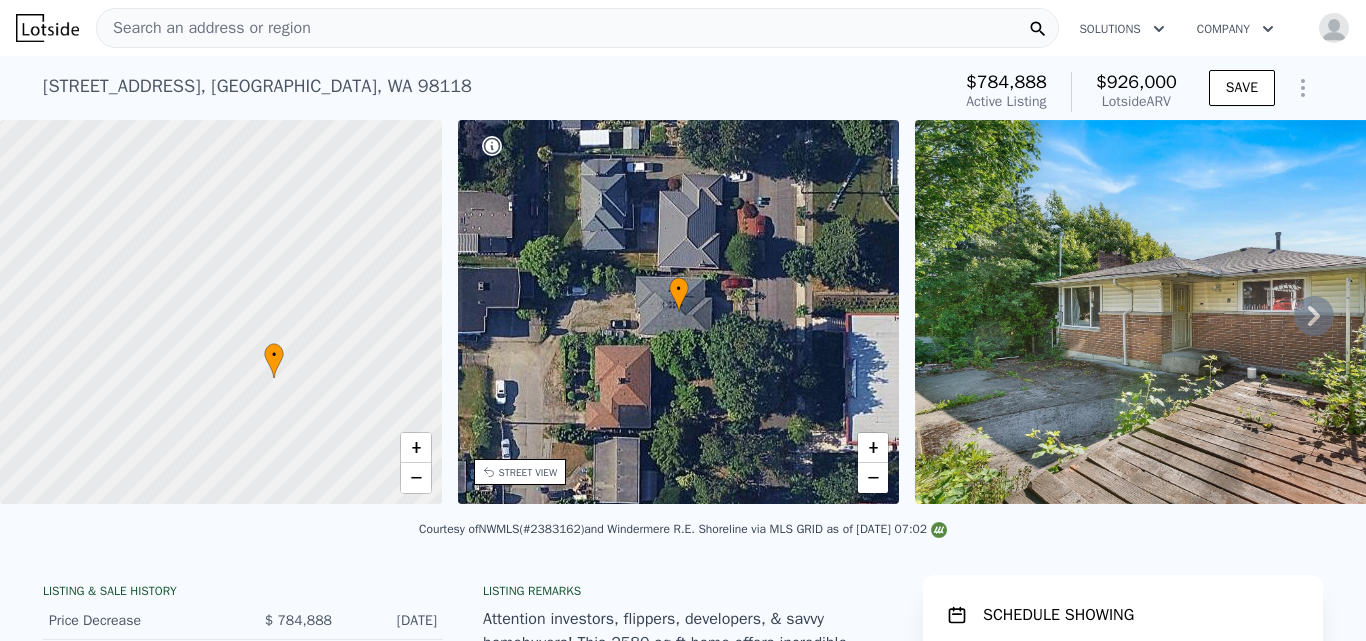 drag, startPoint x: 114, startPoint y: 336, endPoint x: 212, endPoint y: 391, distance: 112.37882 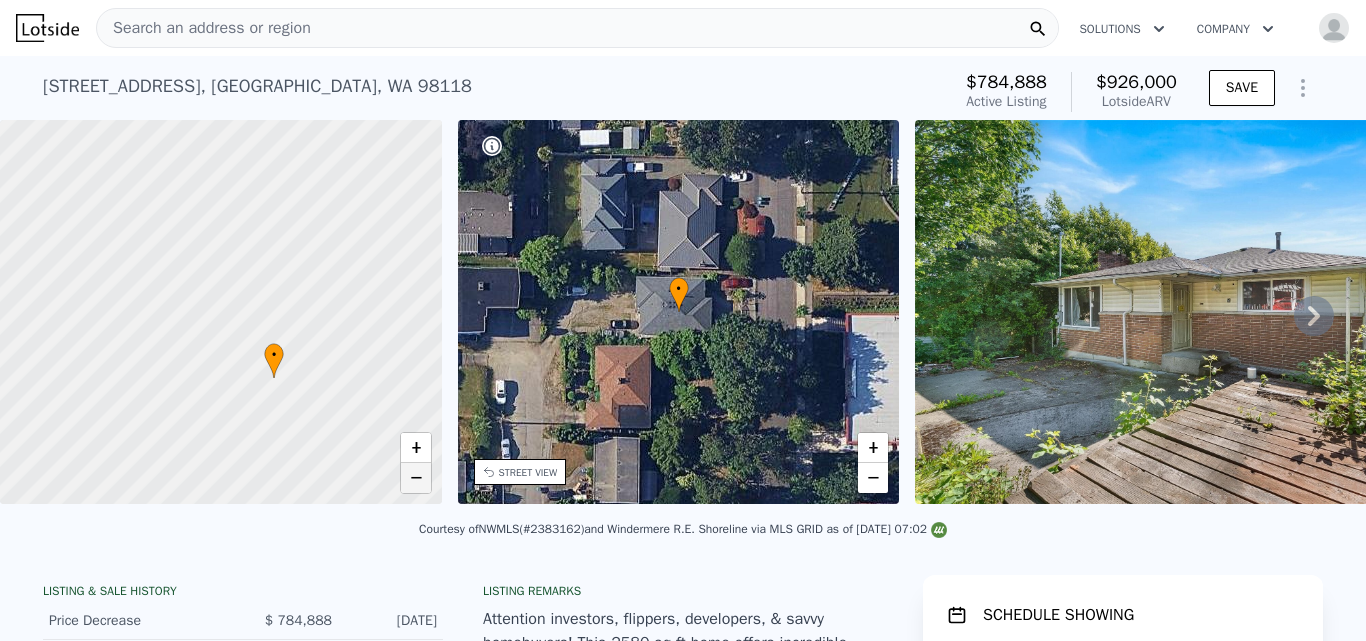 click on "−" at bounding box center (416, 478) 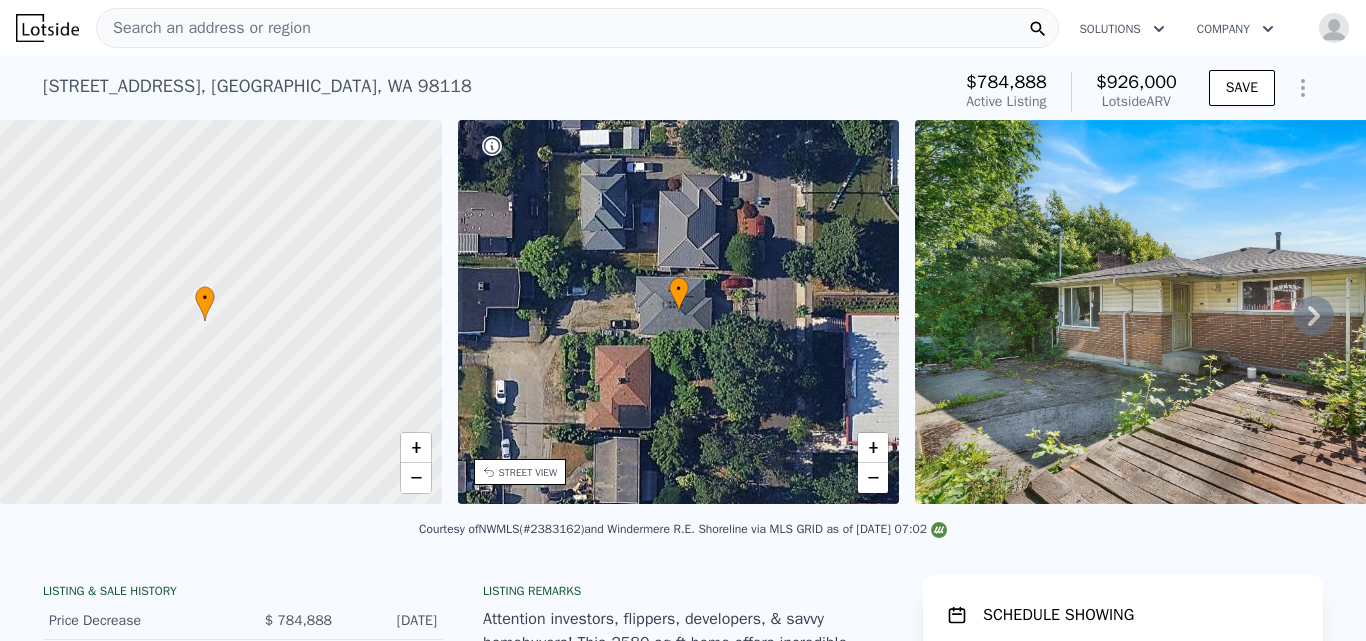 drag, startPoint x: 295, startPoint y: 365, endPoint x: 253, endPoint y: 341, distance: 48.373547 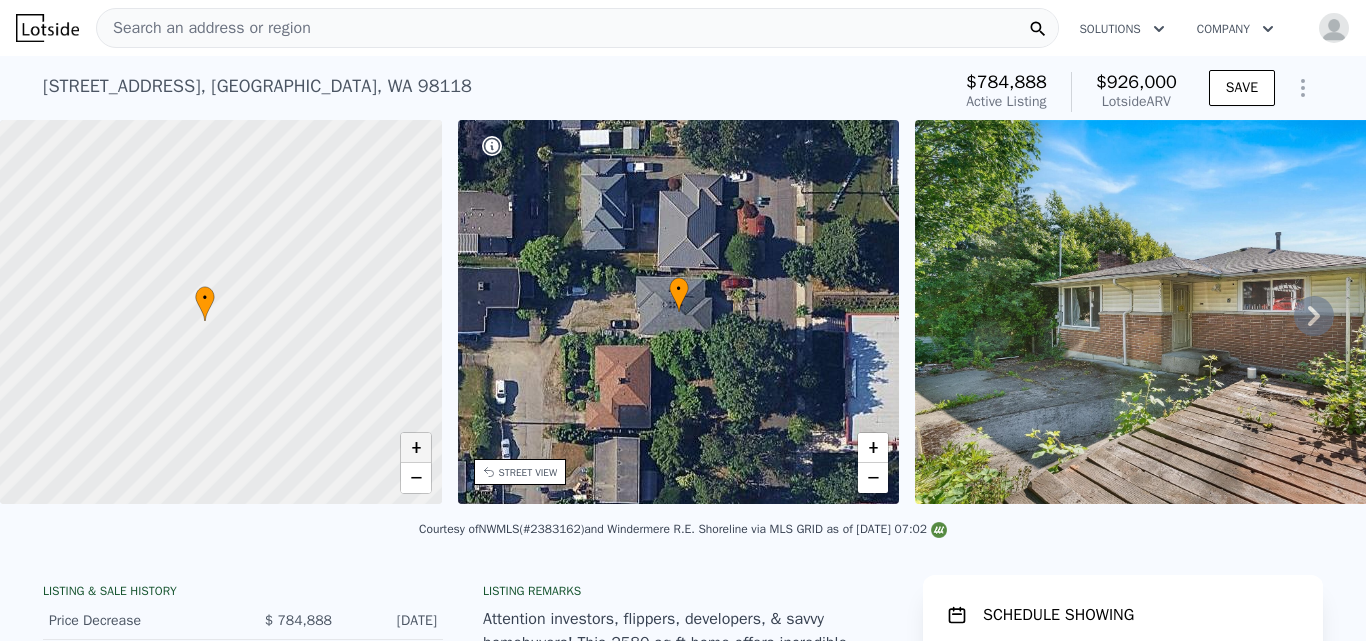 click on "+" at bounding box center [416, 448] 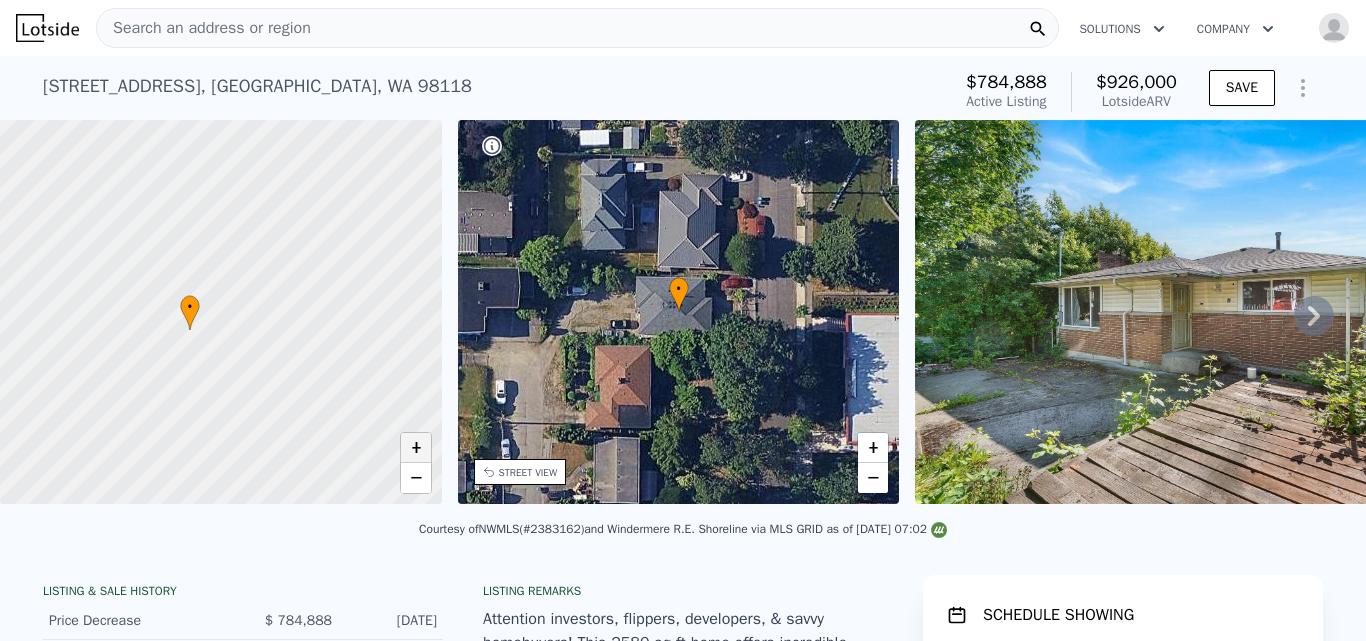 click on "+" at bounding box center [416, 448] 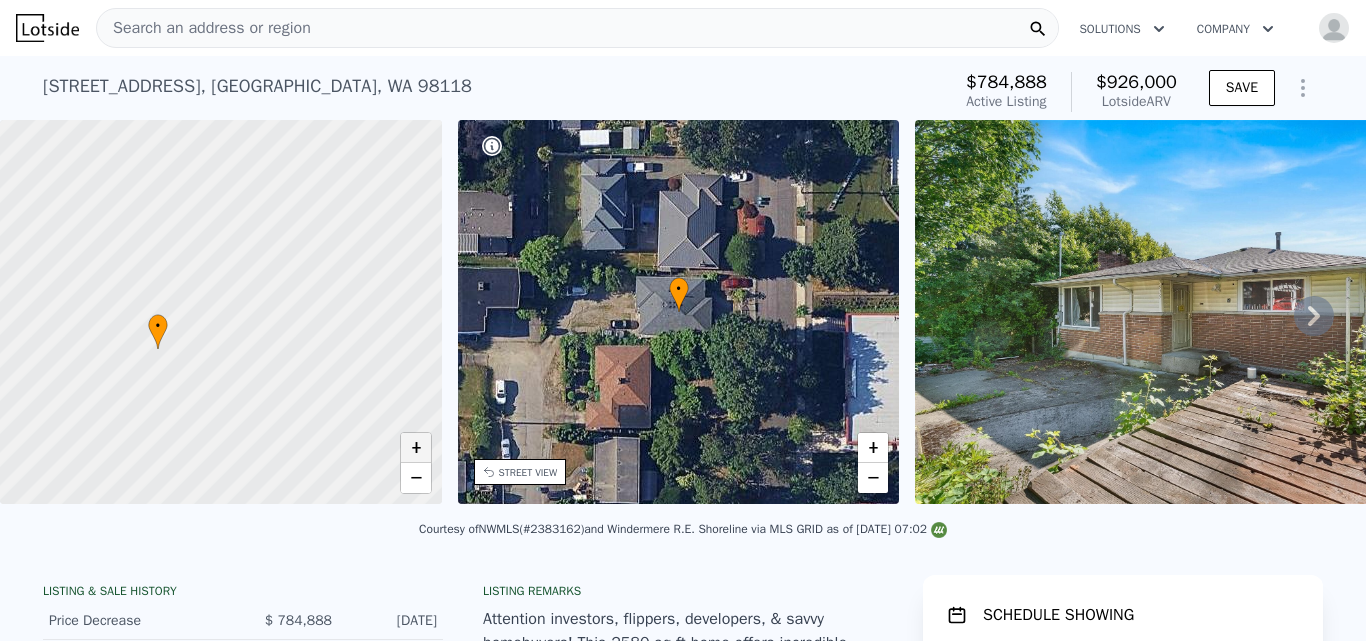 click on "+" at bounding box center (416, 448) 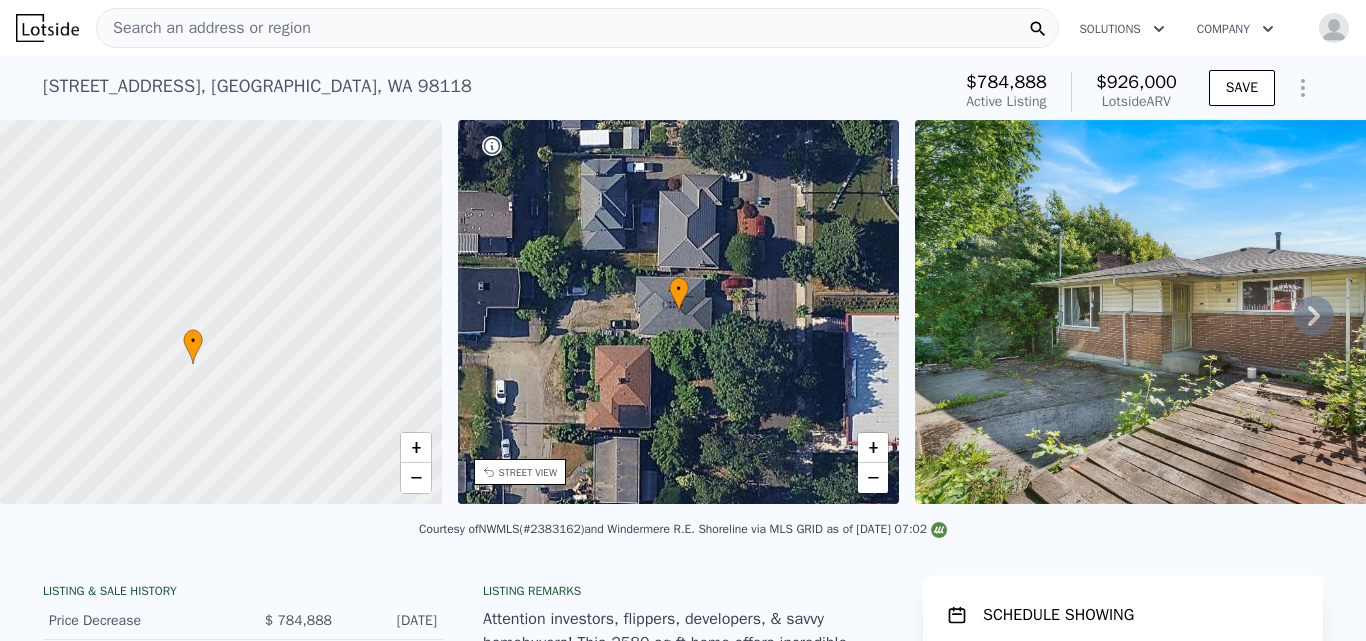 drag, startPoint x: 186, startPoint y: 240, endPoint x: 227, endPoint y: 149, distance: 99.80982 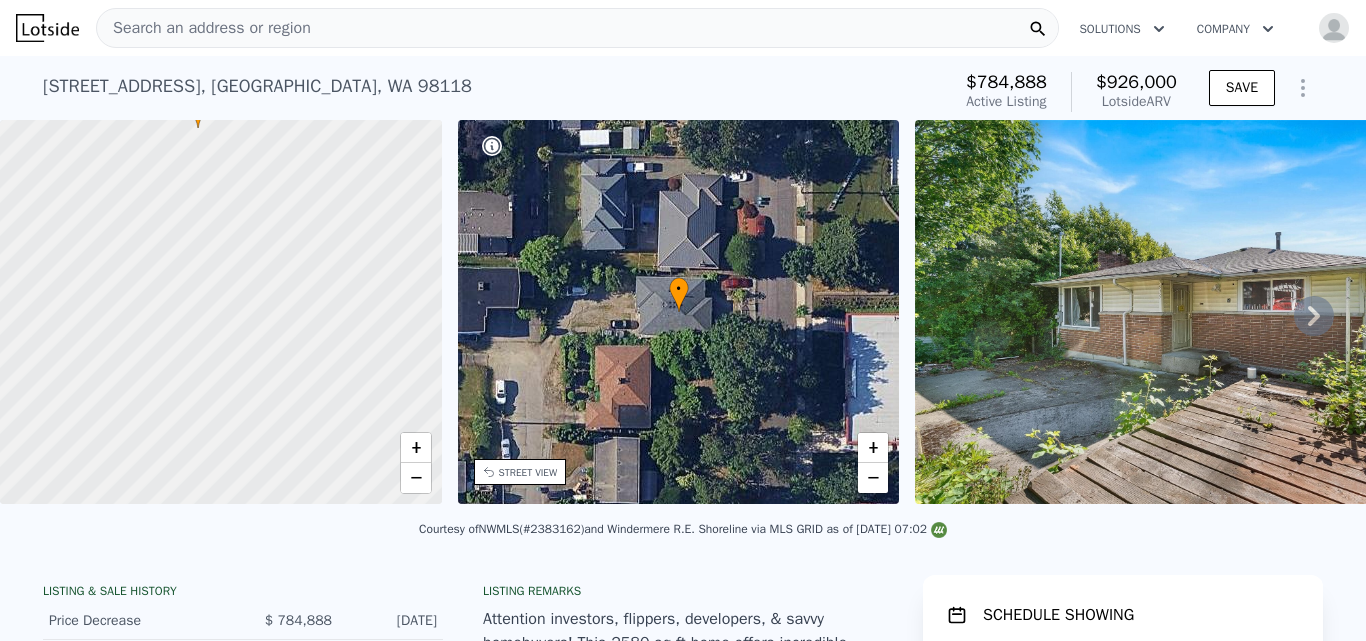 drag, startPoint x: 118, startPoint y: 364, endPoint x: 180, endPoint y: 198, distance: 177.20045 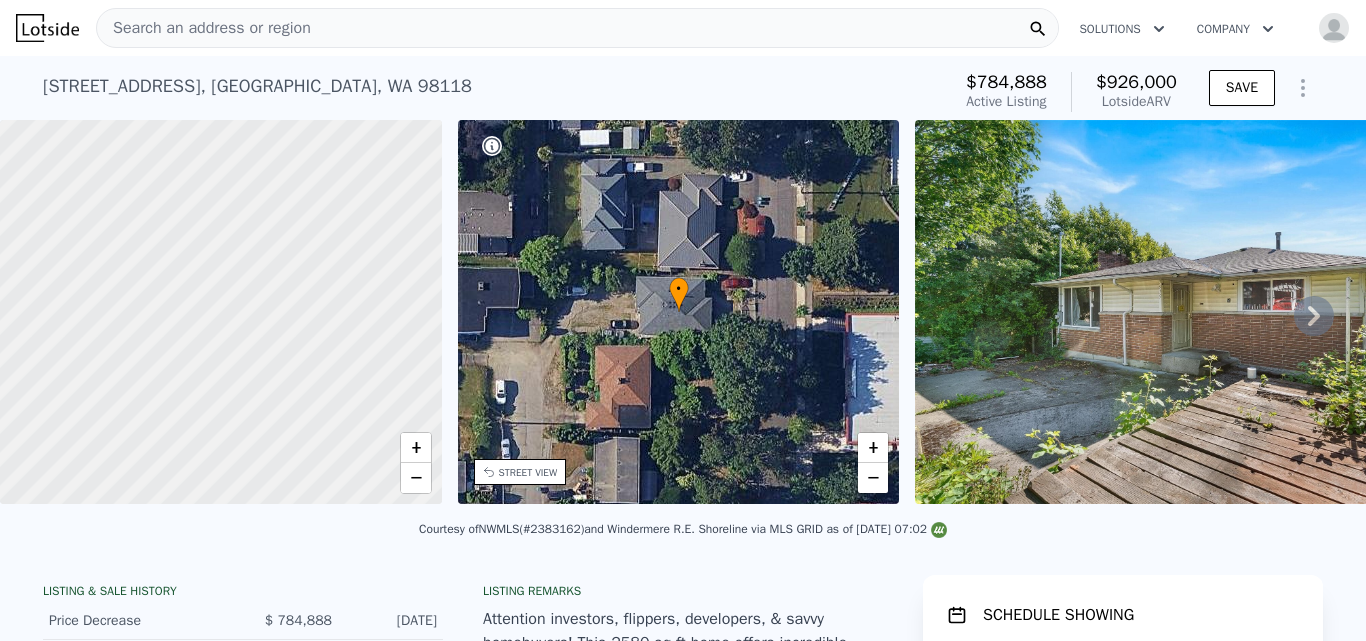 drag, startPoint x: 158, startPoint y: 392, endPoint x: 227, endPoint y: 139, distance: 262.24036 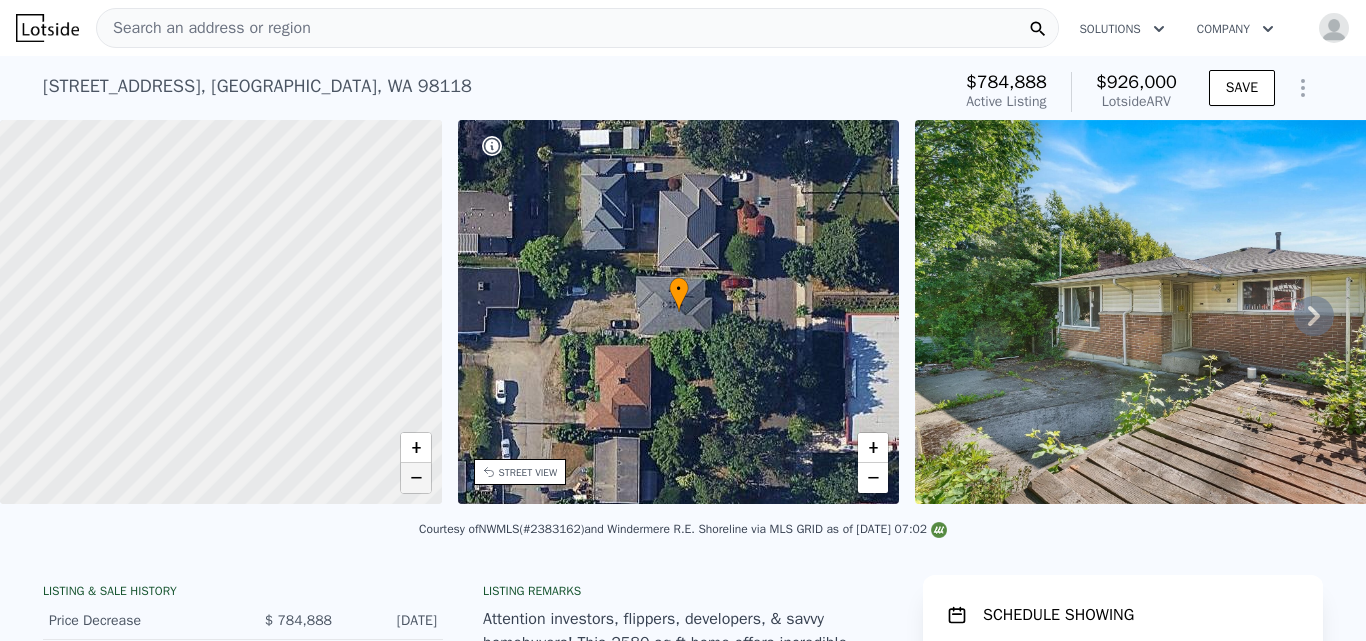 click on "−" at bounding box center [416, 478] 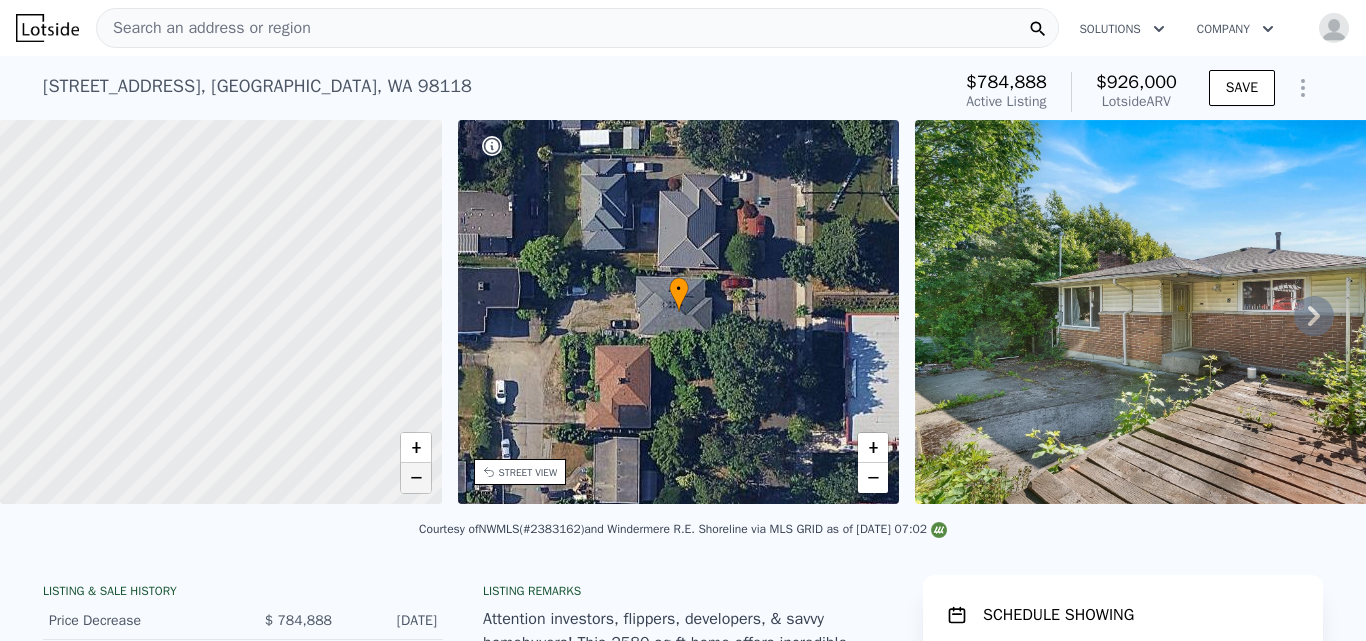 click on "−" at bounding box center [416, 478] 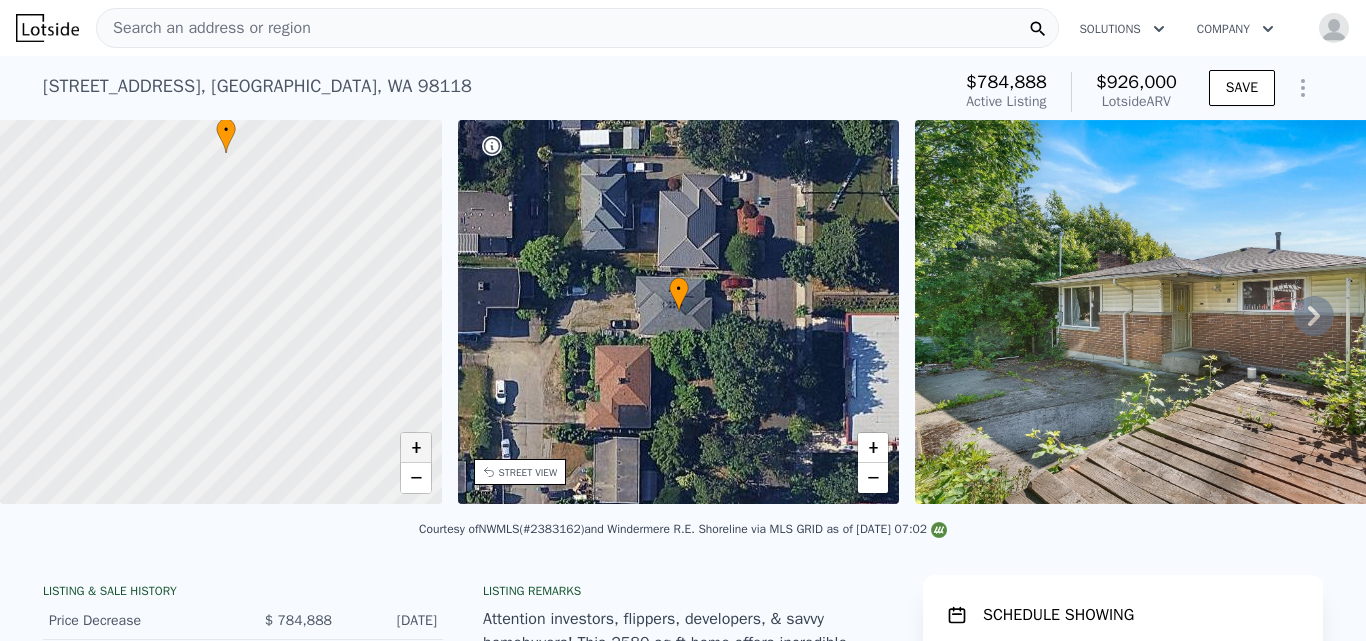 click on "+" at bounding box center (416, 448) 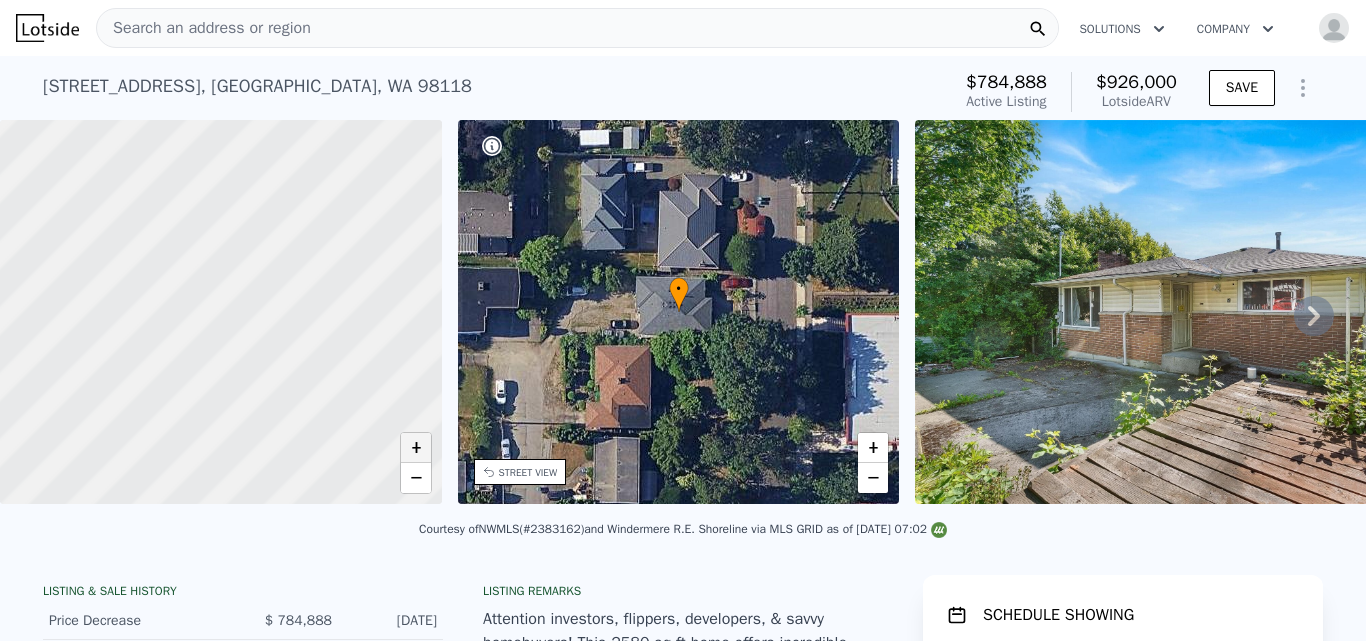 click on "+" at bounding box center (416, 448) 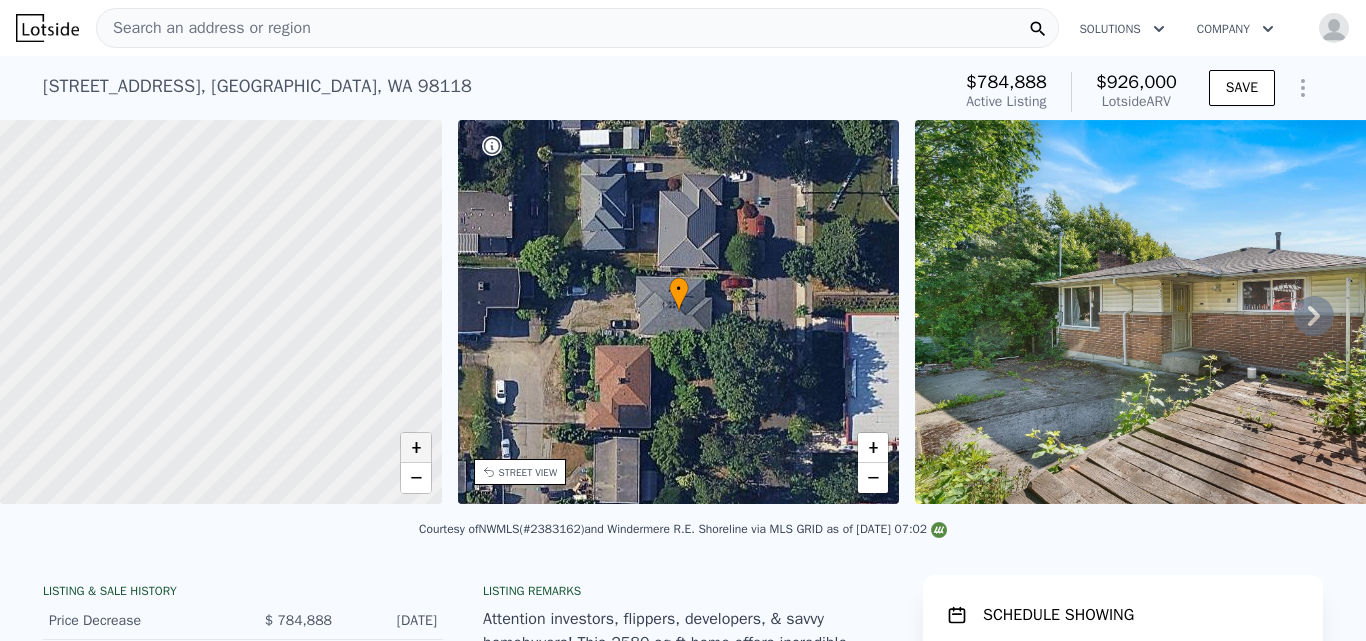 click on "+" at bounding box center (416, 448) 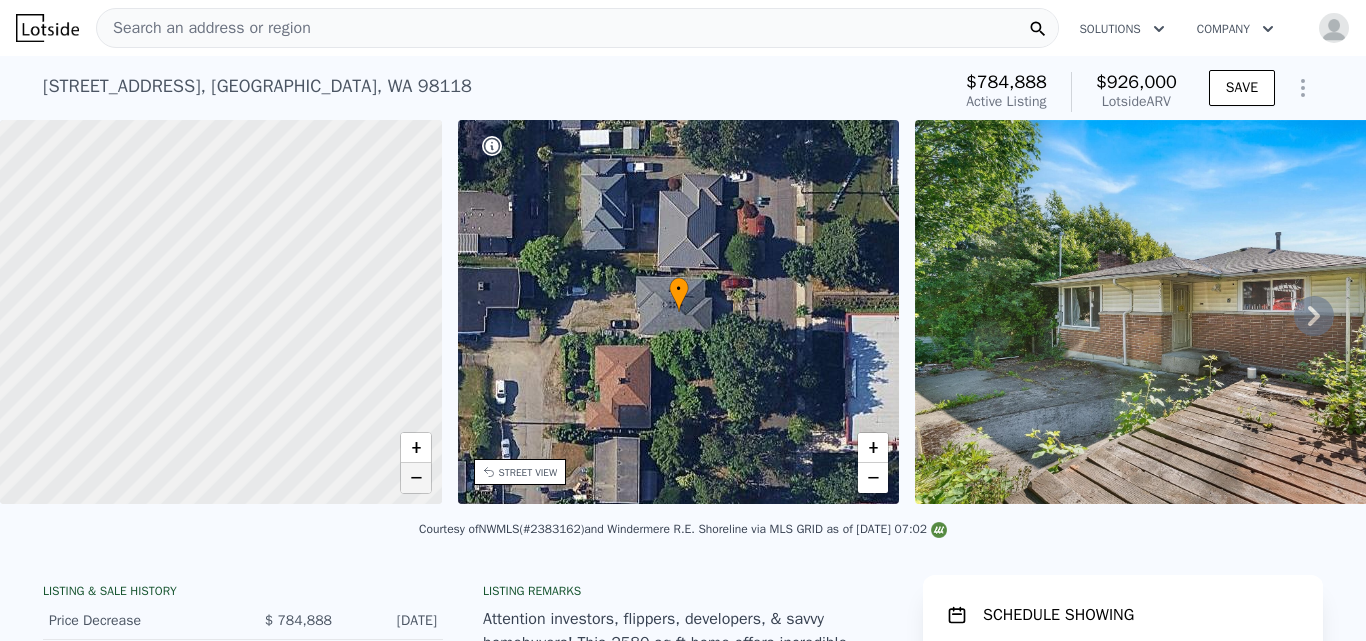 click on "−" at bounding box center (416, 478) 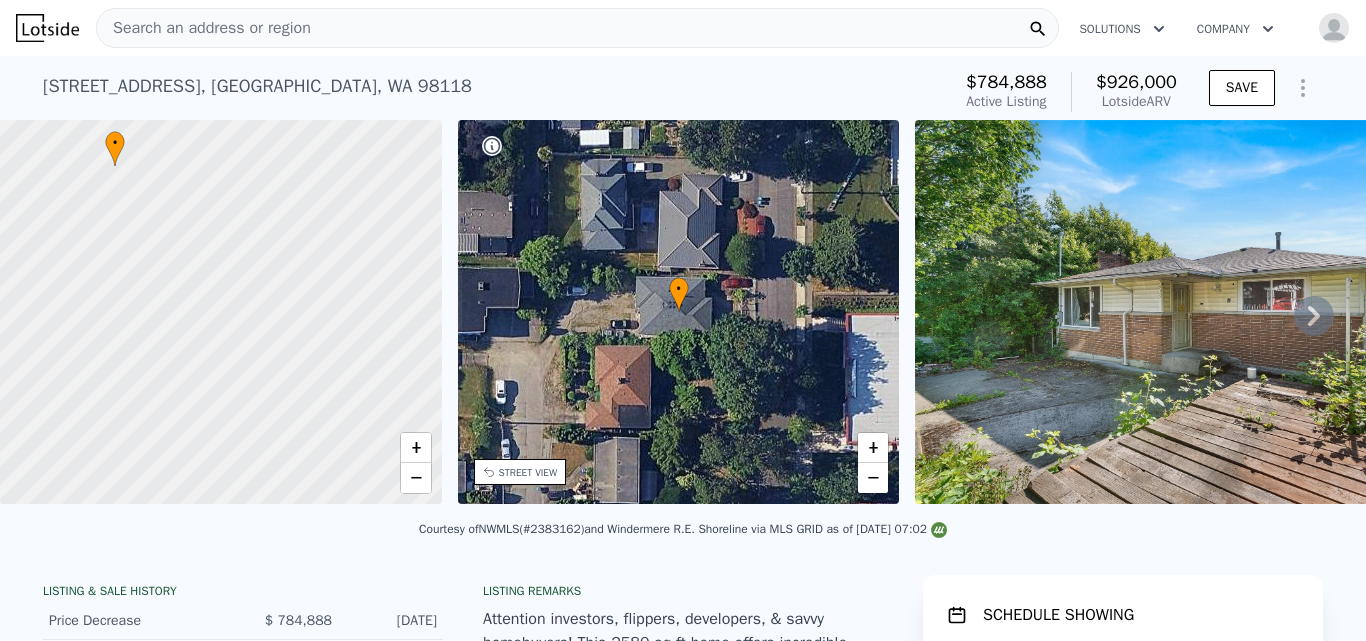 drag, startPoint x: 325, startPoint y: 349, endPoint x: 214, endPoint y: 362, distance: 111.75867 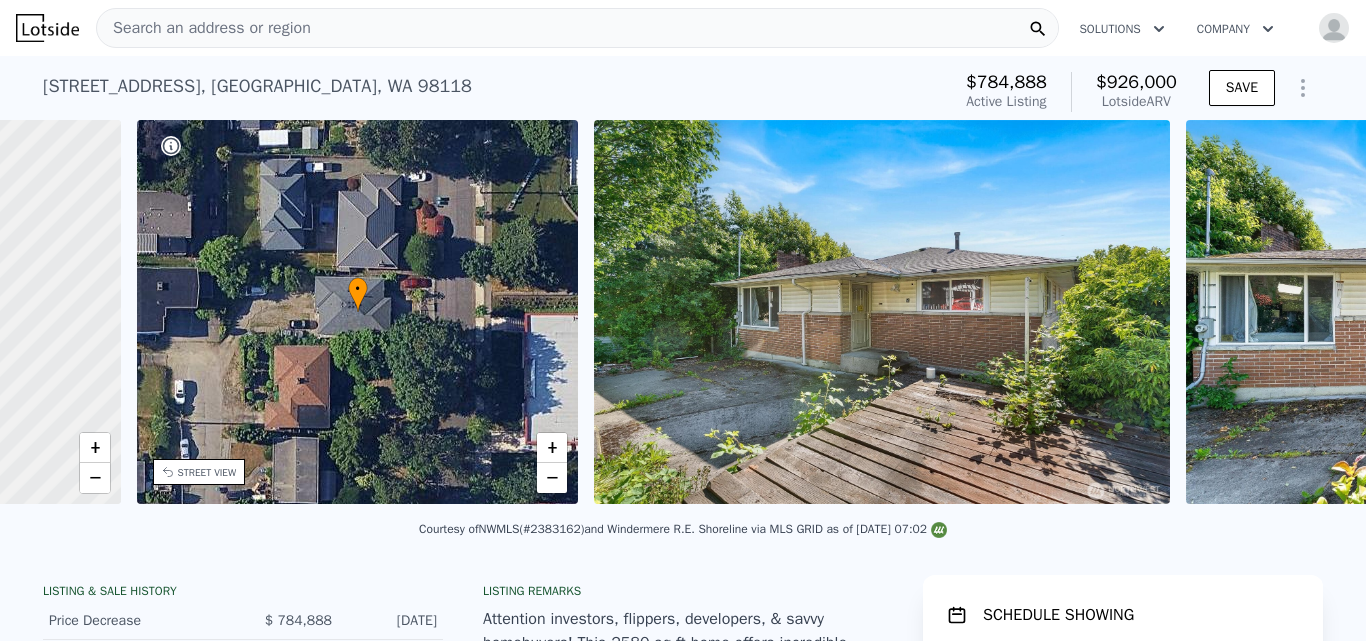 scroll, scrollTop: 0, scrollLeft: 466, axis: horizontal 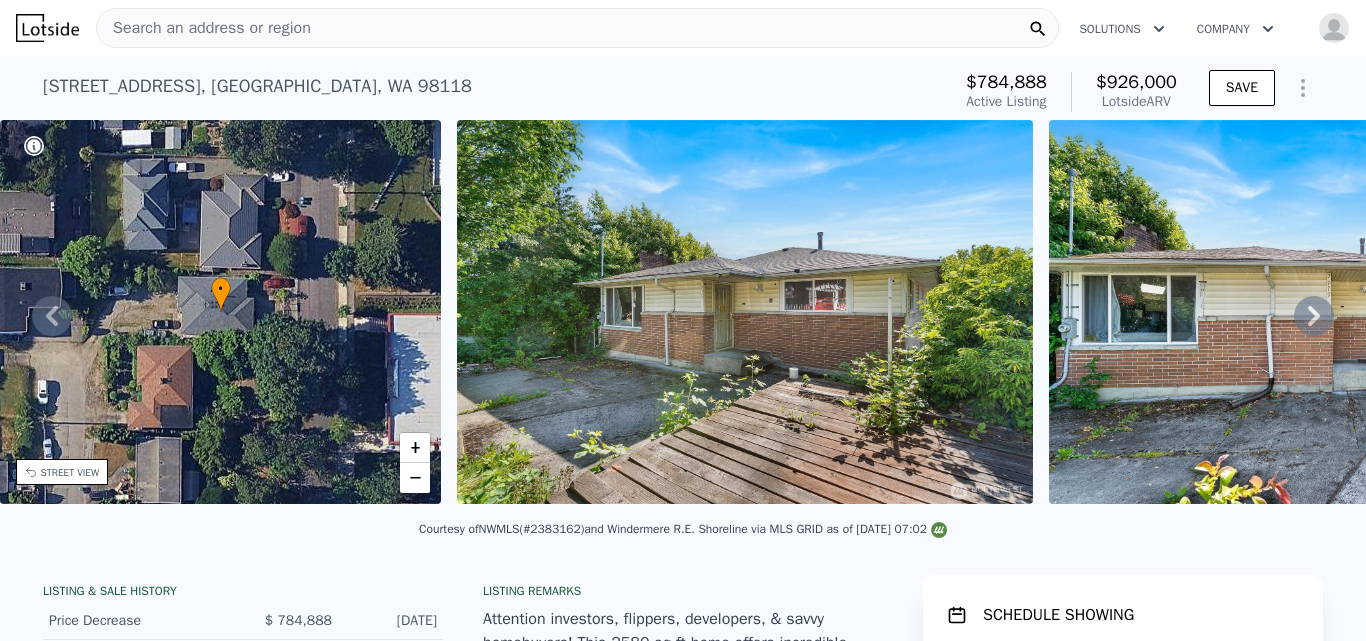 click 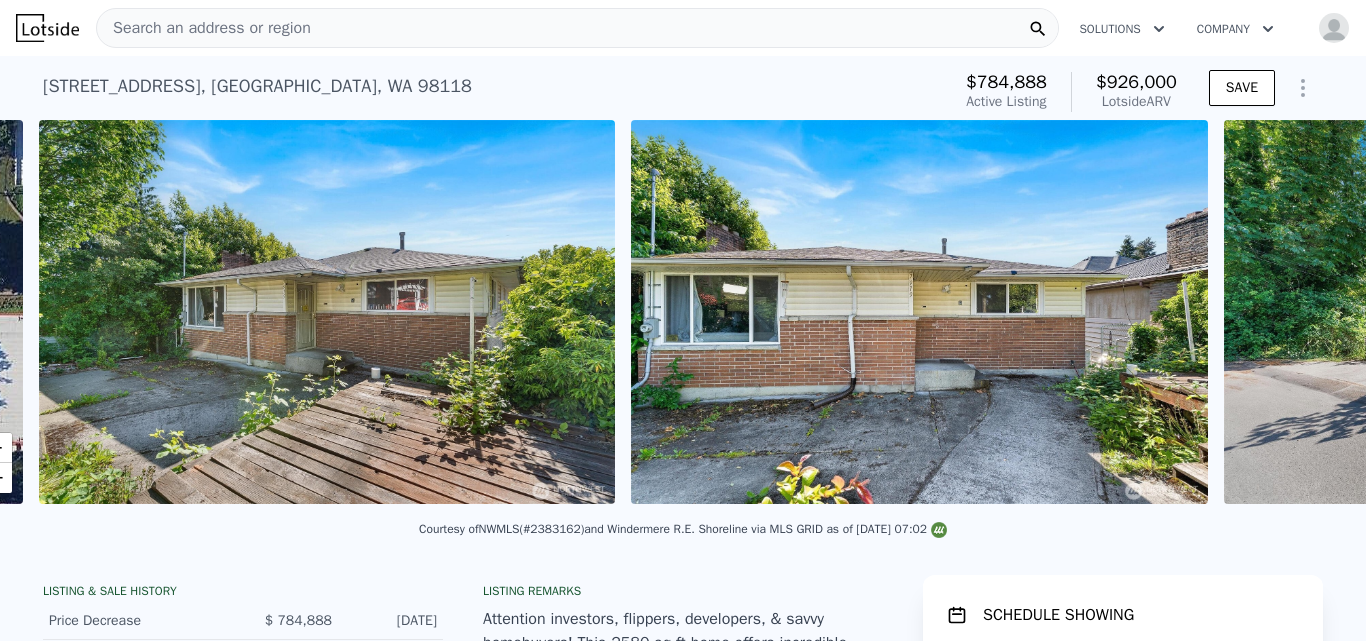 scroll, scrollTop: 0, scrollLeft: 915, axis: horizontal 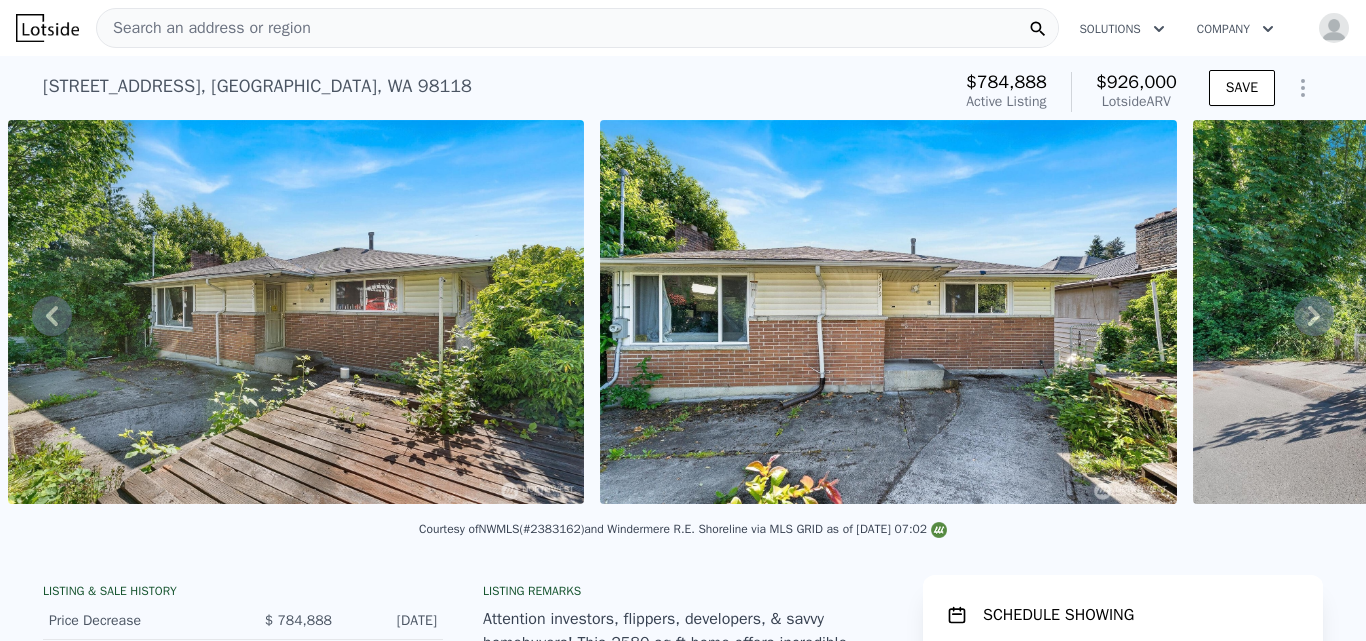 click 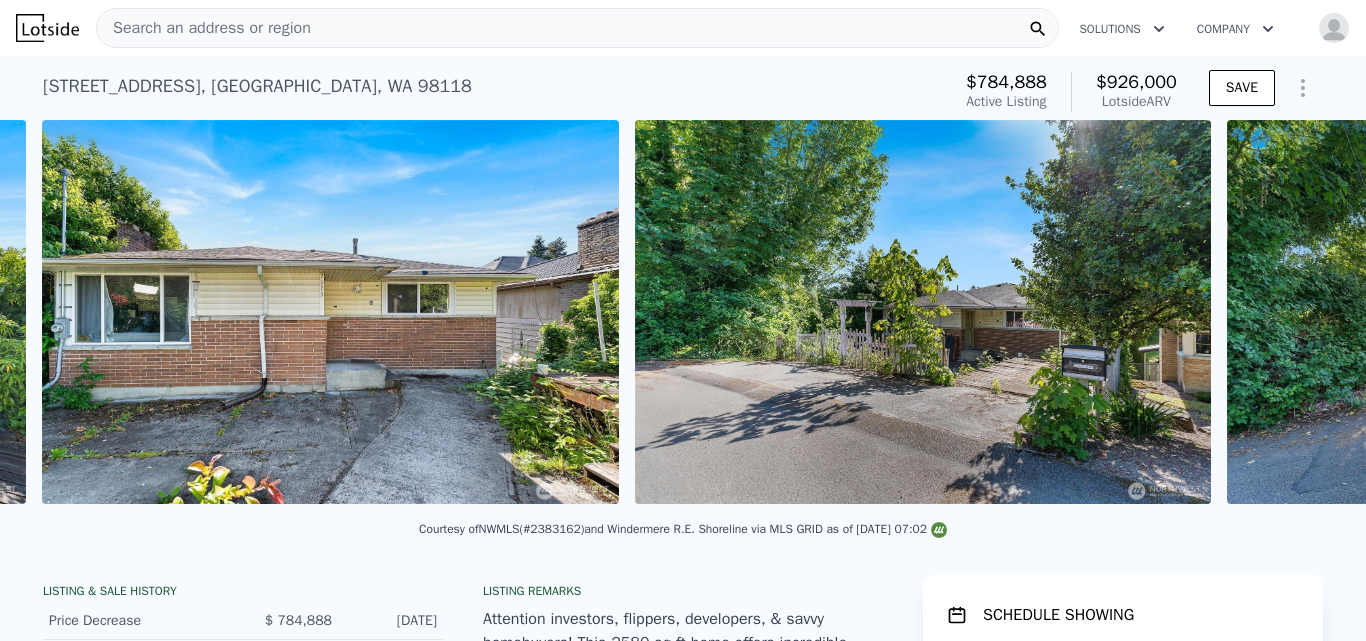 scroll, scrollTop: 0, scrollLeft: 1507, axis: horizontal 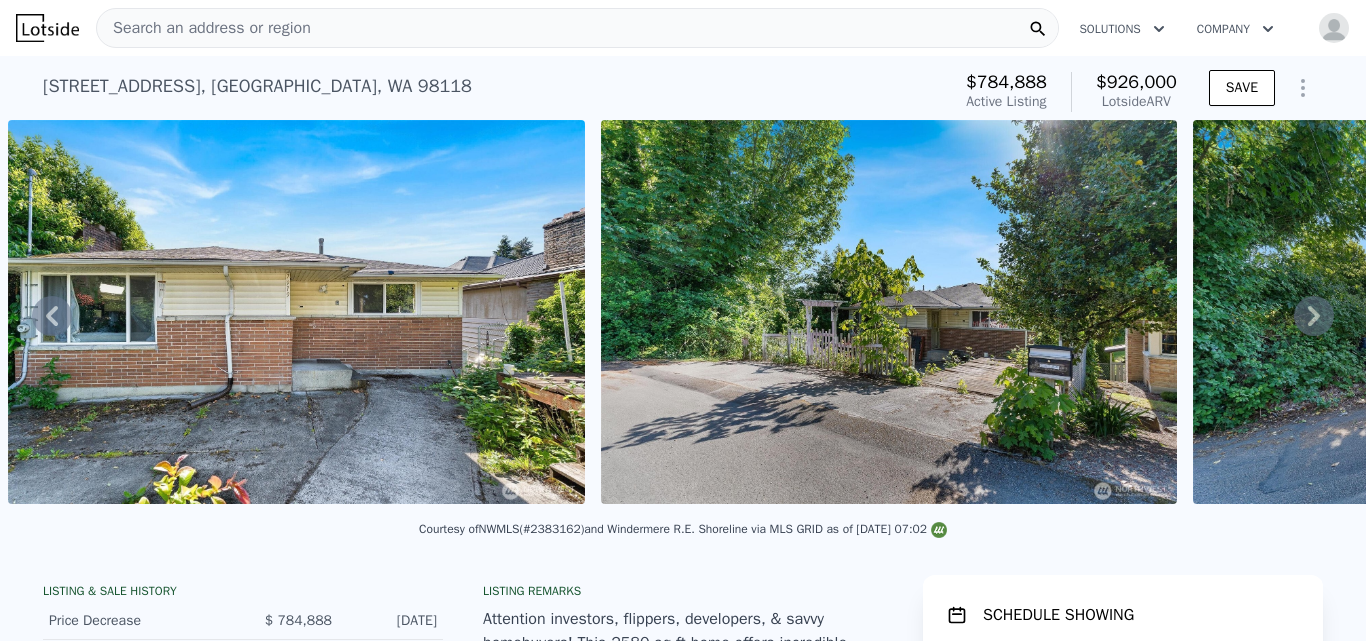 click 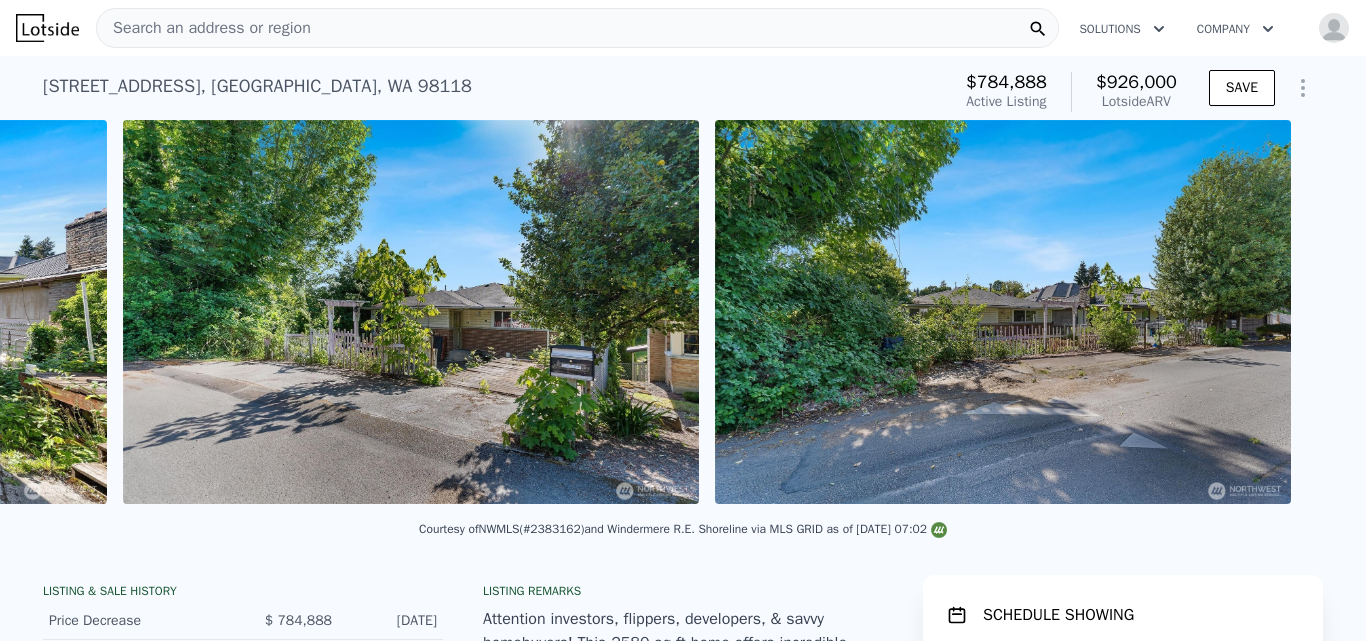 scroll, scrollTop: 0, scrollLeft: 2100, axis: horizontal 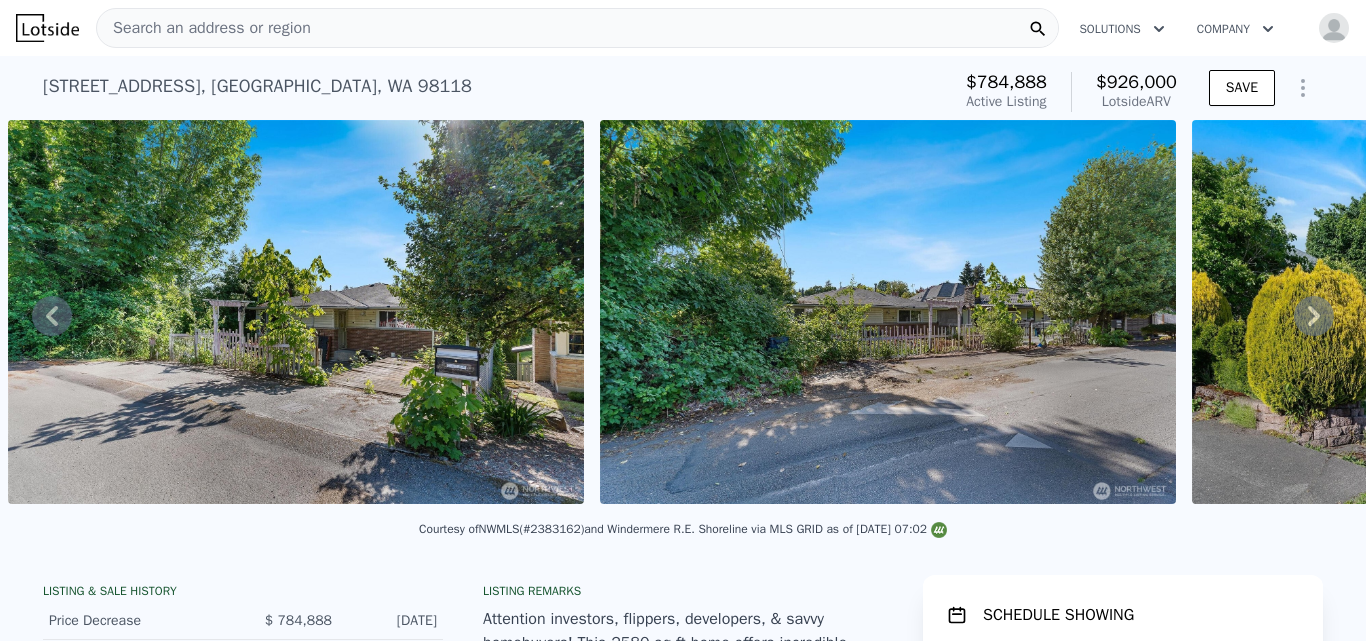 click 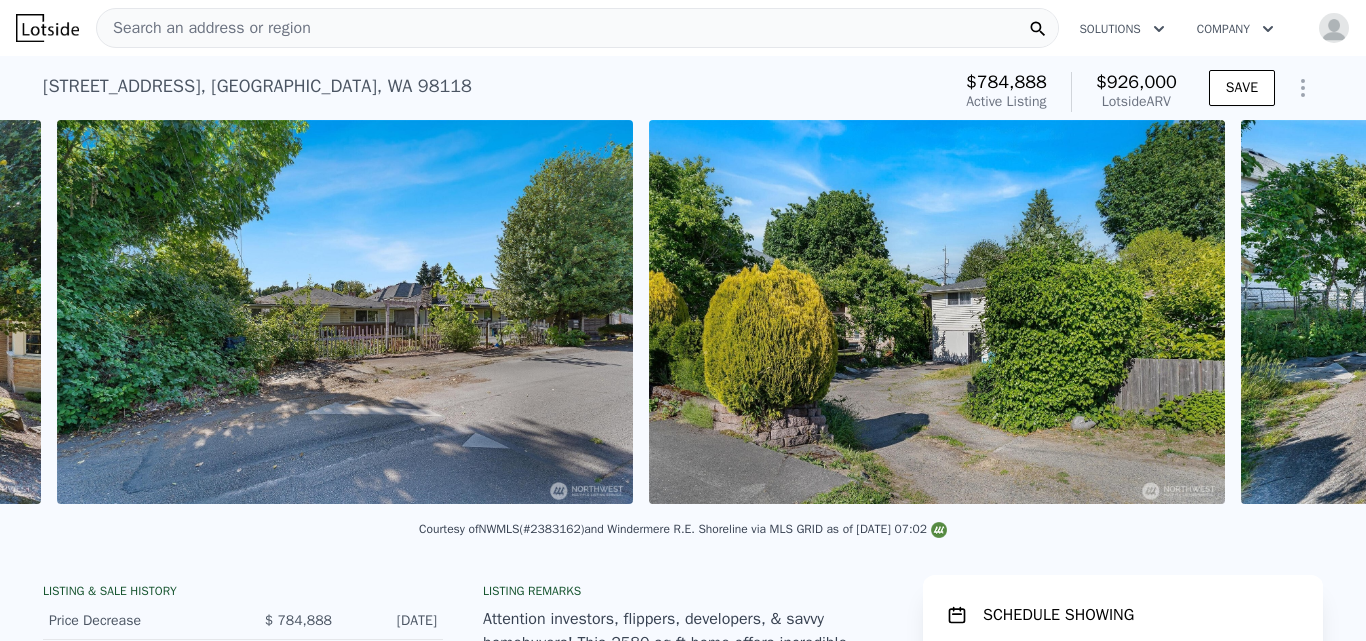 scroll, scrollTop: 0, scrollLeft: 2692, axis: horizontal 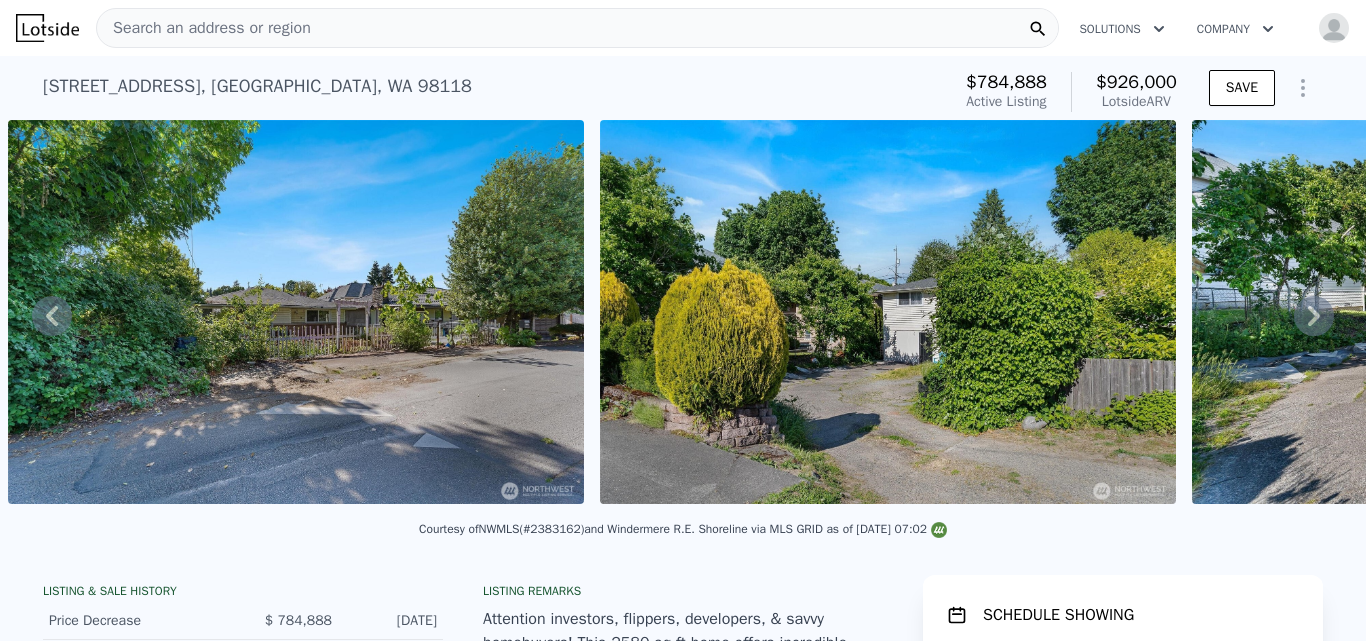 click 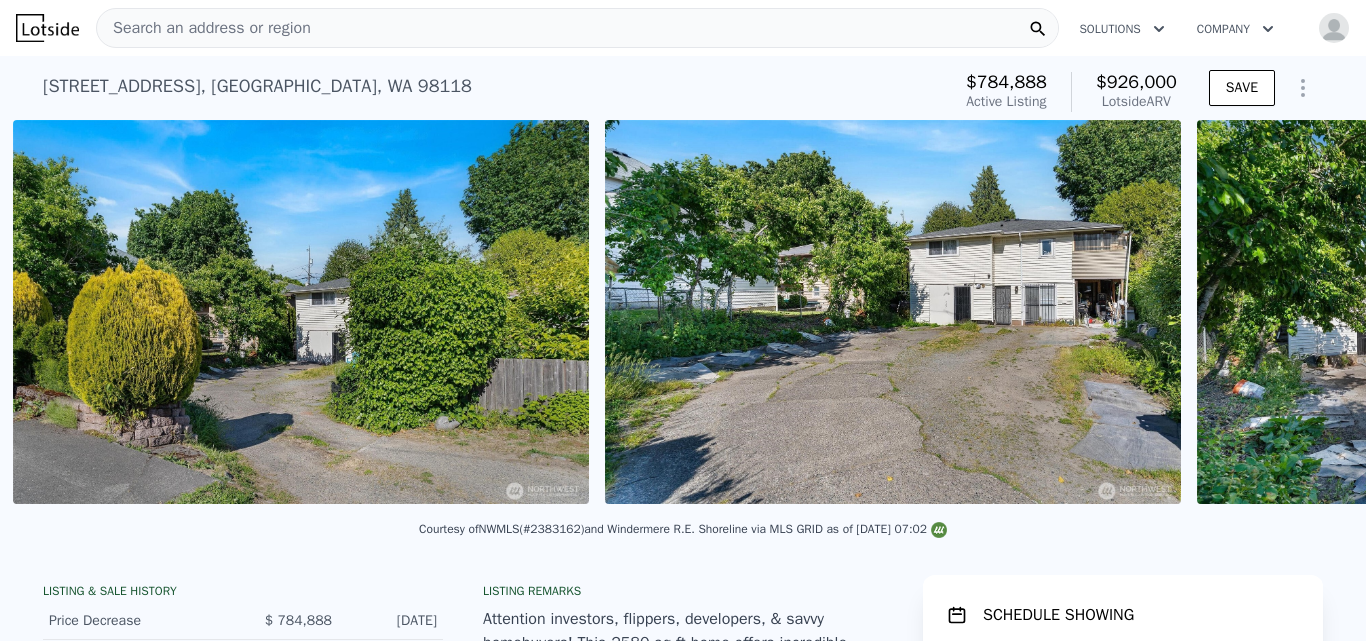 scroll, scrollTop: 0, scrollLeft: 3284, axis: horizontal 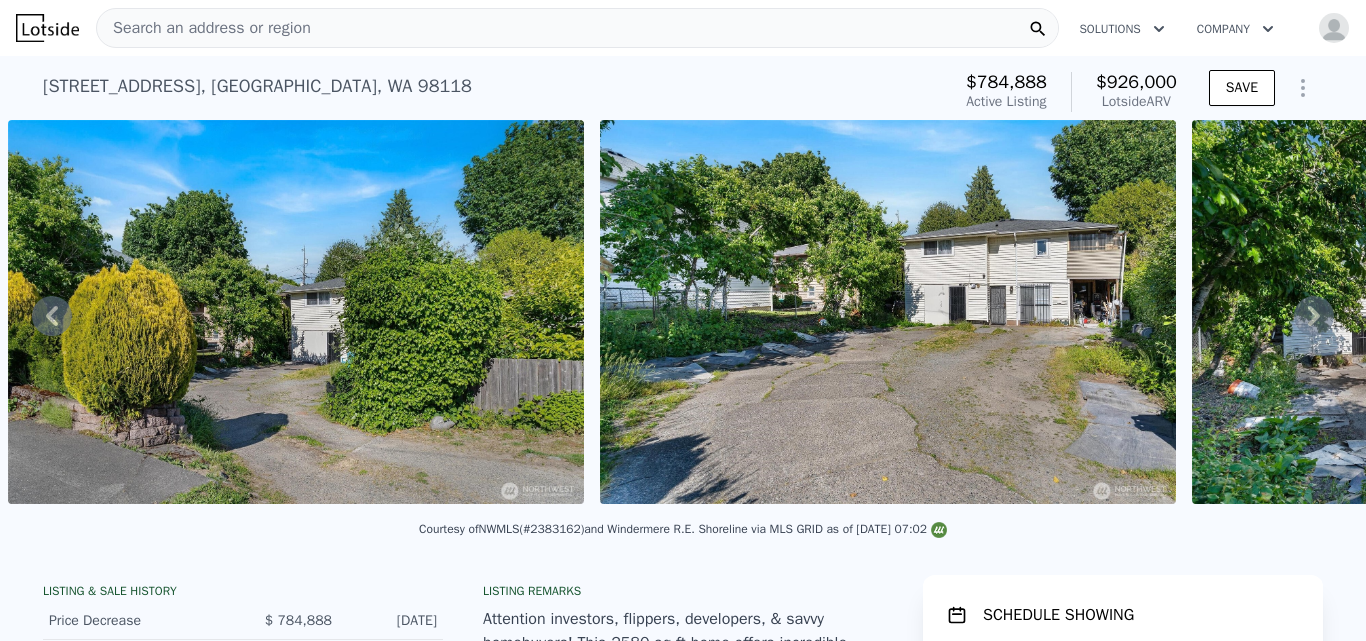 click 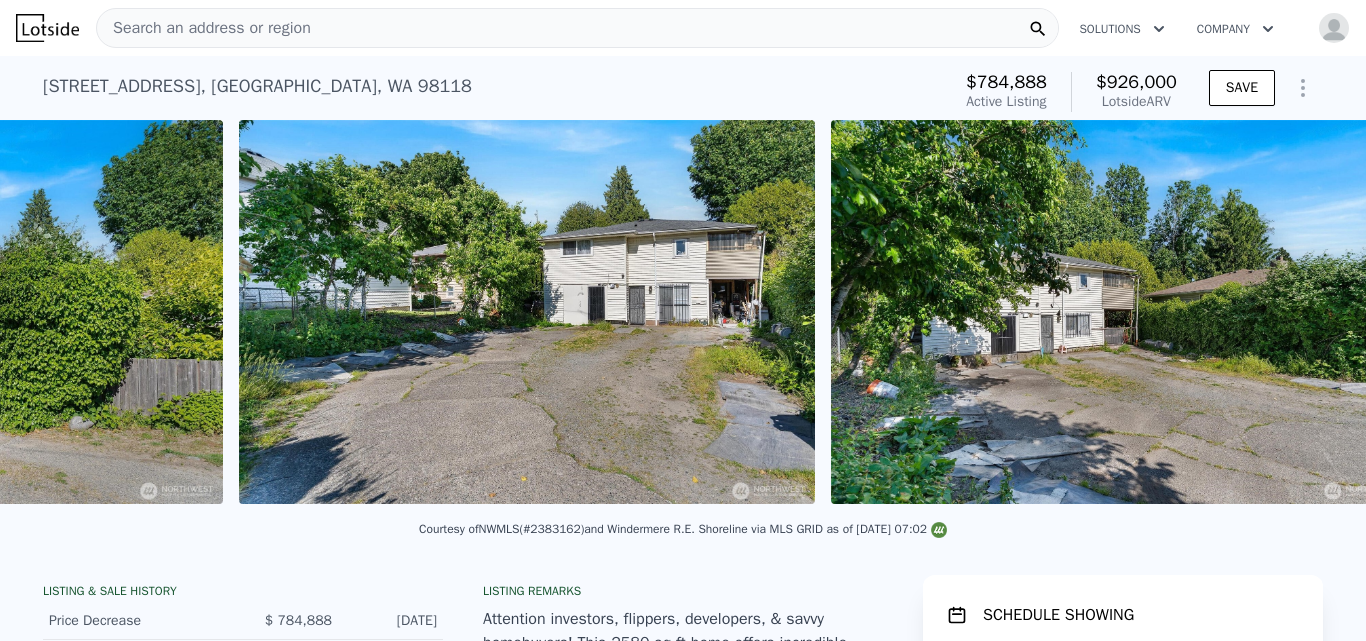 scroll, scrollTop: 0, scrollLeft: 3876, axis: horizontal 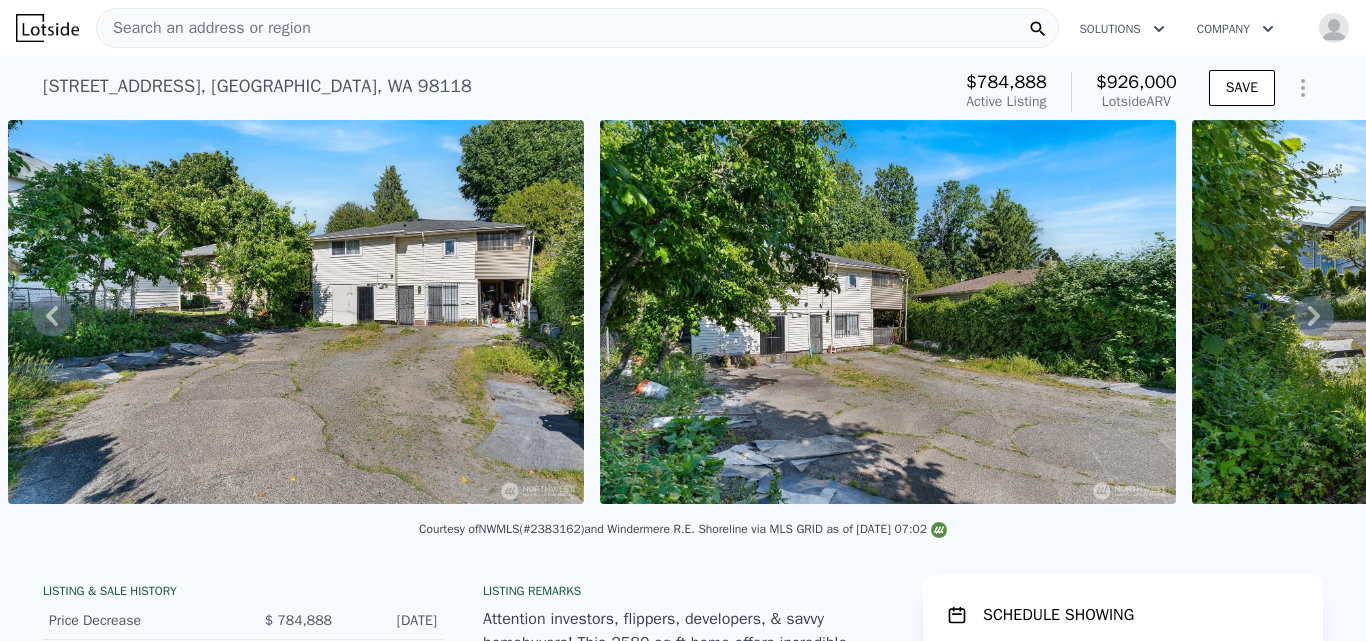 click 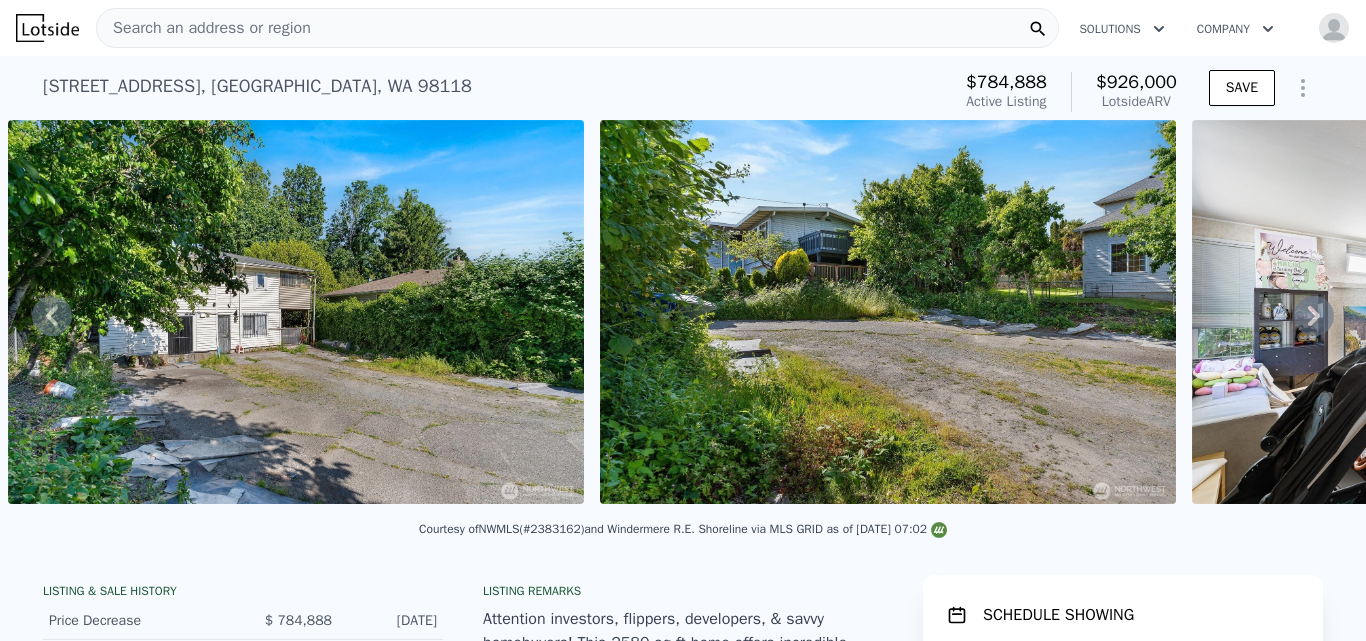 click 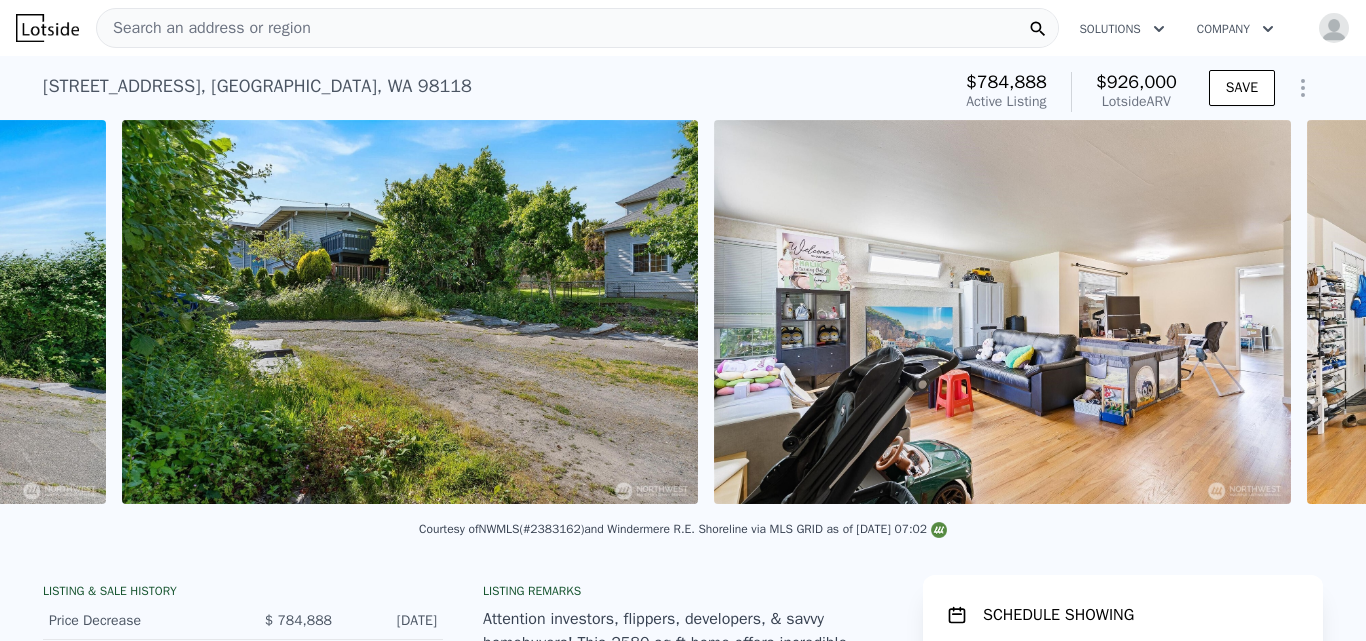 scroll, scrollTop: 0, scrollLeft: 5060, axis: horizontal 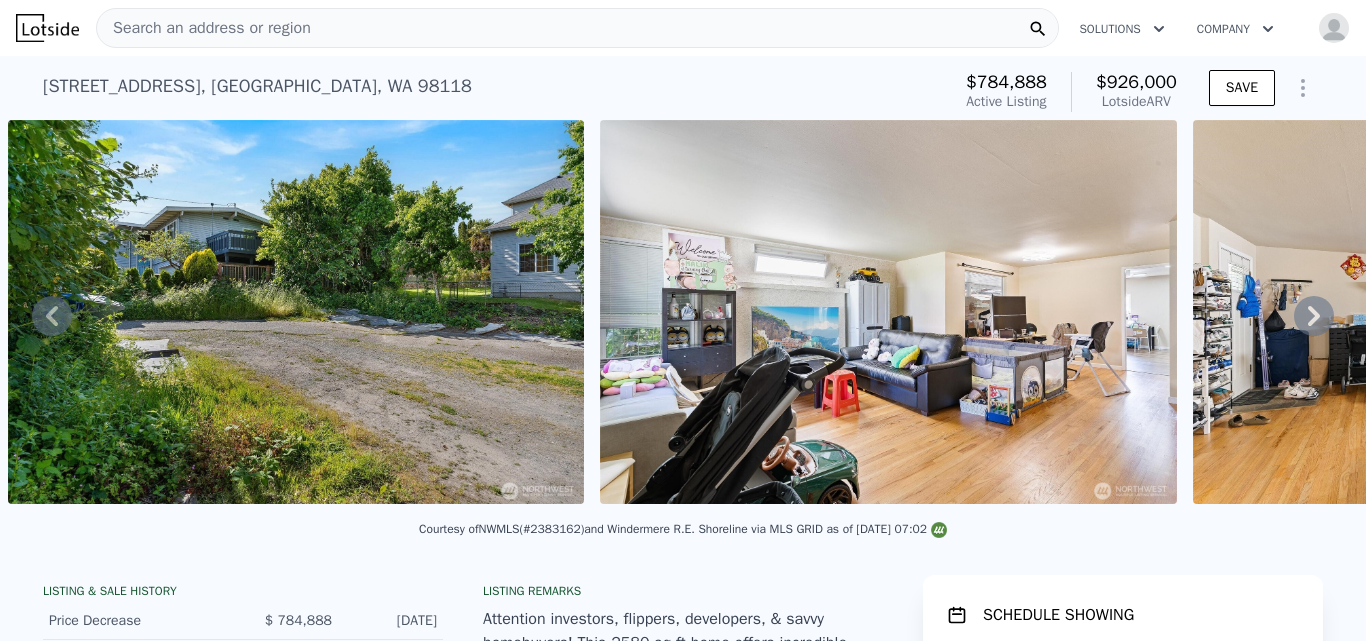 click 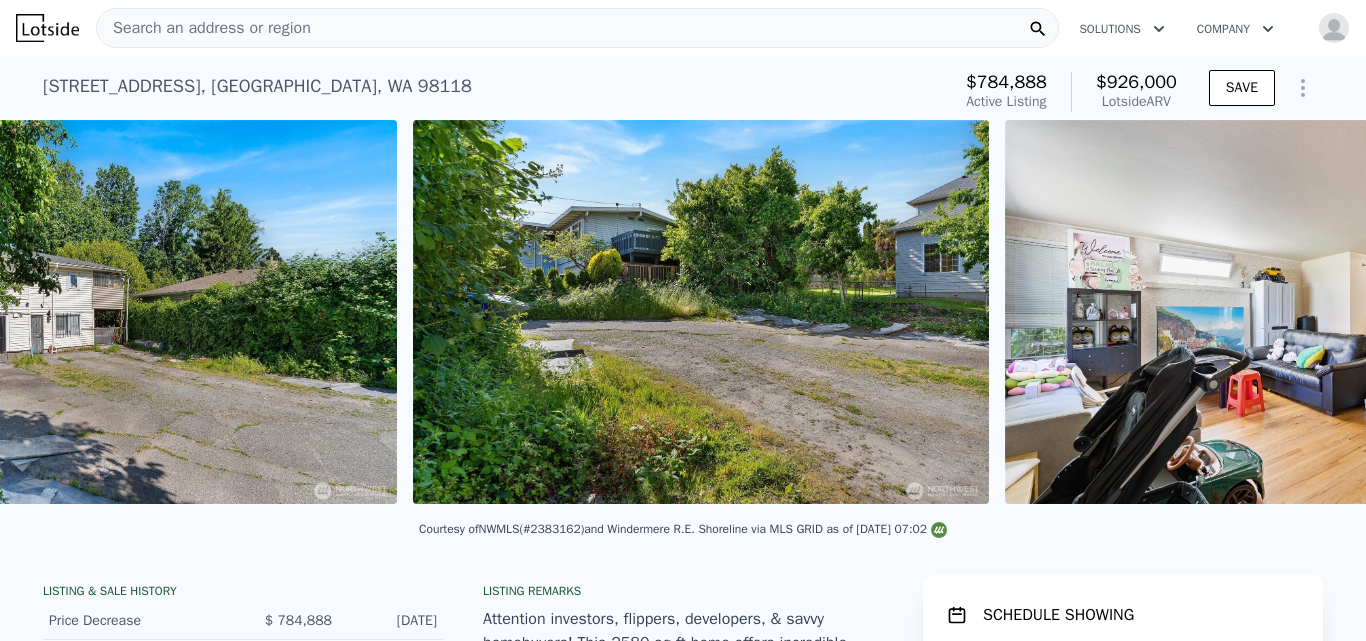 scroll, scrollTop: 0, scrollLeft: 4468, axis: horizontal 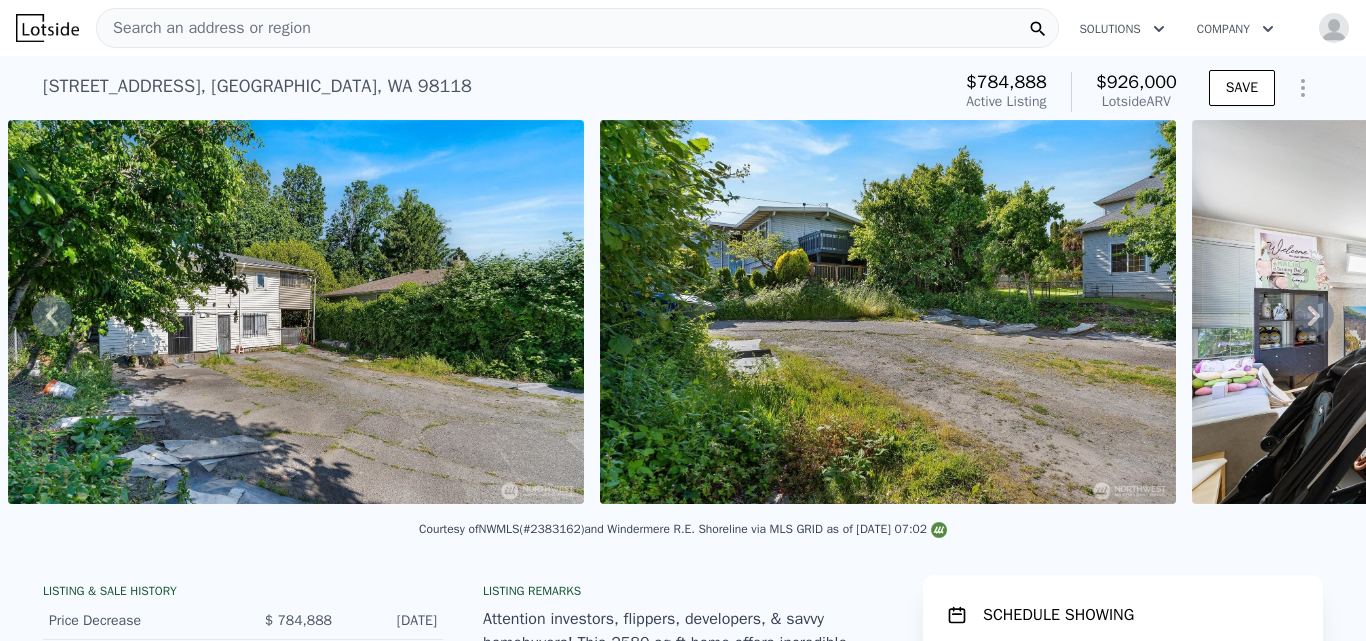 click 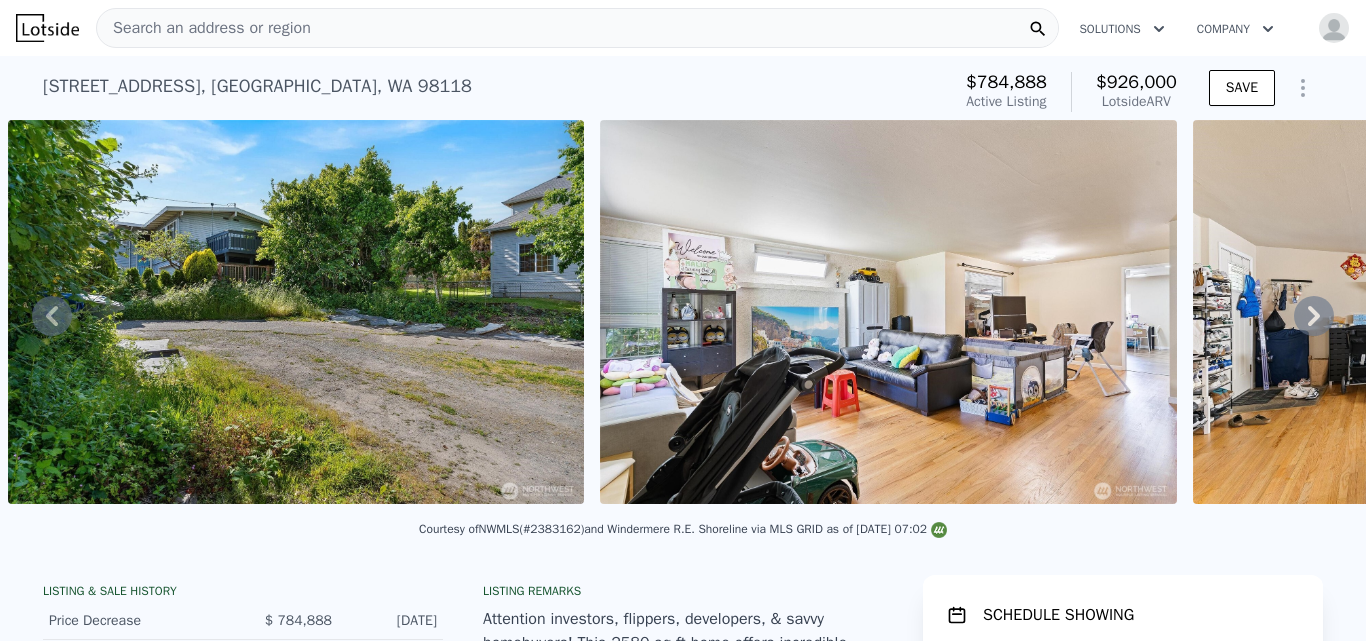 click 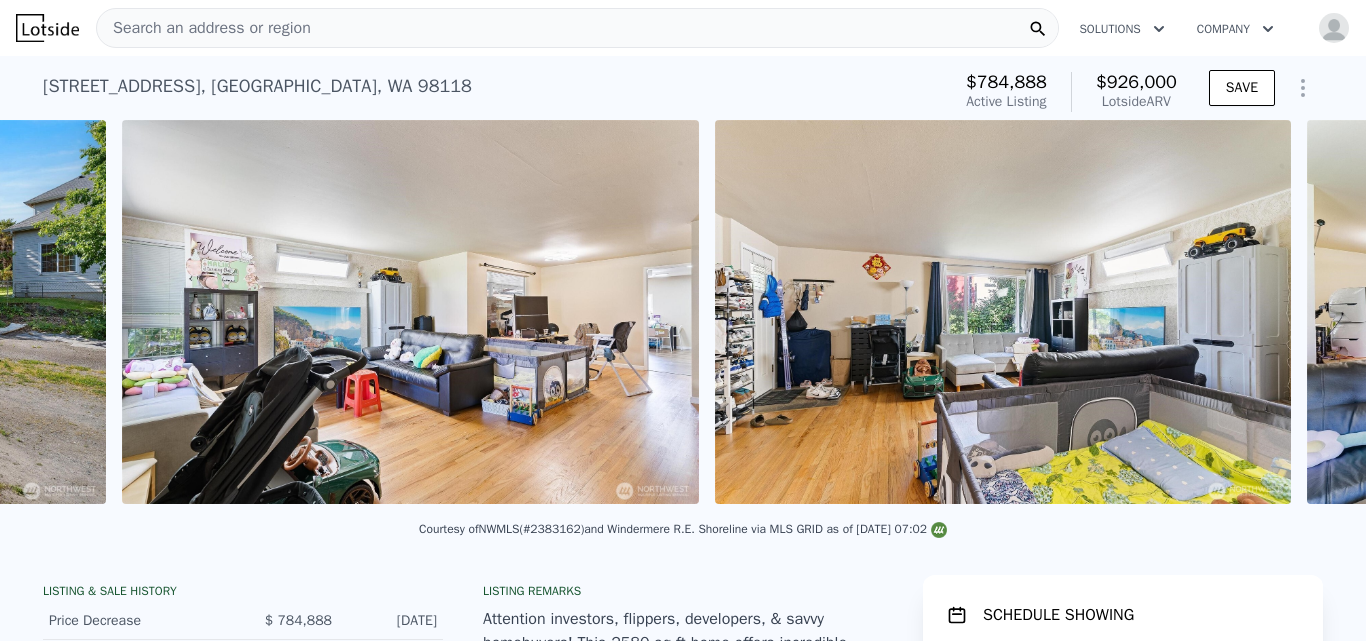 scroll, scrollTop: 0, scrollLeft: 5652, axis: horizontal 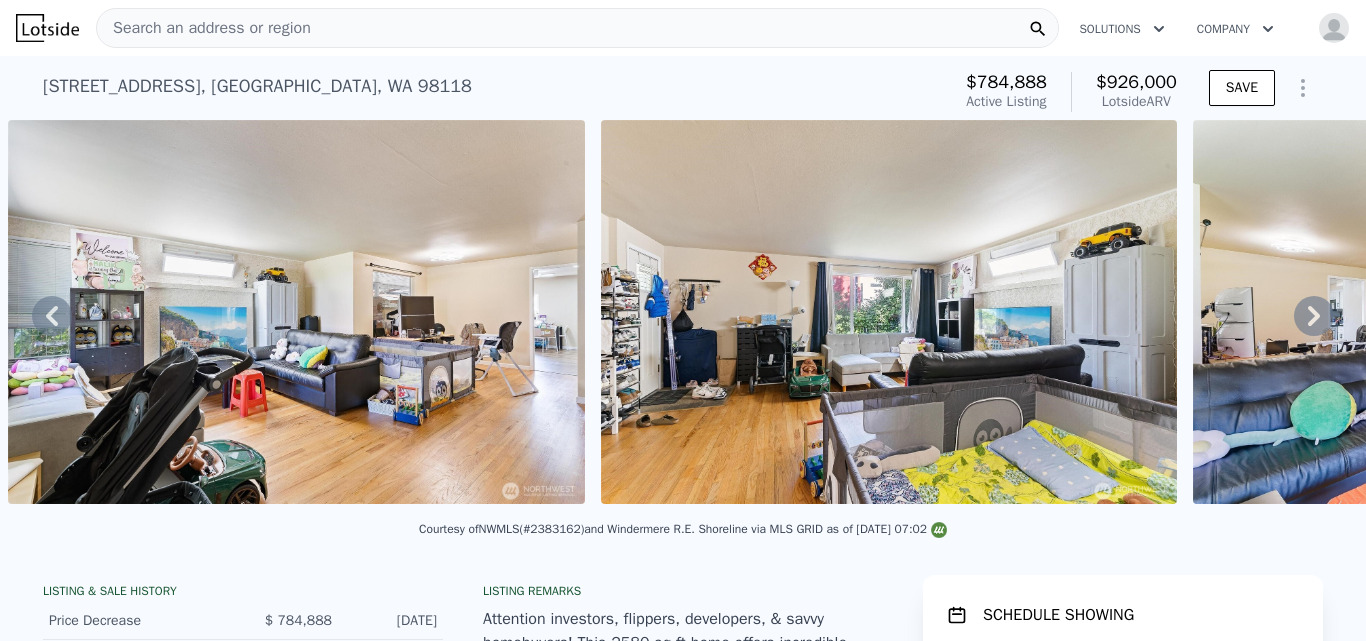 click 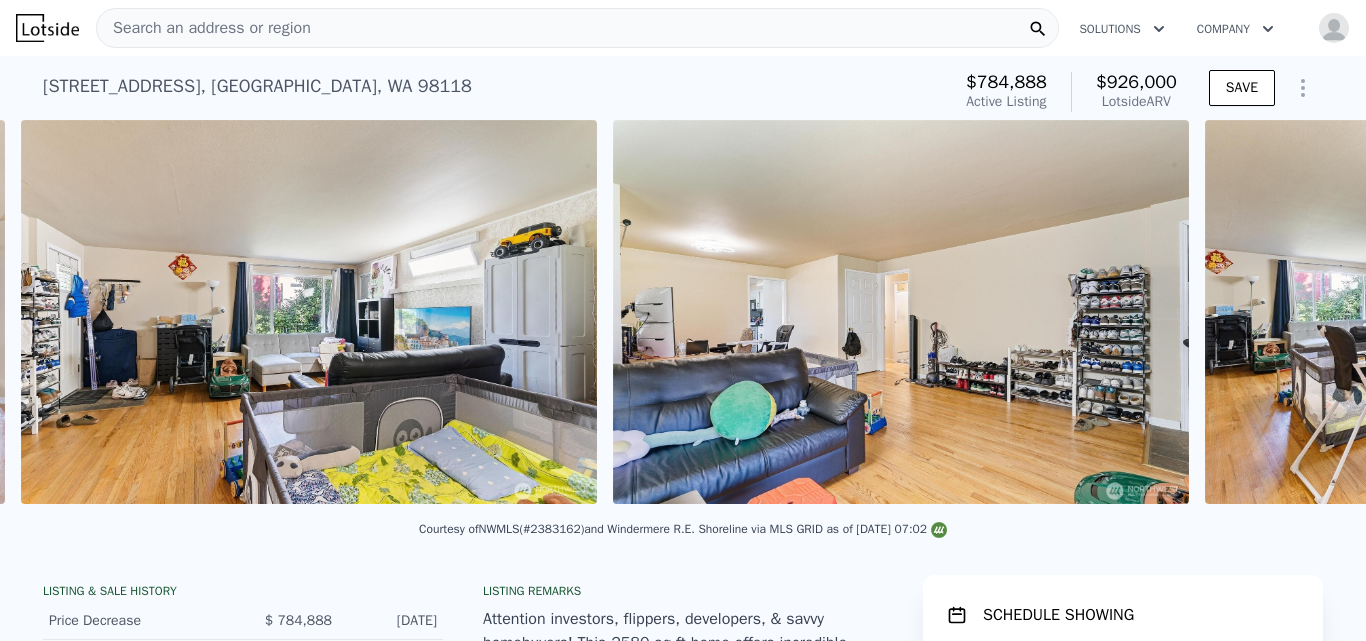 scroll, scrollTop: 0, scrollLeft: 6245, axis: horizontal 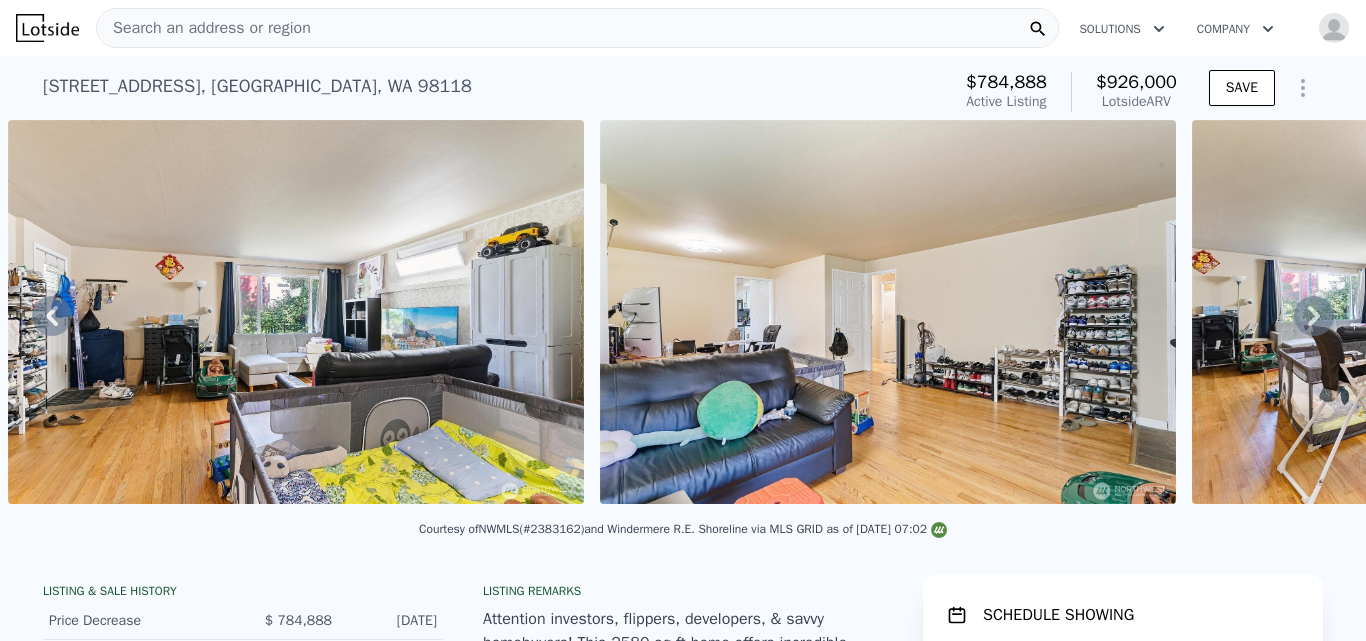 click 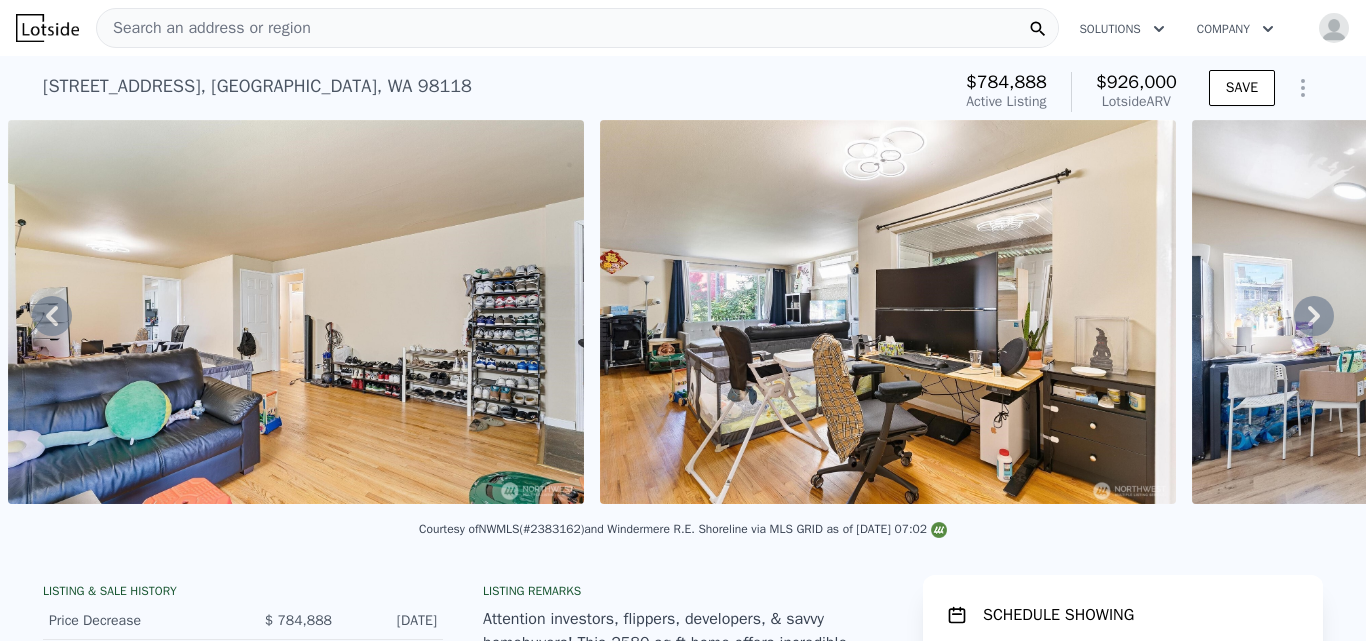 click 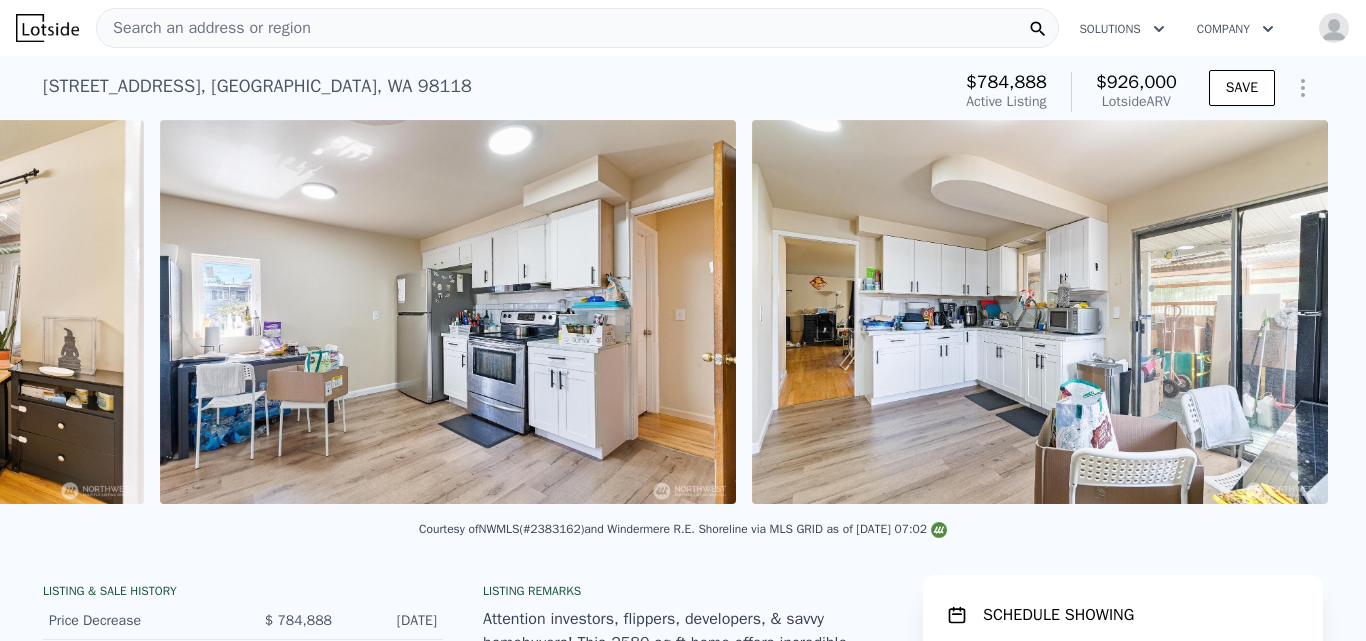 scroll, scrollTop: 0, scrollLeft: 8021, axis: horizontal 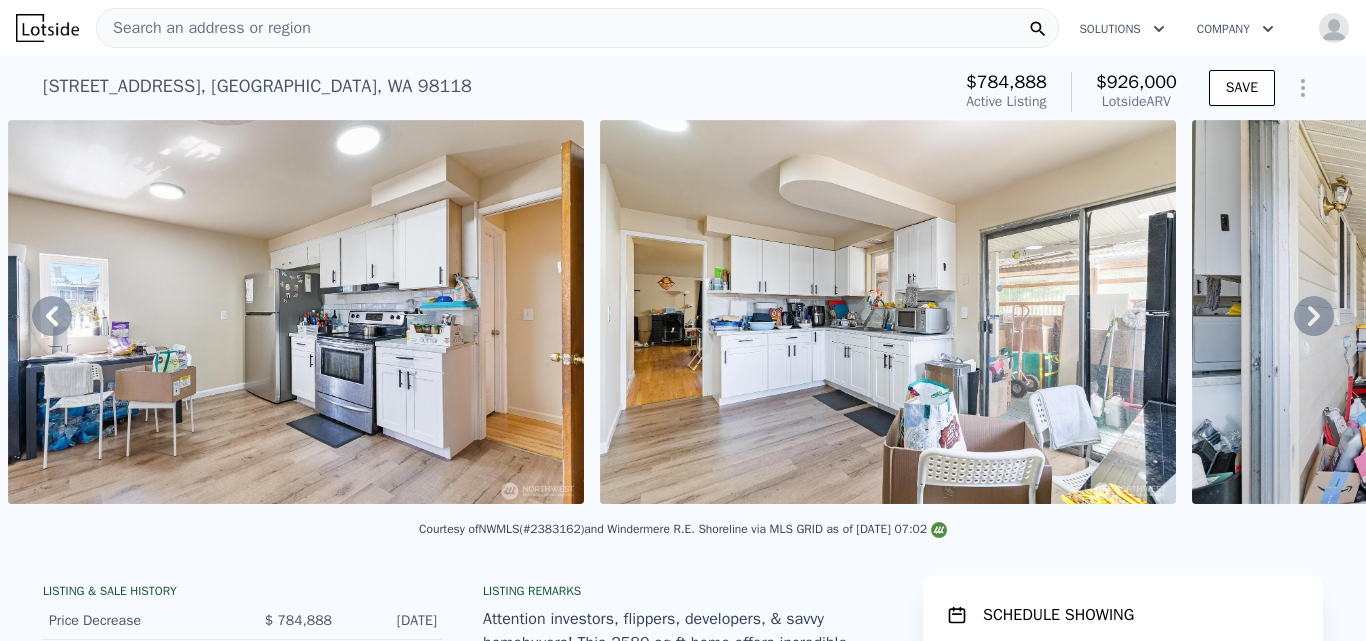 click 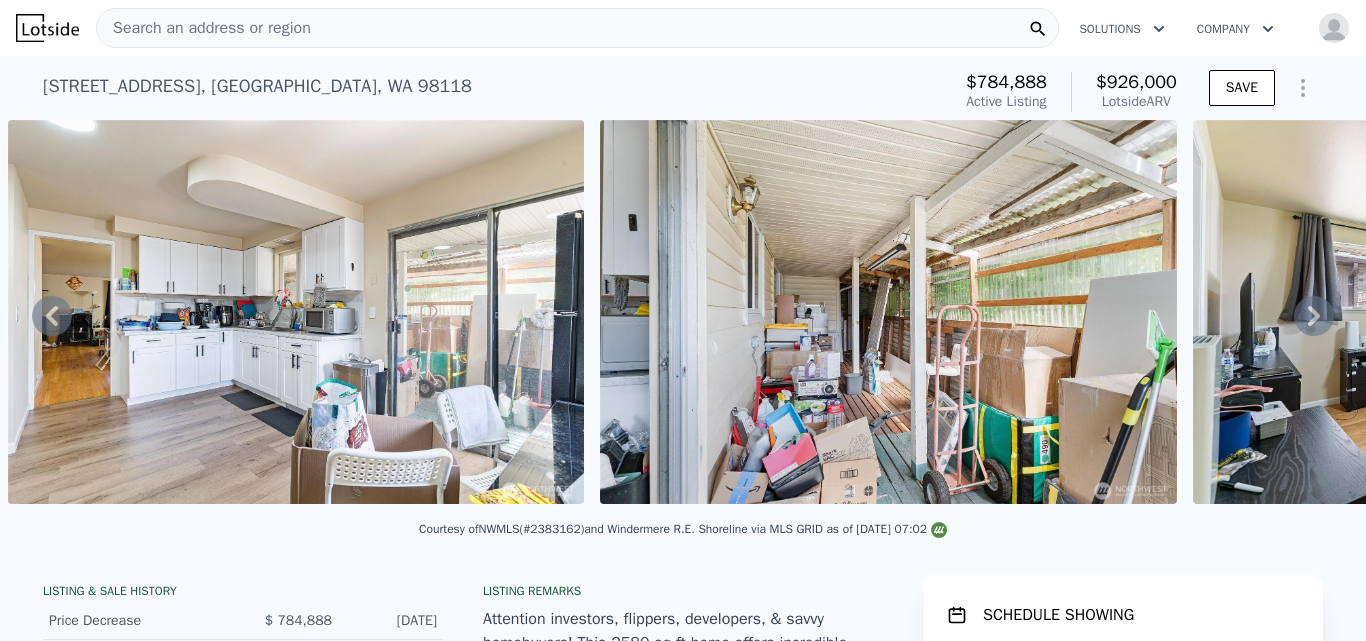click 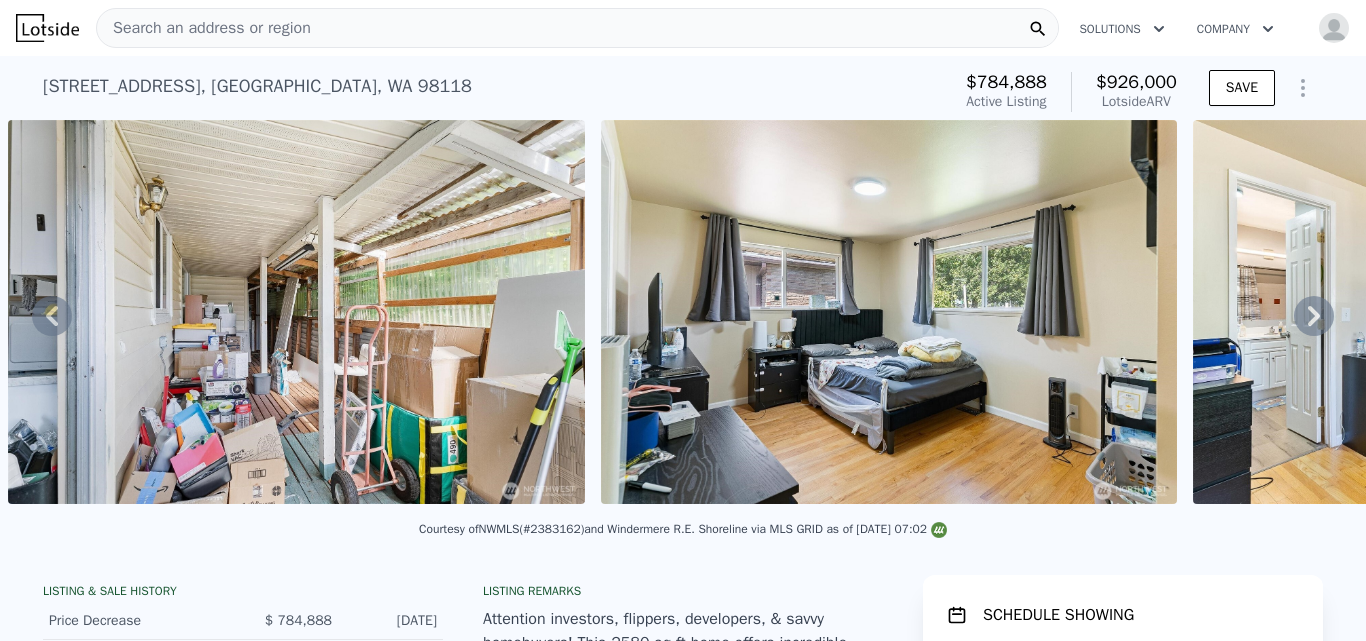 click 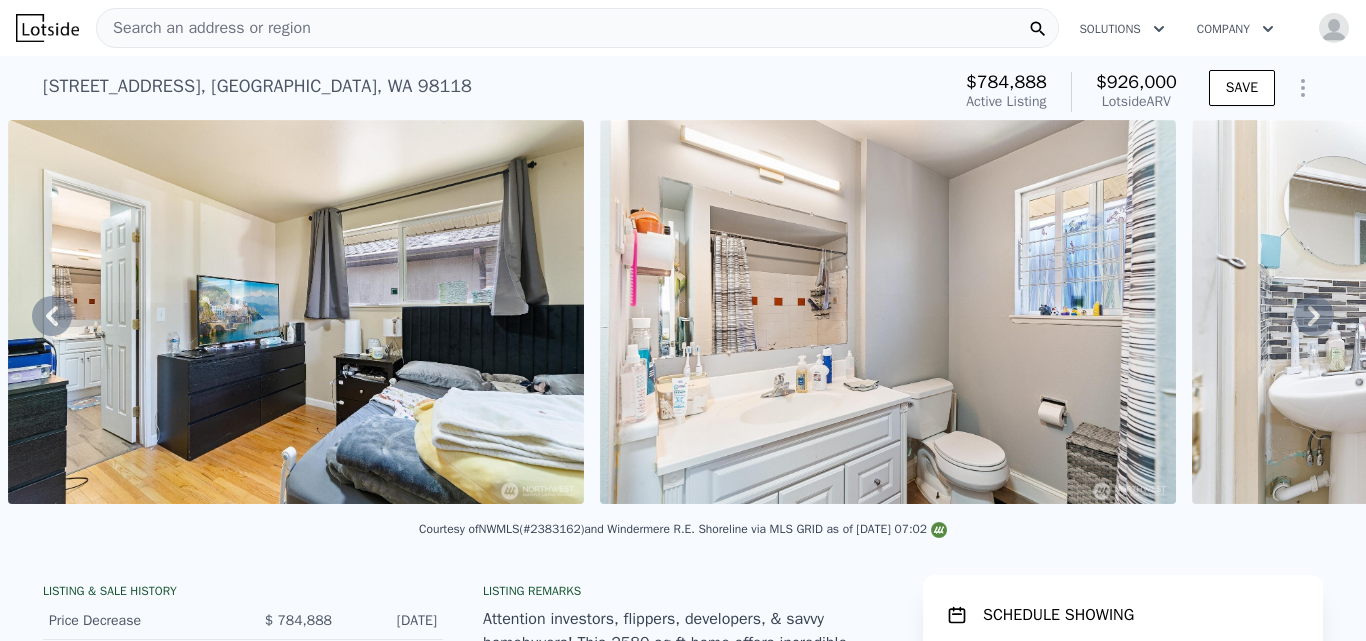 click 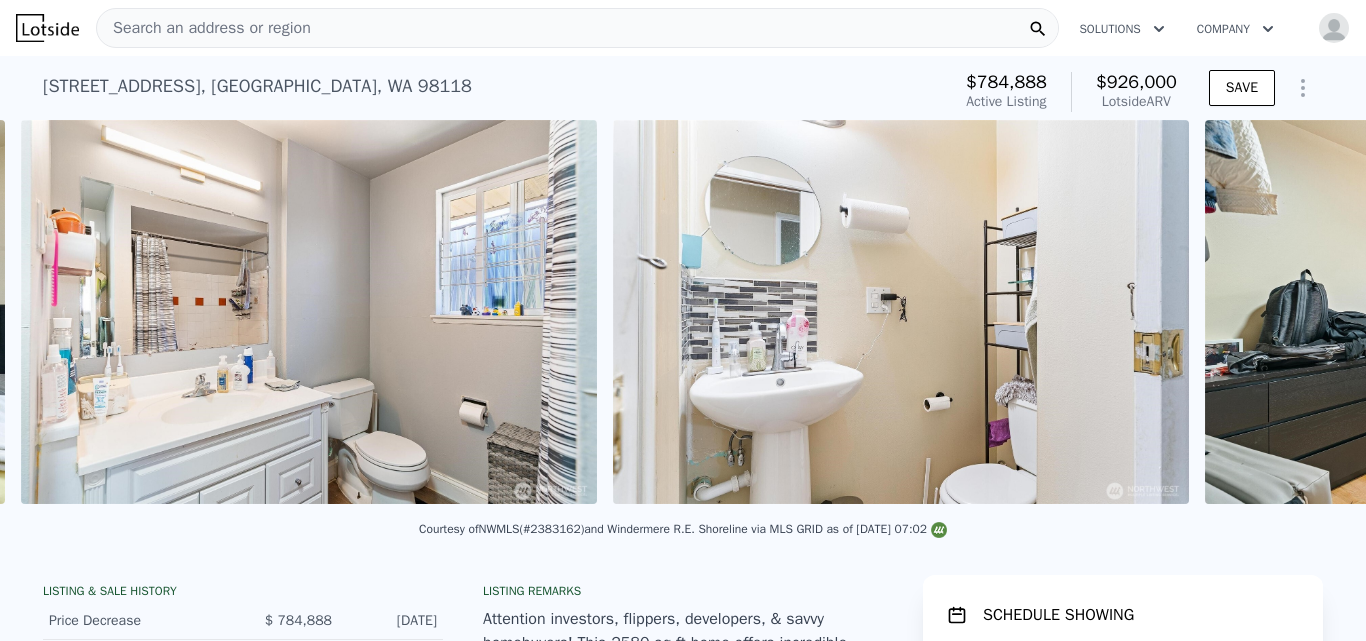 scroll, scrollTop: 0, scrollLeft: 10982, axis: horizontal 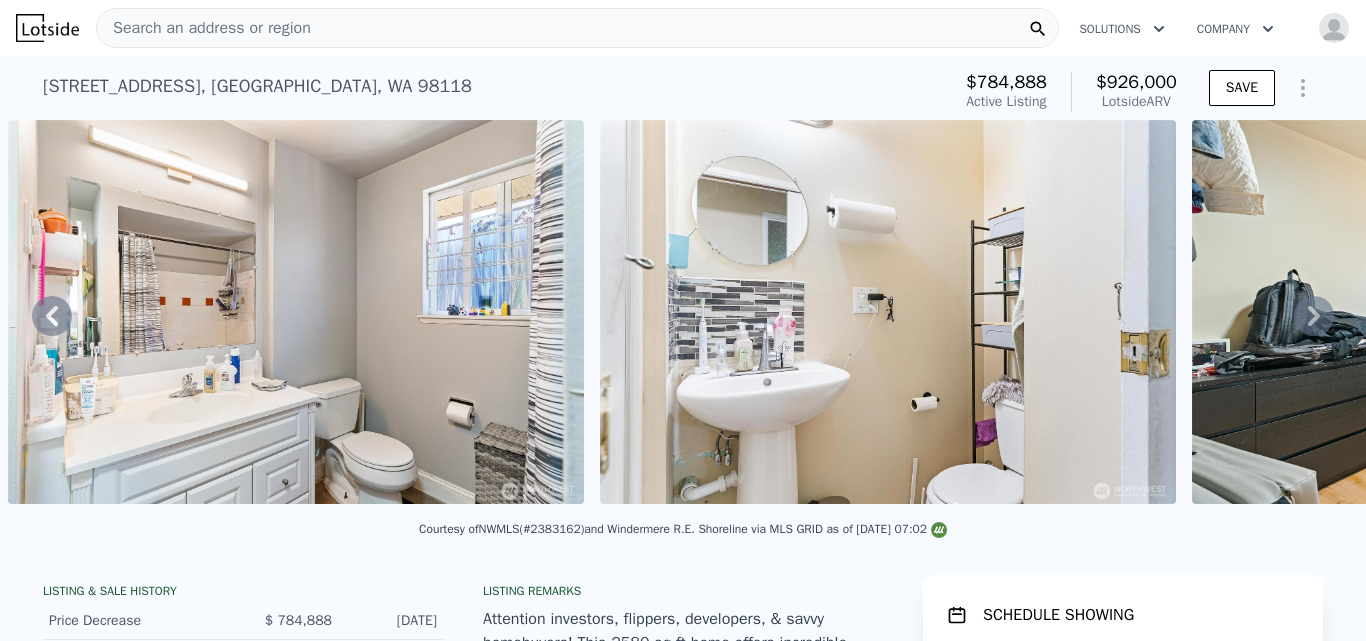 click 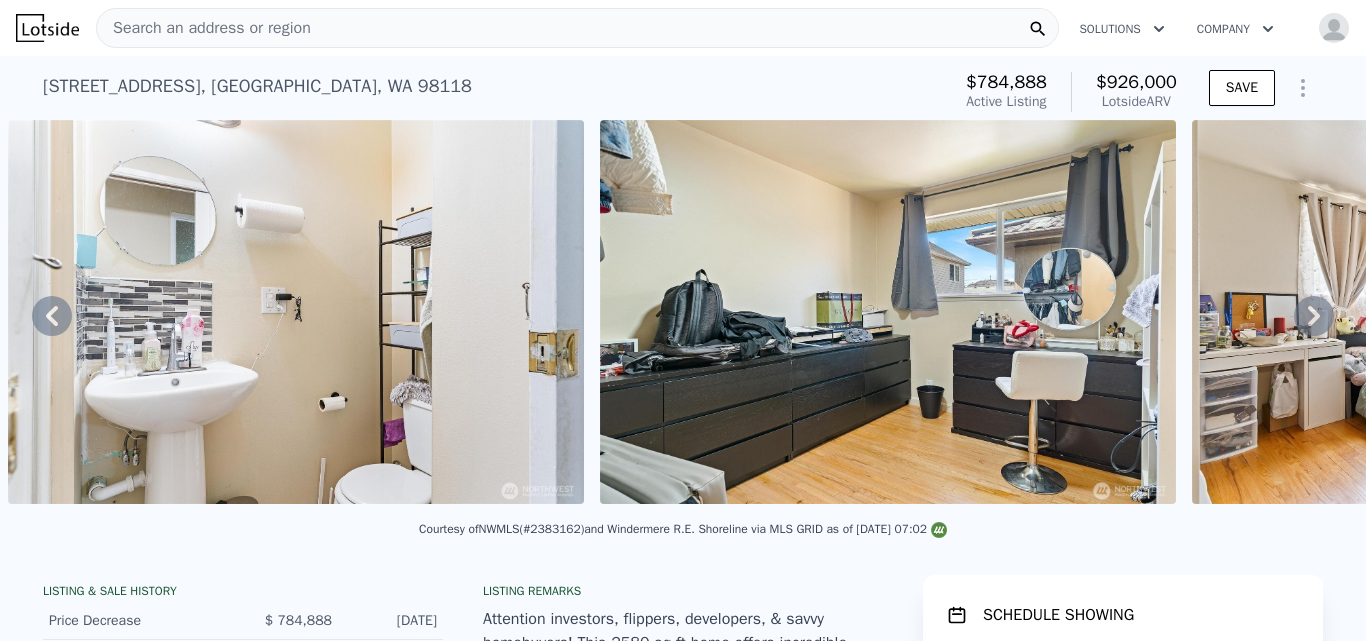 click 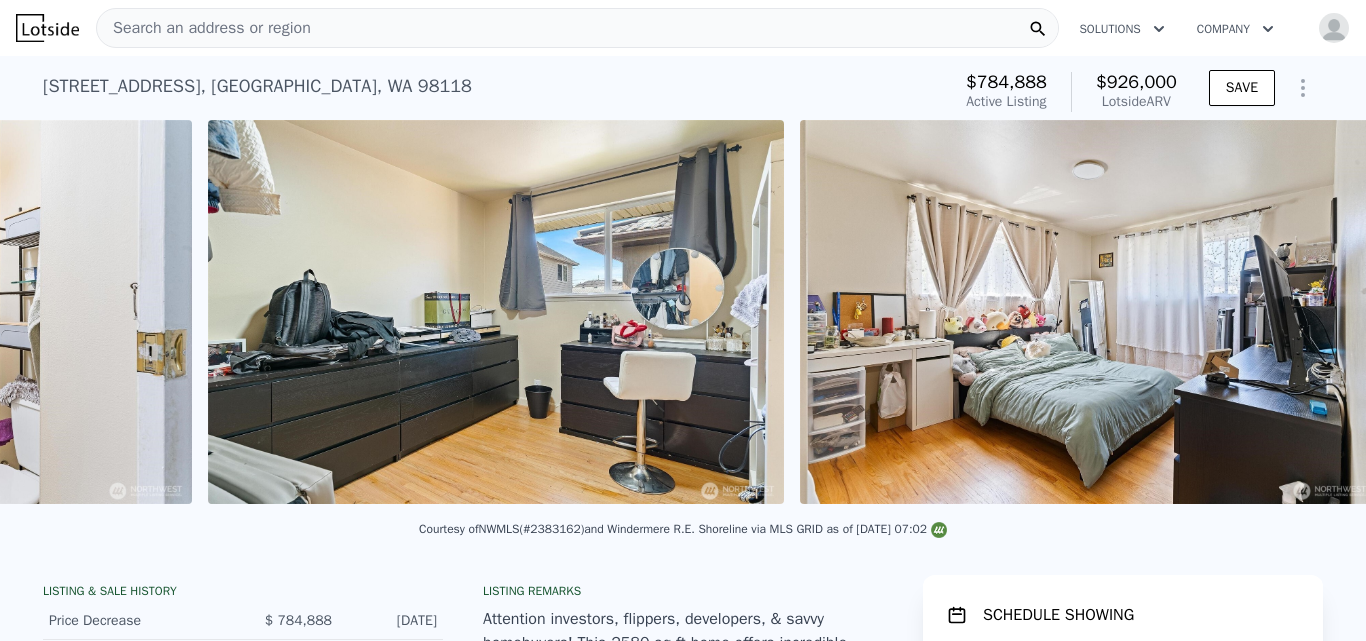 scroll, scrollTop: 0, scrollLeft: 12166, axis: horizontal 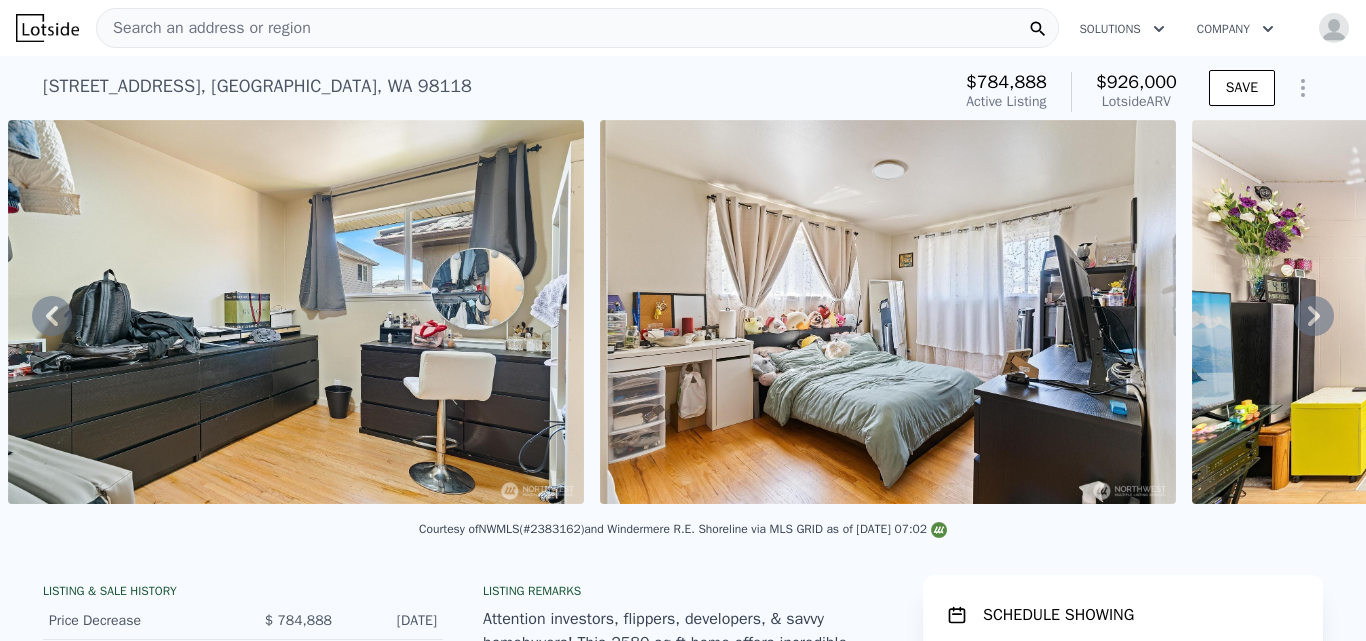 click 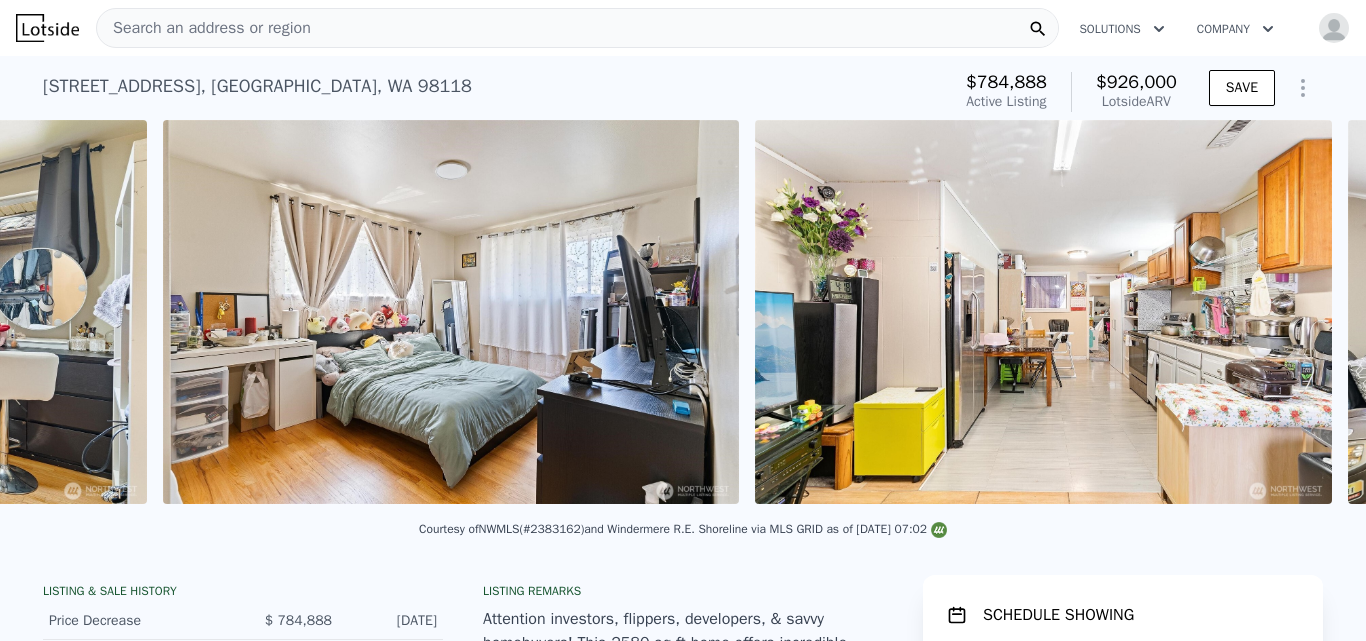 scroll, scrollTop: 0, scrollLeft: 12745, axis: horizontal 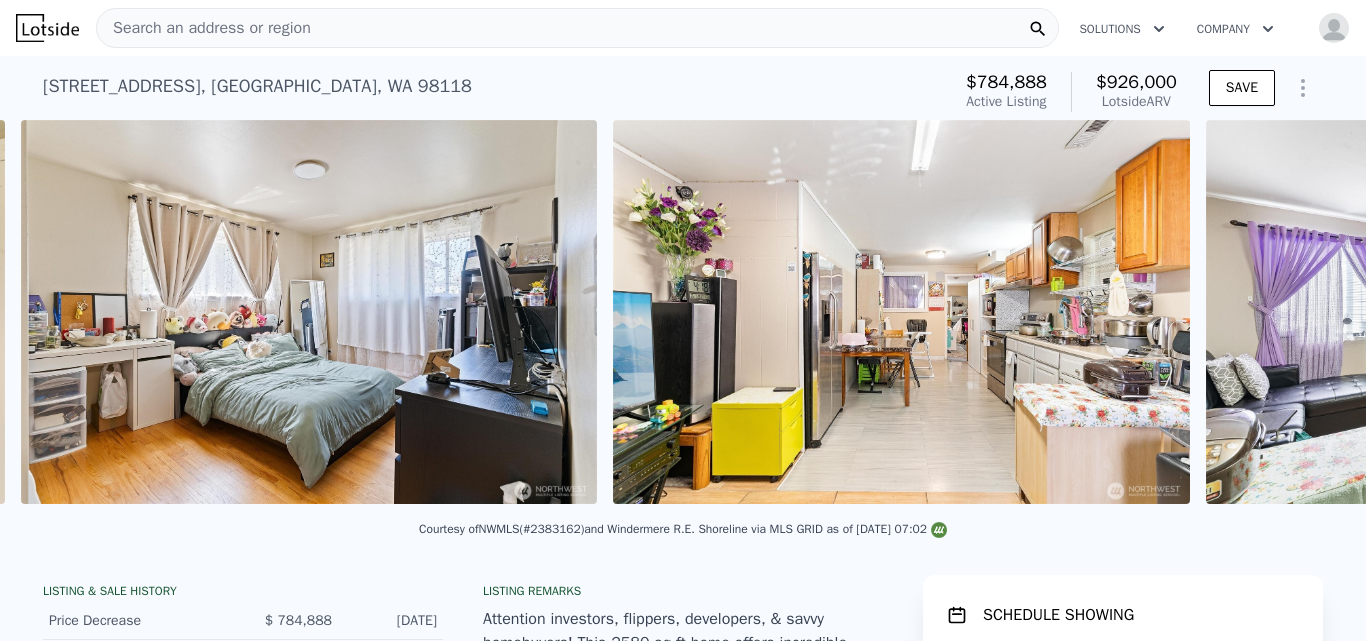 click at bounding box center (1494, 312) 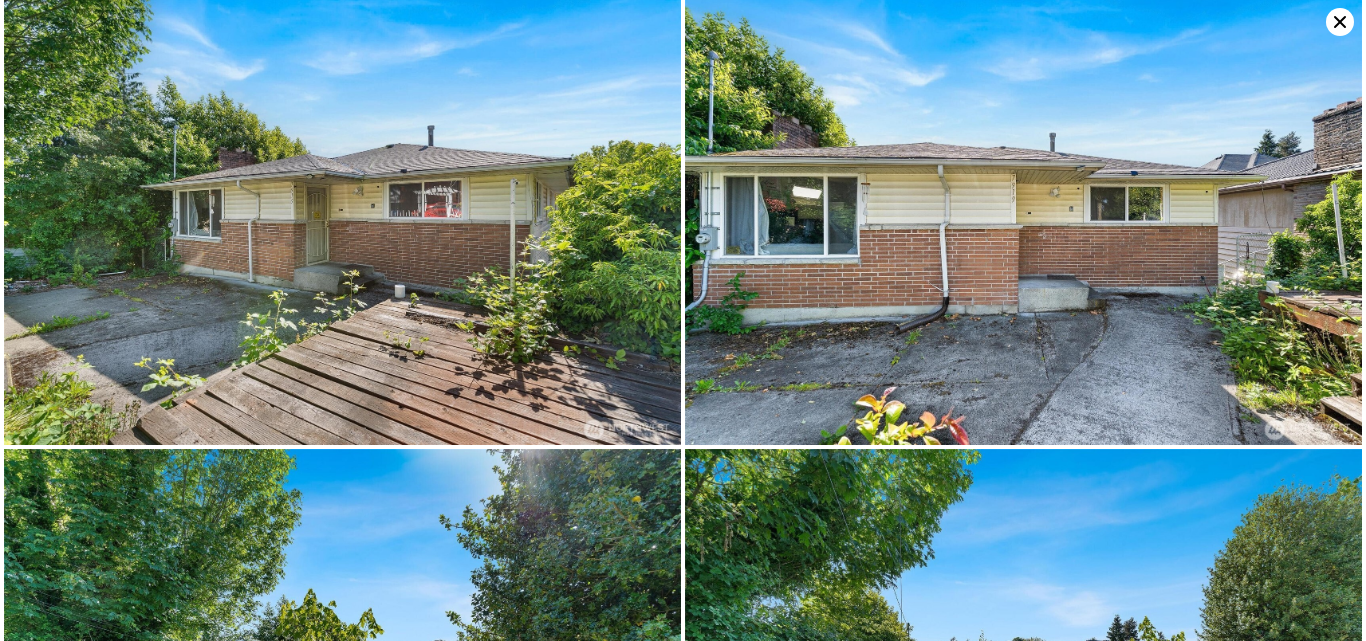 scroll, scrollTop: 0, scrollLeft: 0, axis: both 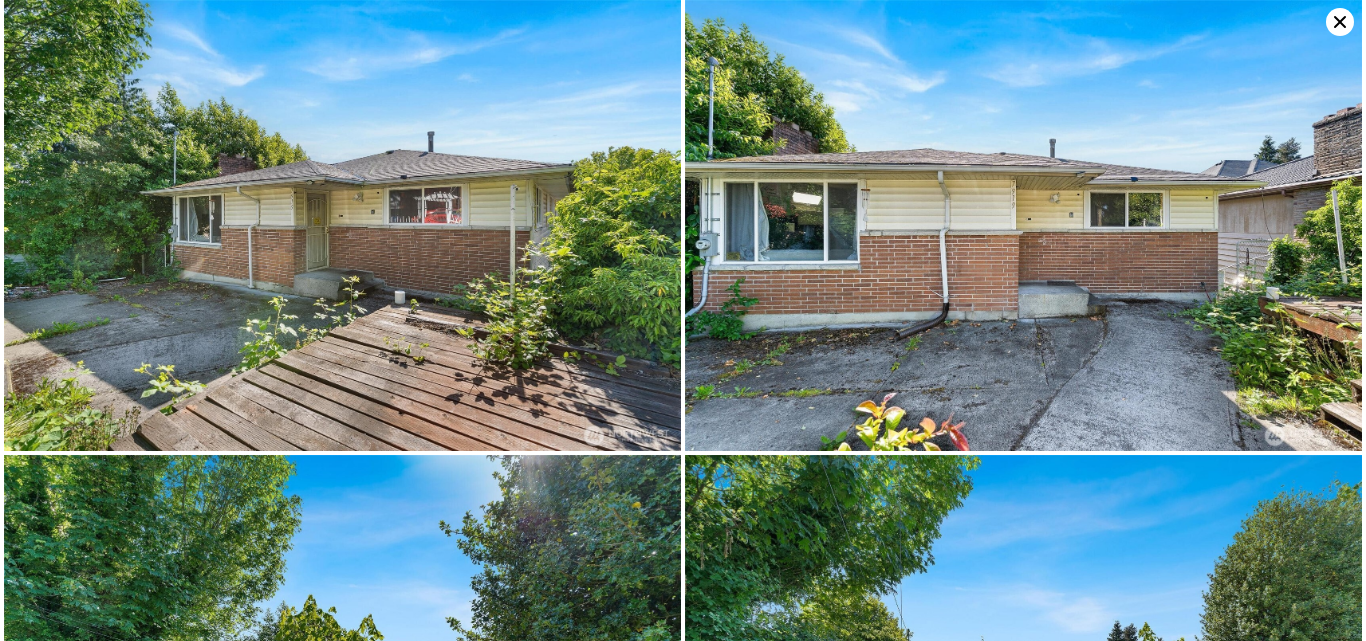 click 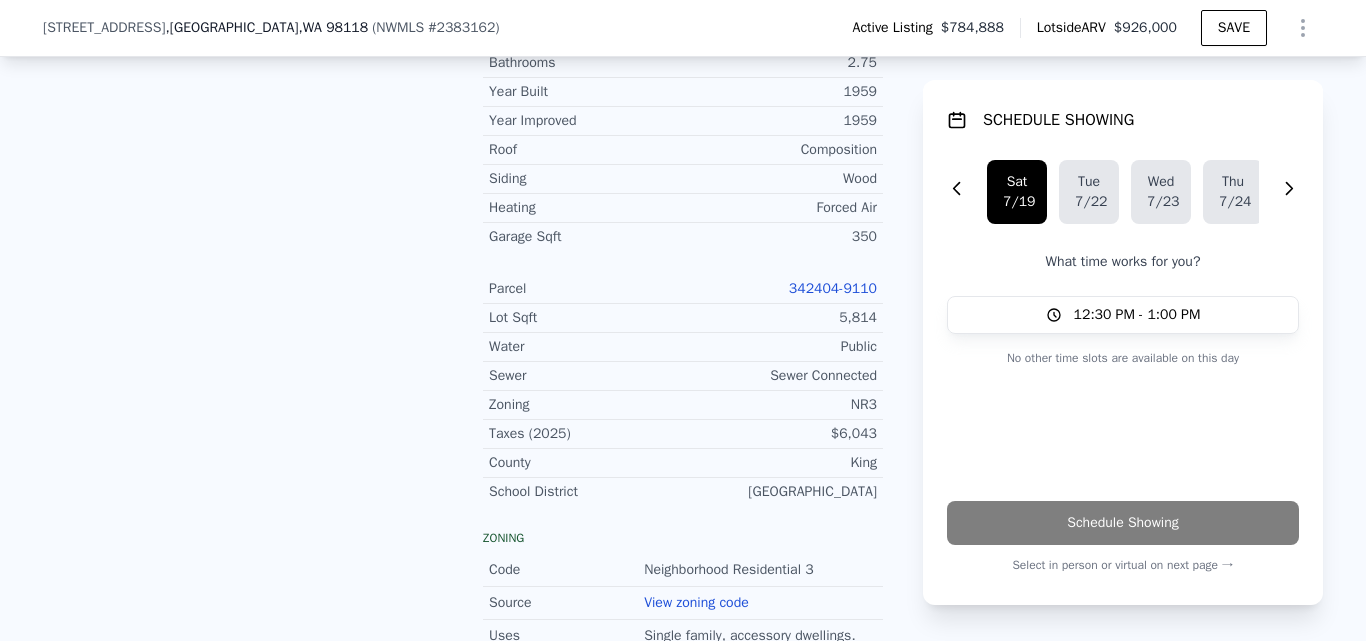 scroll, scrollTop: 1101, scrollLeft: 0, axis: vertical 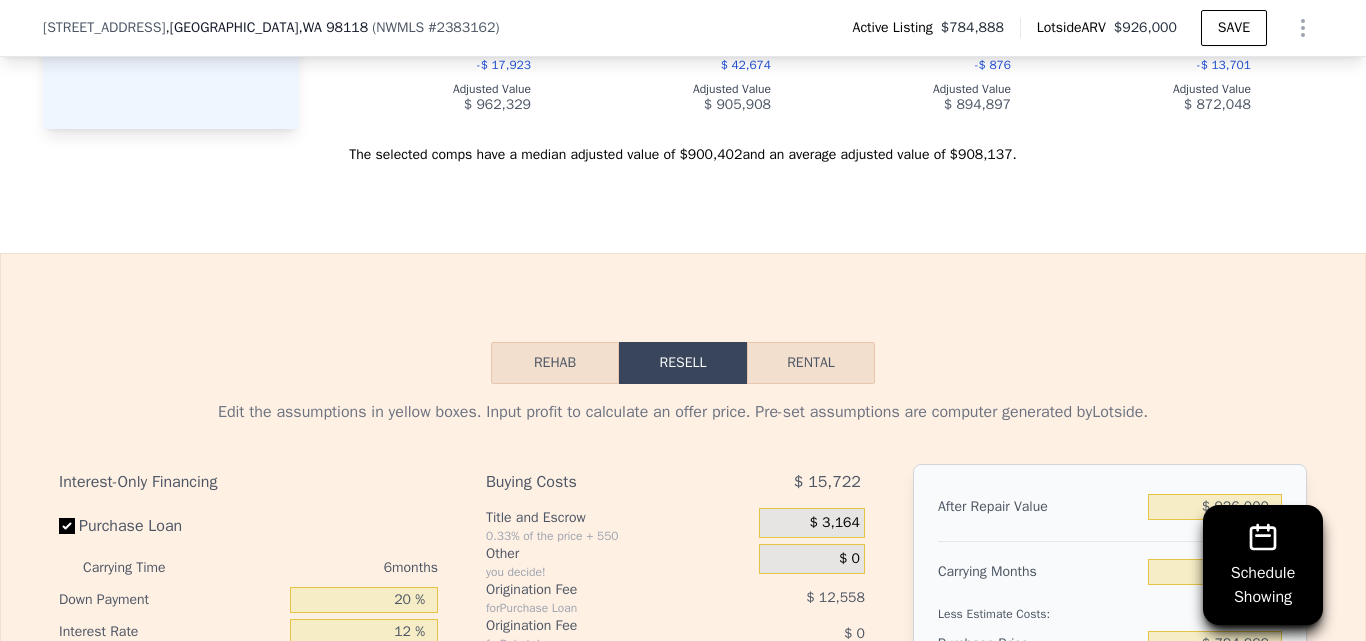 click on "Rehab" at bounding box center (555, 363) 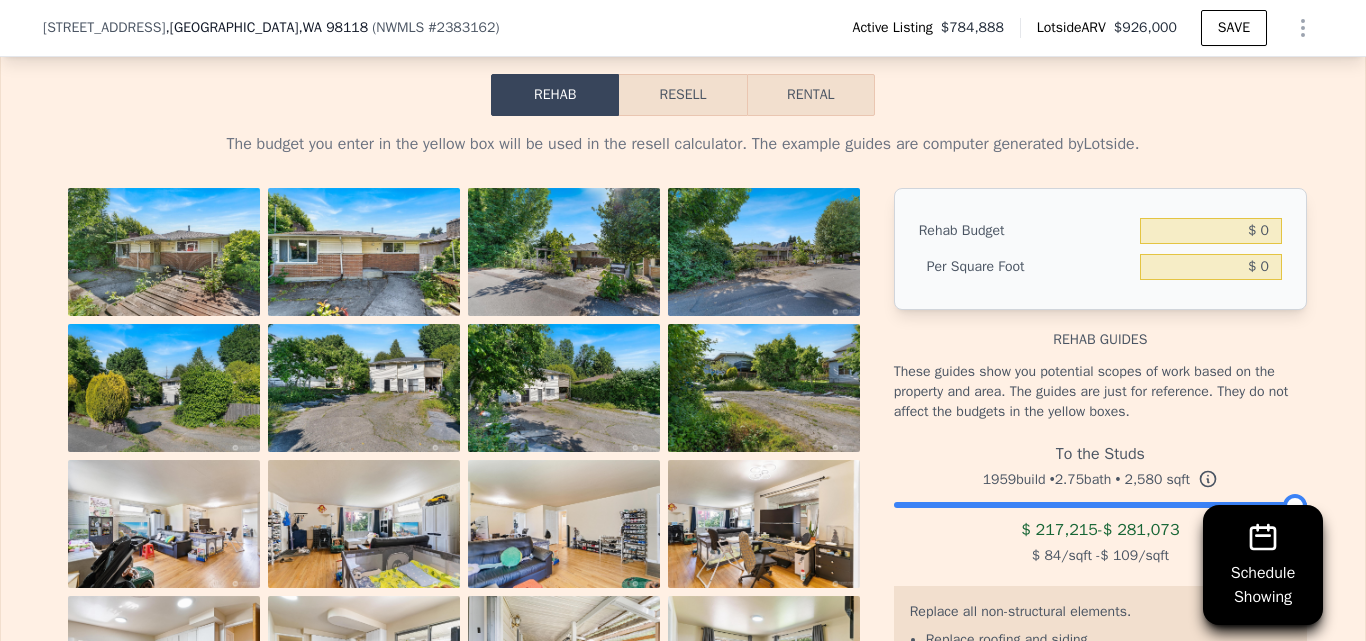 scroll, scrollTop: 3556, scrollLeft: 0, axis: vertical 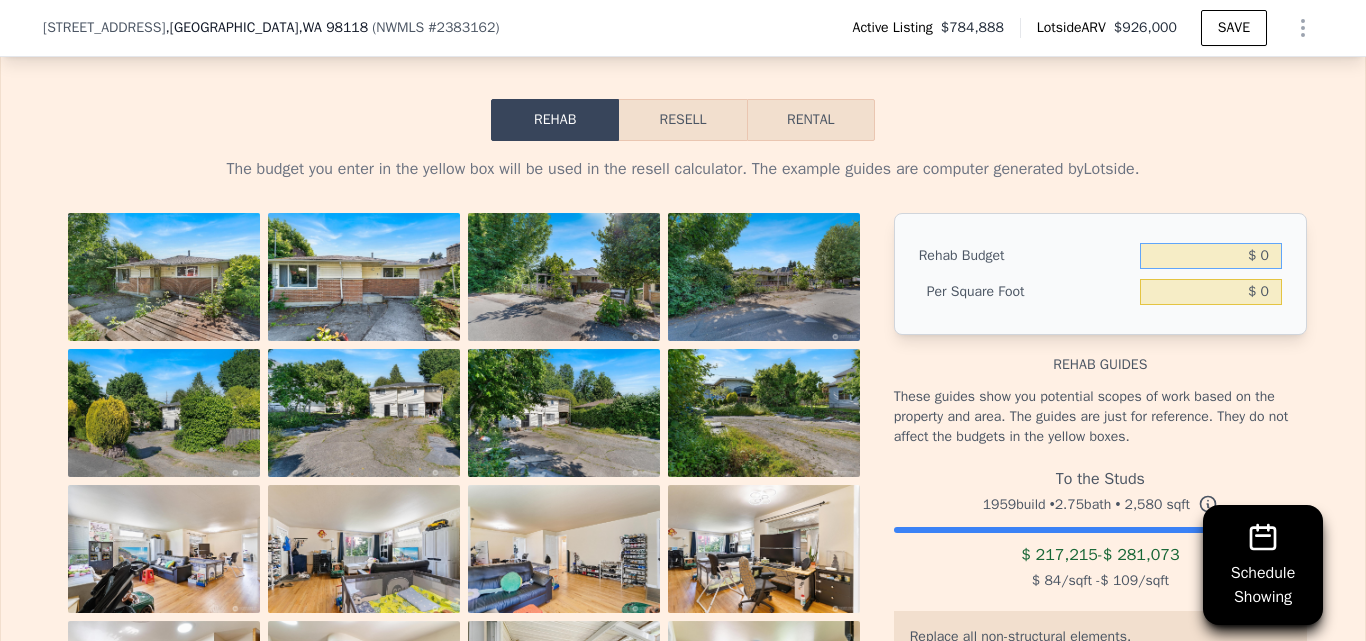 click on "$ 0" at bounding box center (1211, 256) 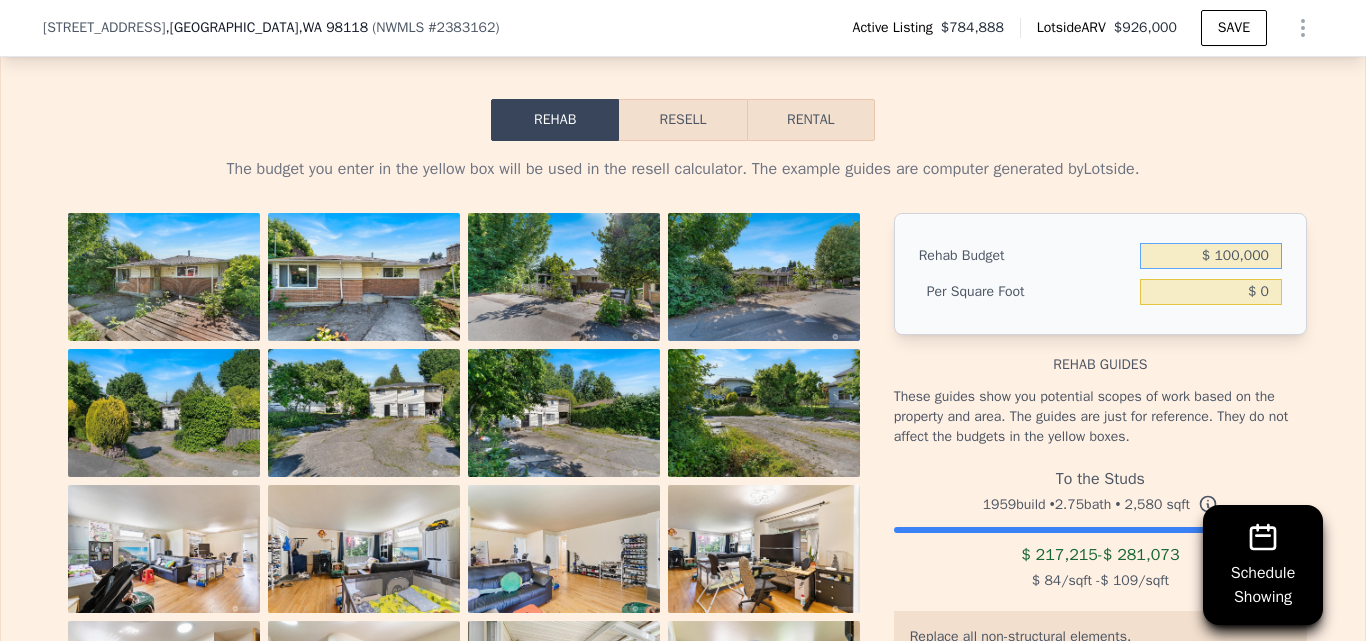 type on "$ 100,000" 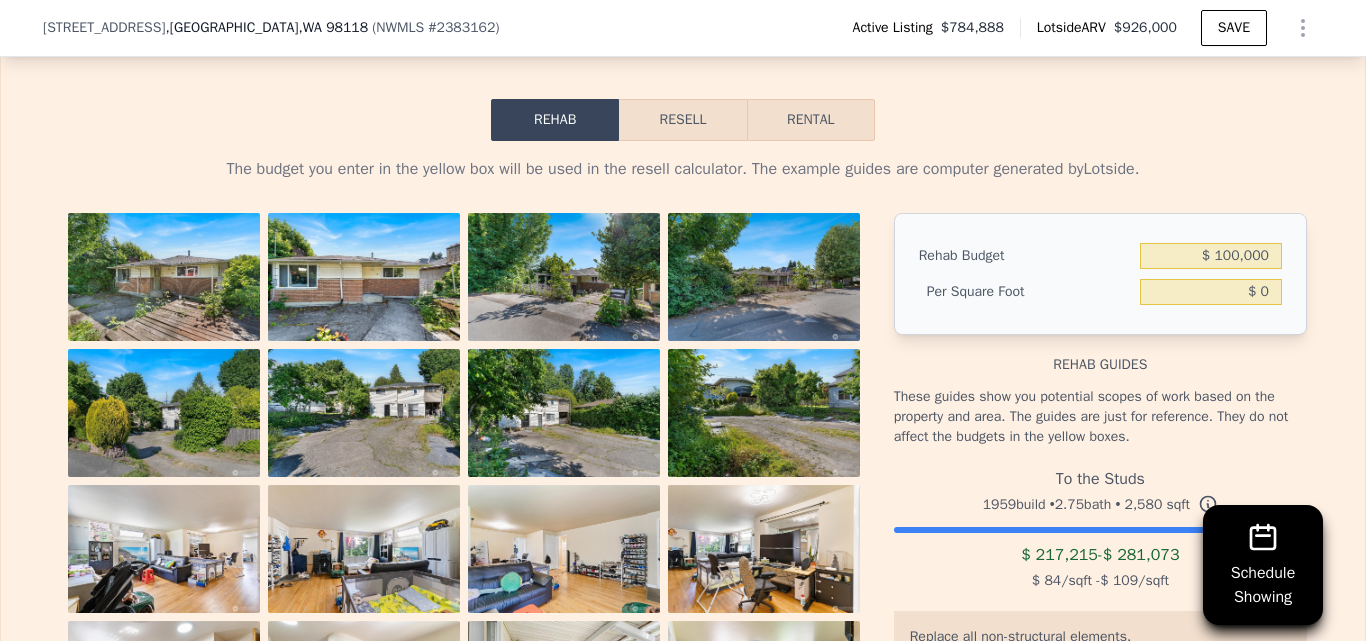 click on "The budget you enter in the yellow box will be used in the resell calculator. The example guides are computer generated by  Lotside . View All Photos Rehab Budget $ 100,000 Per Square Foot $ 0 Rehab guides These guides show you potential scopes of work based on the property and area. The guides are just for reference. They do not affect the budgets in the yellow boxes. To the Studs 1959  build •  2.75  bath •   2,580   sqft $ 217,215  -  $ 281,073 $ 84 /sqft -  $ 109 /sqft Replace all non-structural elements. Replace roofing and siding Paint interior and exterior Replace drywall and insulate Electrical and plumbing rough in Replace electrical and plumbing fixtures Replace doors and trim Replace windows, window fixtures and window trim Replace floors Replace cabinetry and countertops Replace appliances Heavy landscaping These guides are computer generated. They should not substitute for getting bids from a contractor." at bounding box center (683, 540) 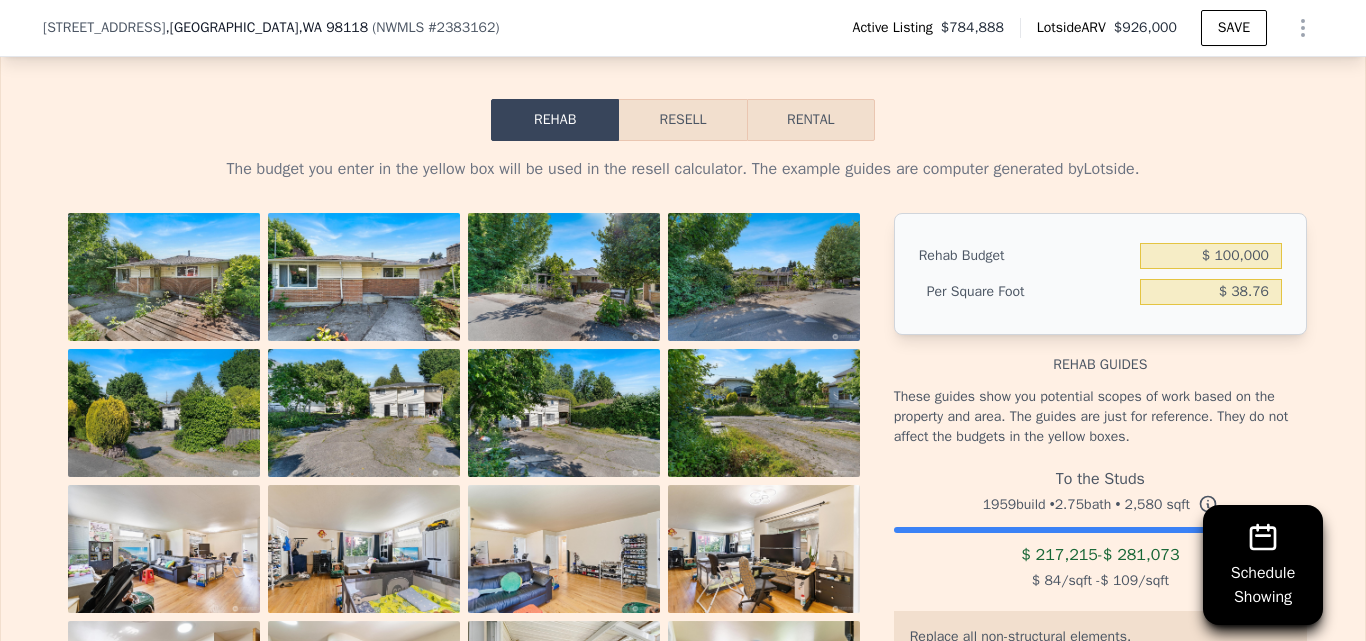 type on "$ 38.76" 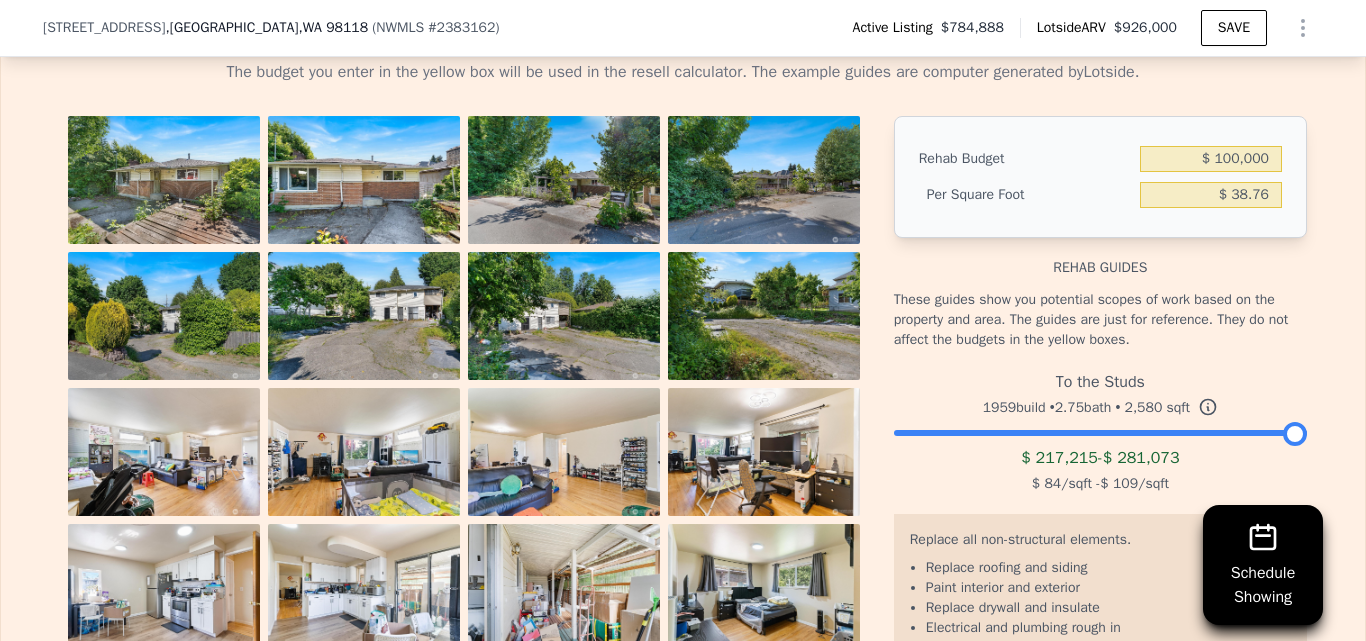 scroll, scrollTop: 3775, scrollLeft: 0, axis: vertical 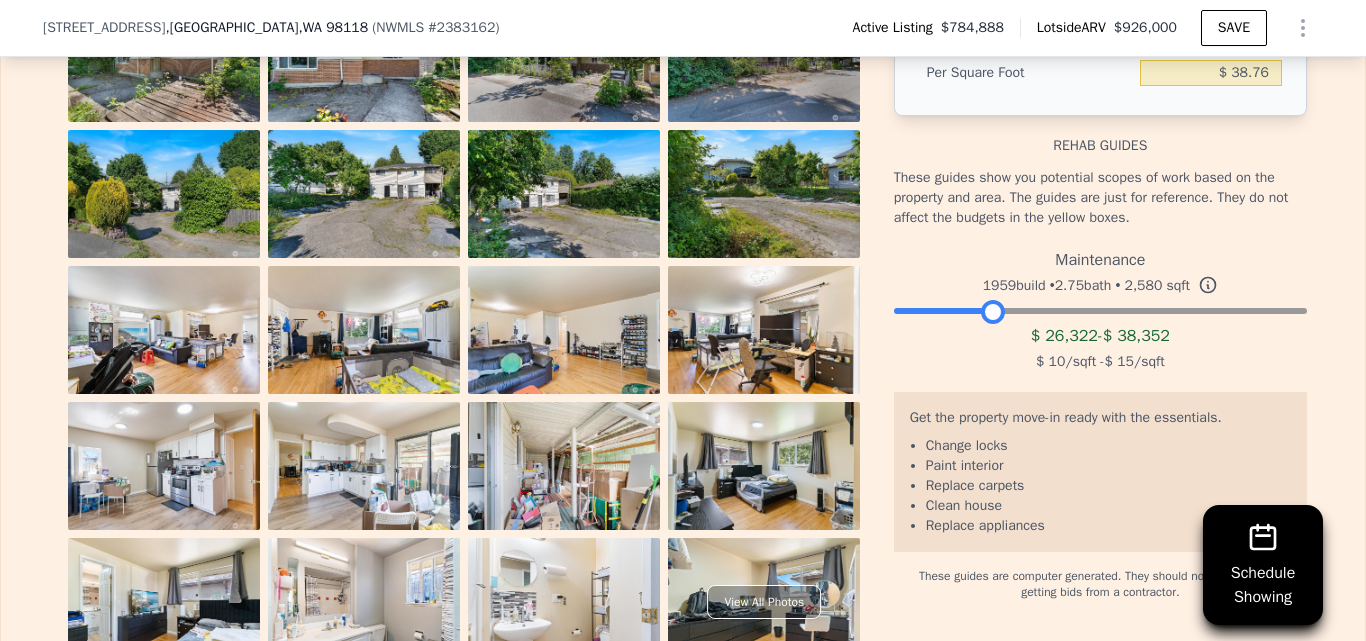 drag, startPoint x: 1287, startPoint y: 315, endPoint x: 986, endPoint y: 334, distance: 301.59906 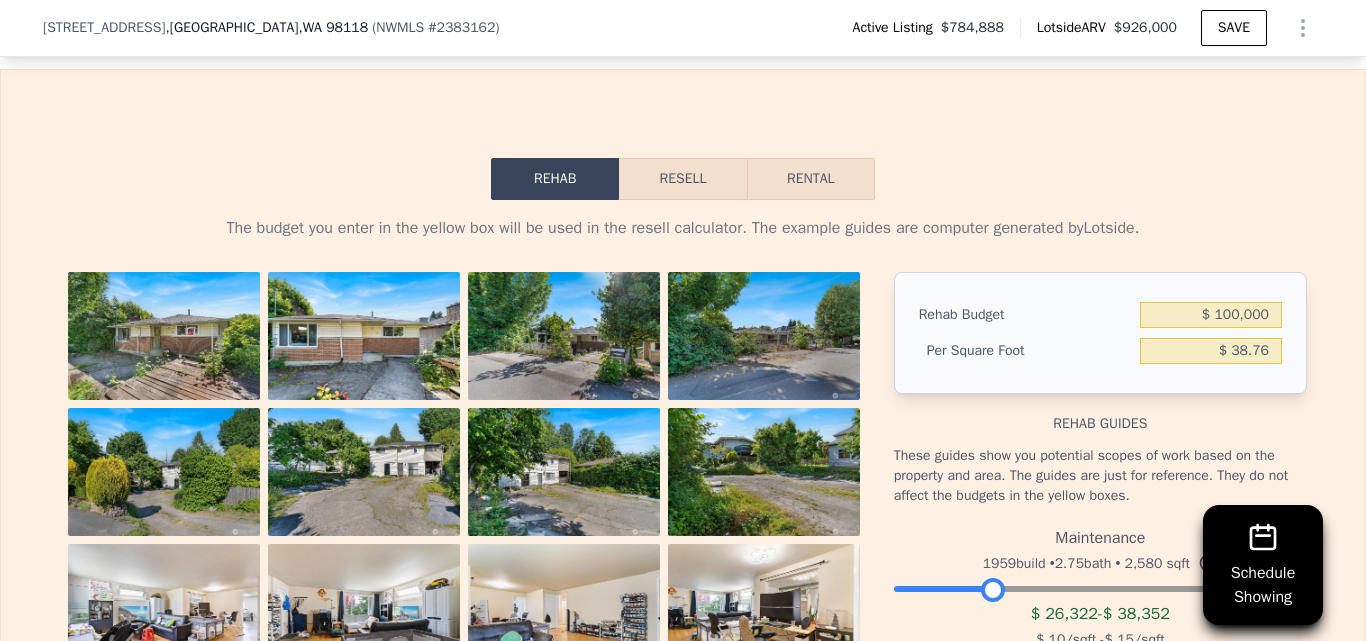 scroll, scrollTop: 3485, scrollLeft: 0, axis: vertical 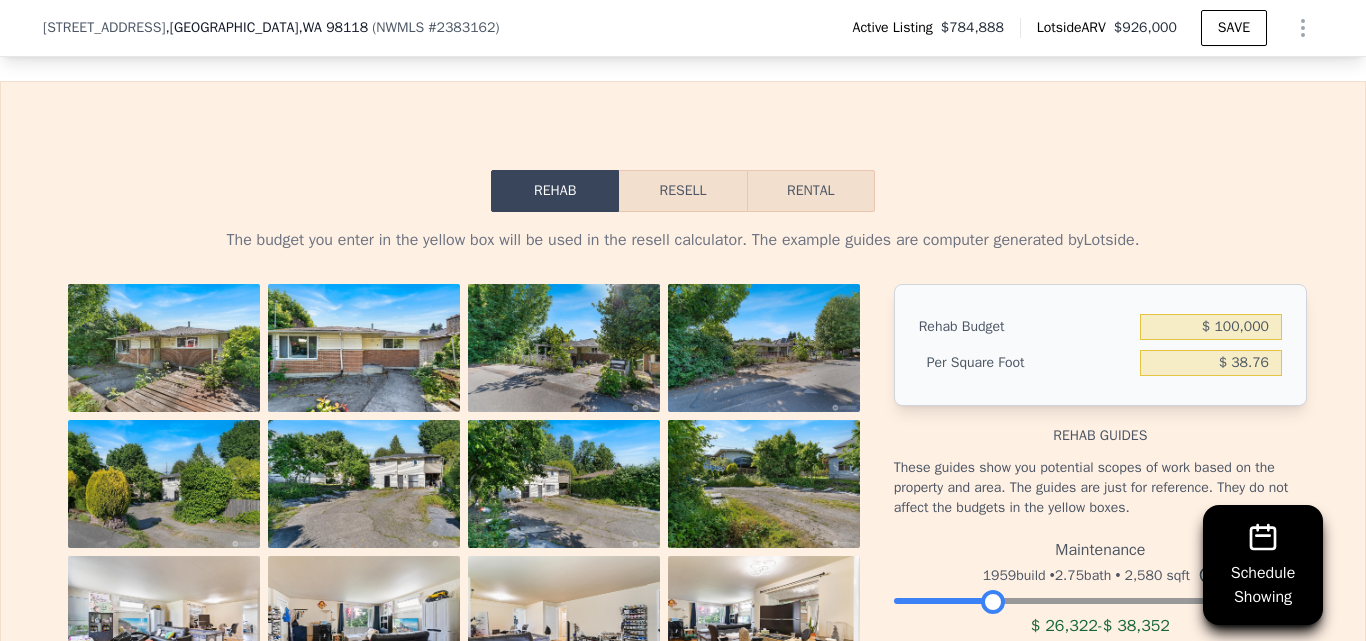 click on "Resell" at bounding box center [682, 191] 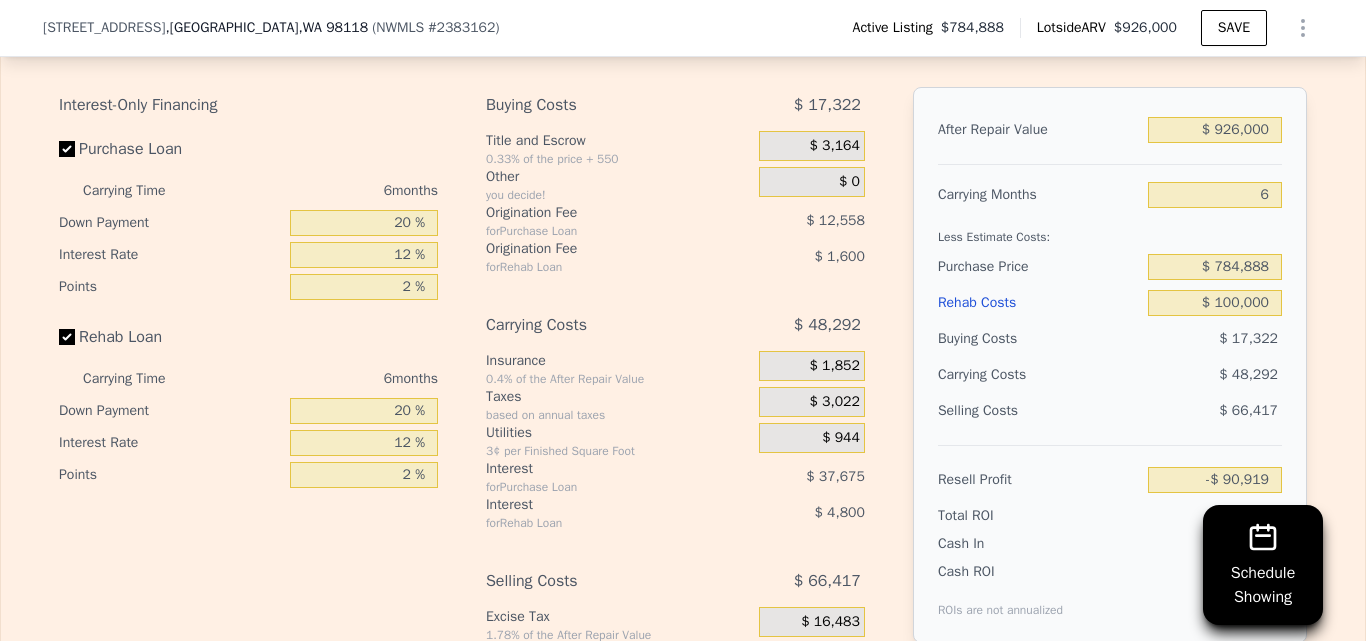 scroll, scrollTop: 3702, scrollLeft: 0, axis: vertical 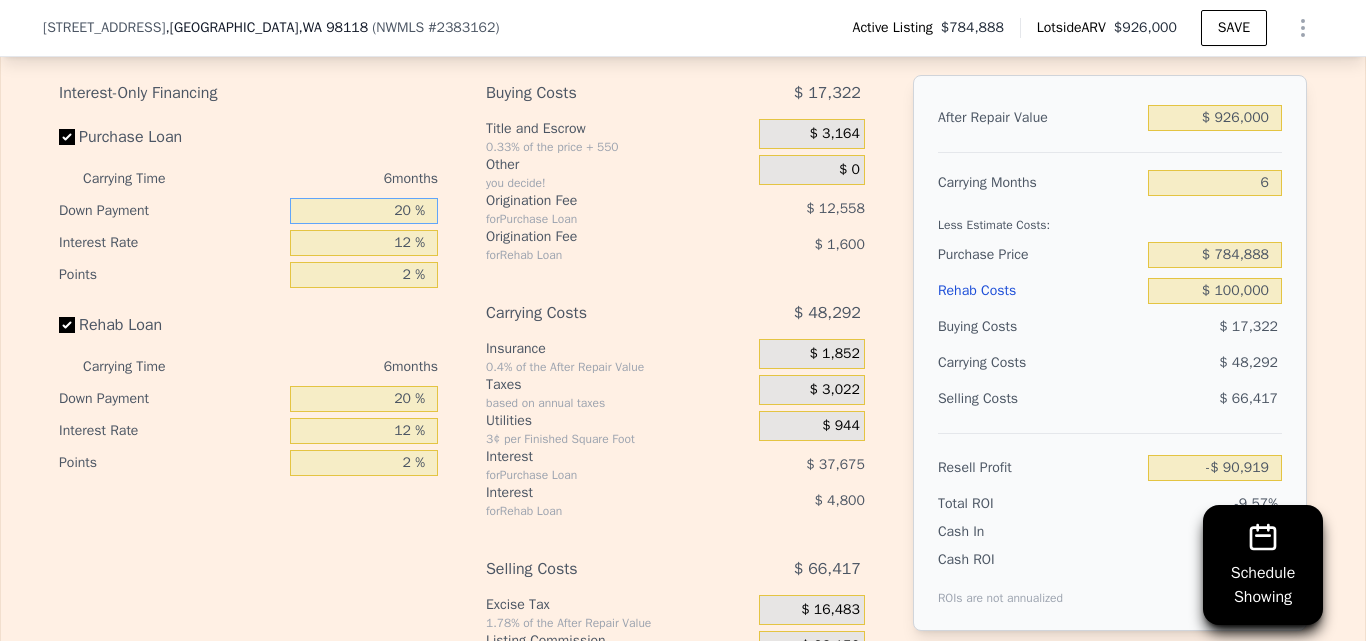 click on "20 %" at bounding box center [364, 211] 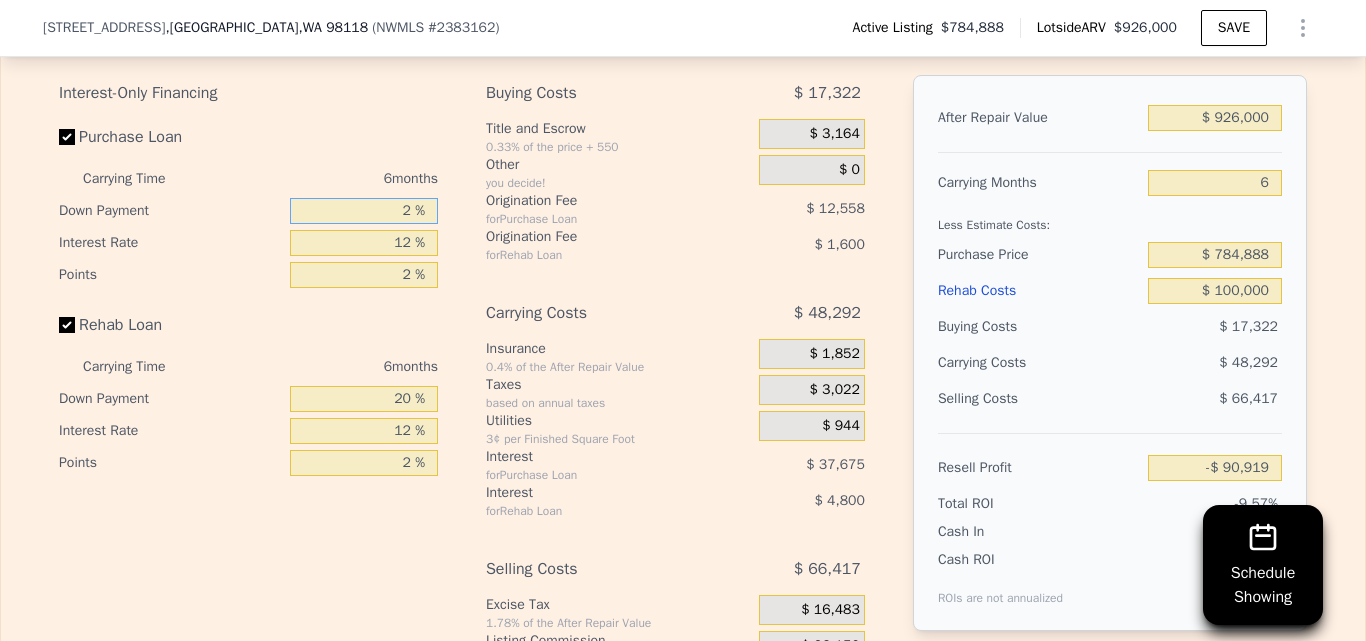 type 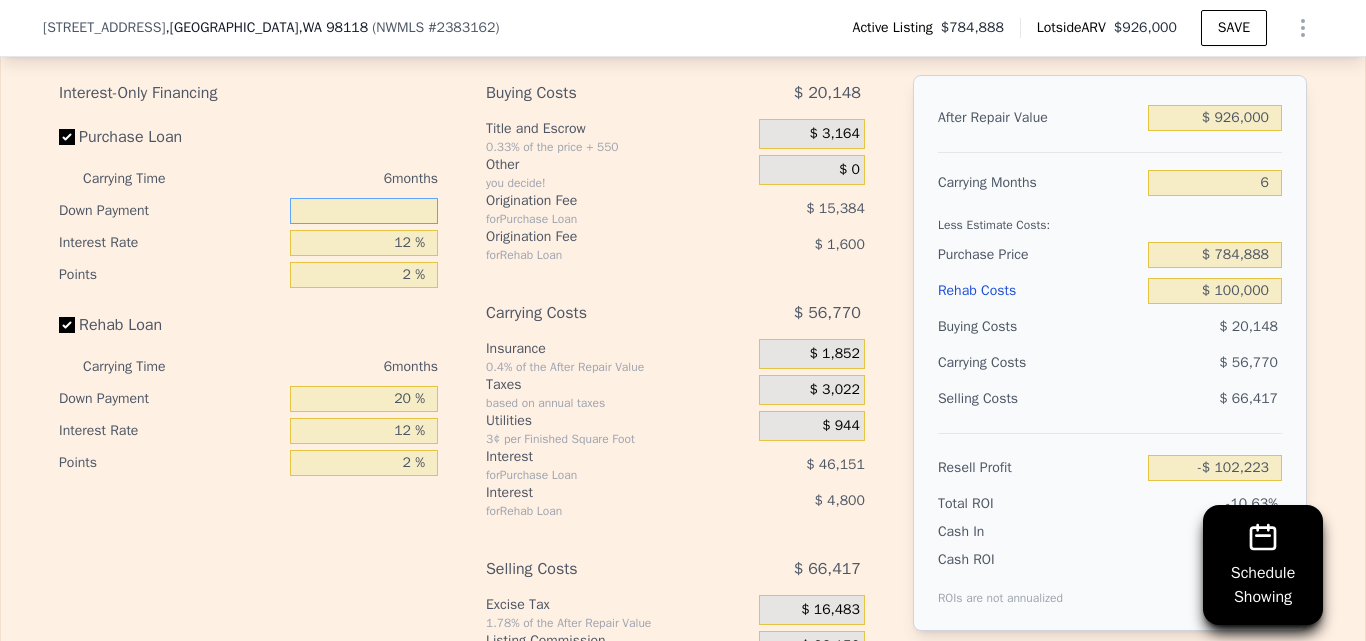 type on "-$ 102,223" 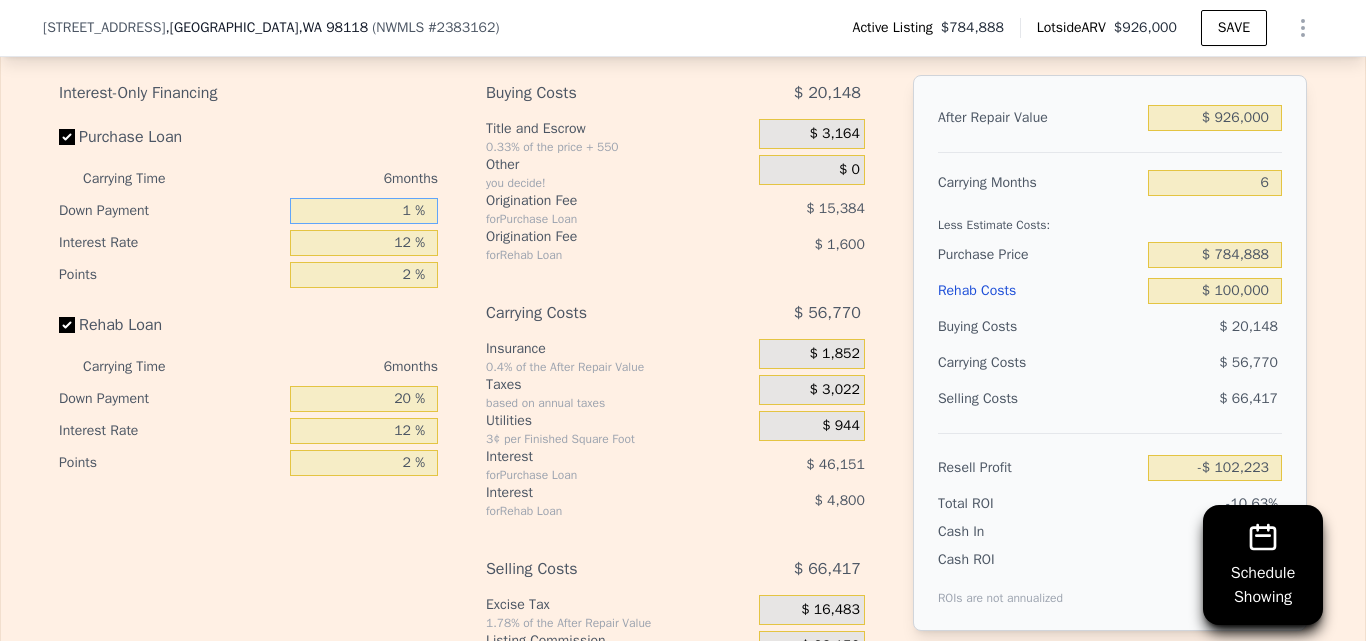 type on "10 %" 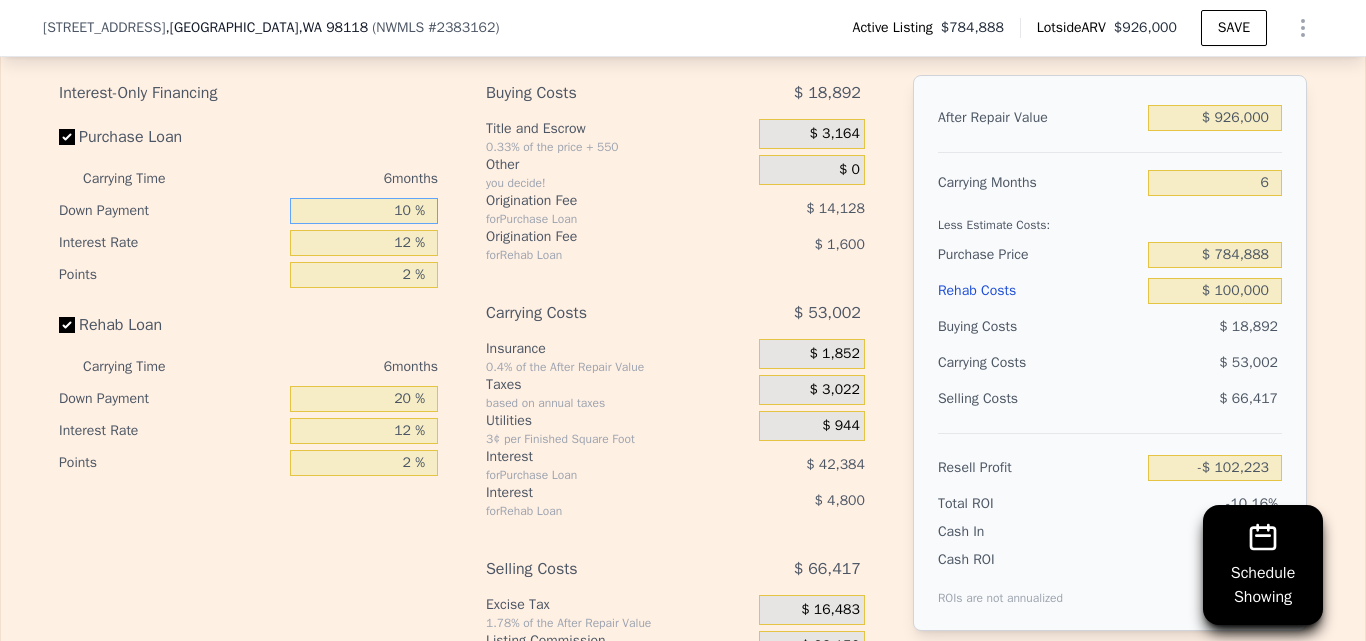 type on "-$ 97,199" 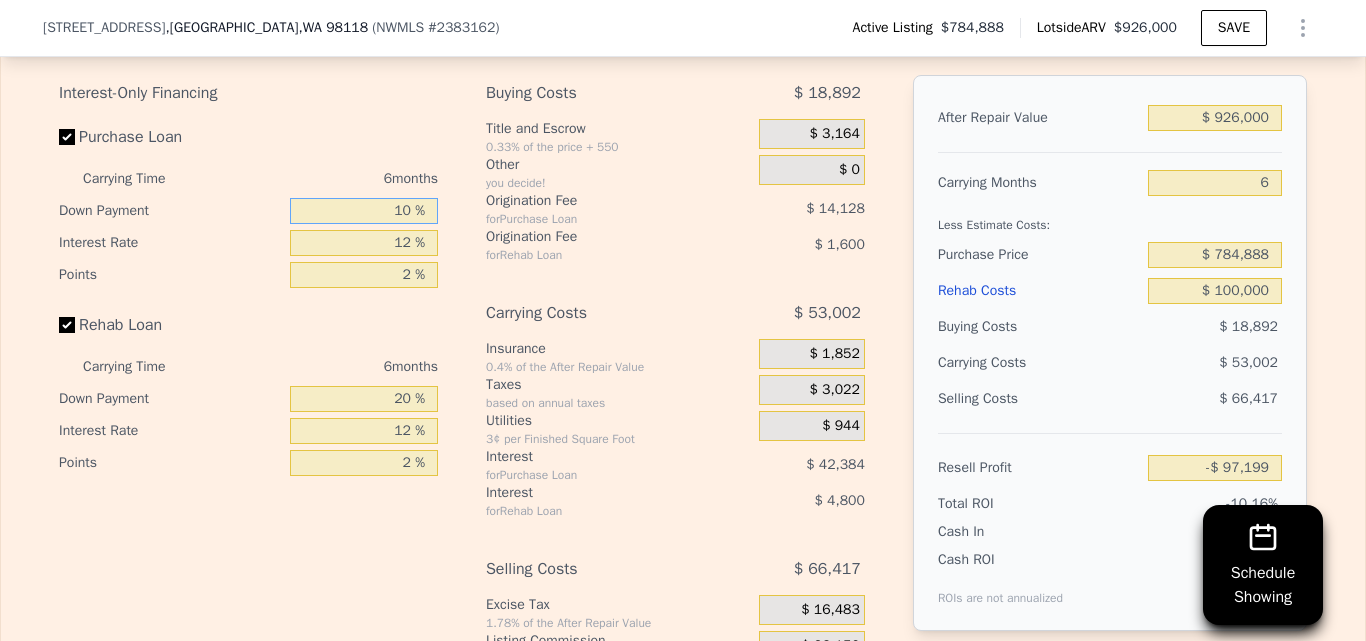 type on "10 %" 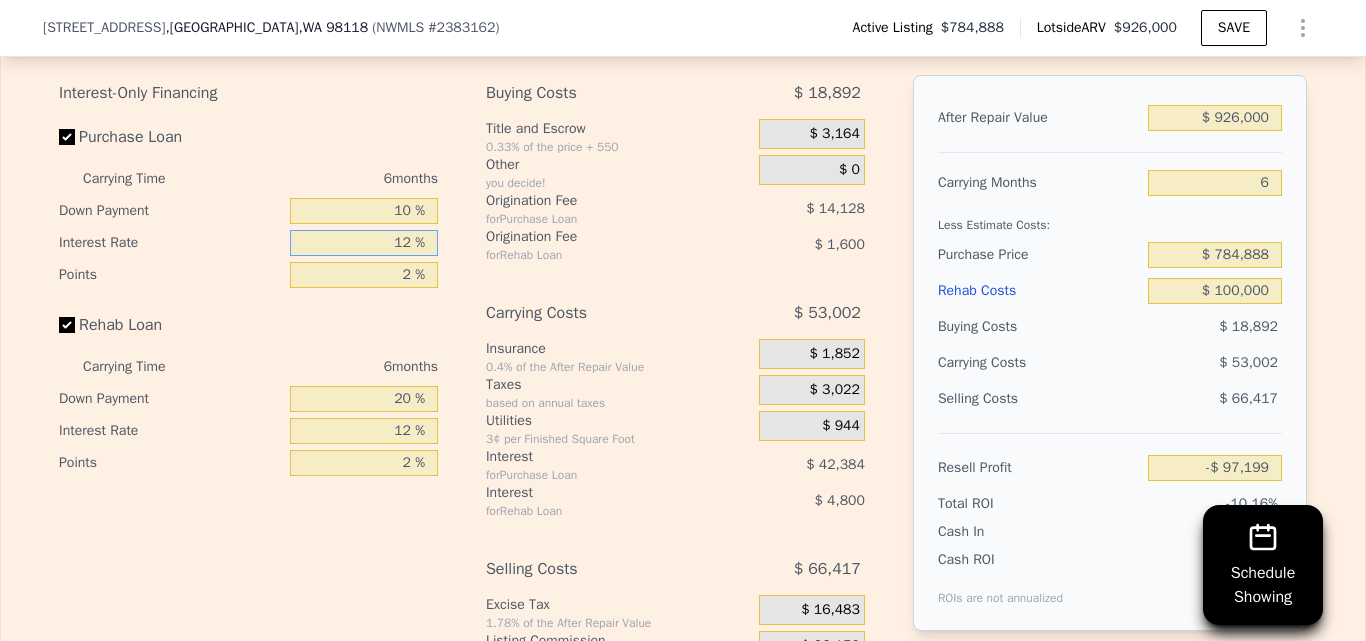 click on "12 %" at bounding box center [364, 243] 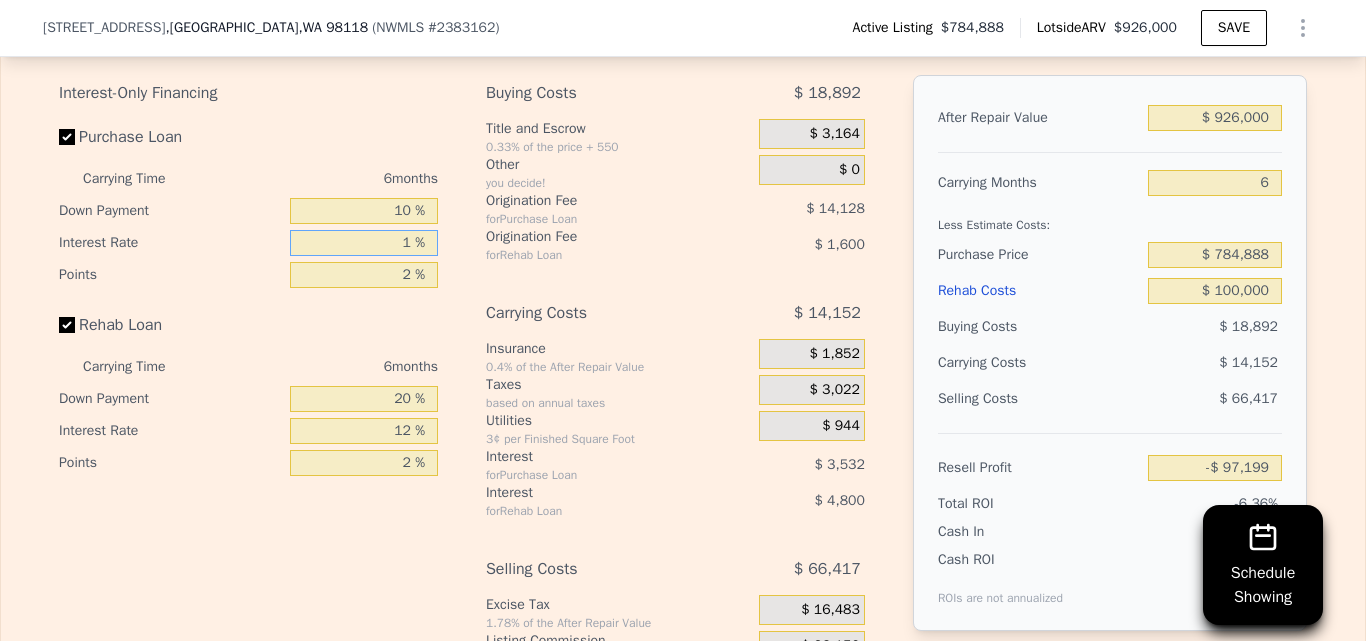 type on "-$ 58,349" 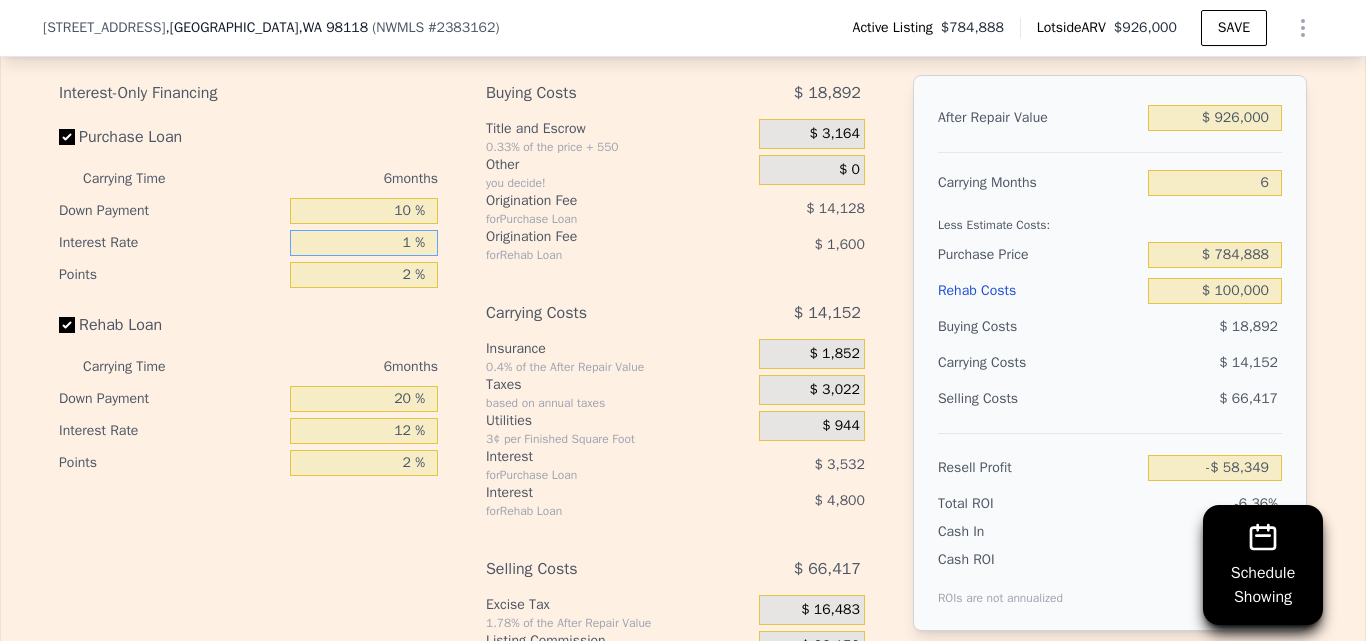 type on "11 %" 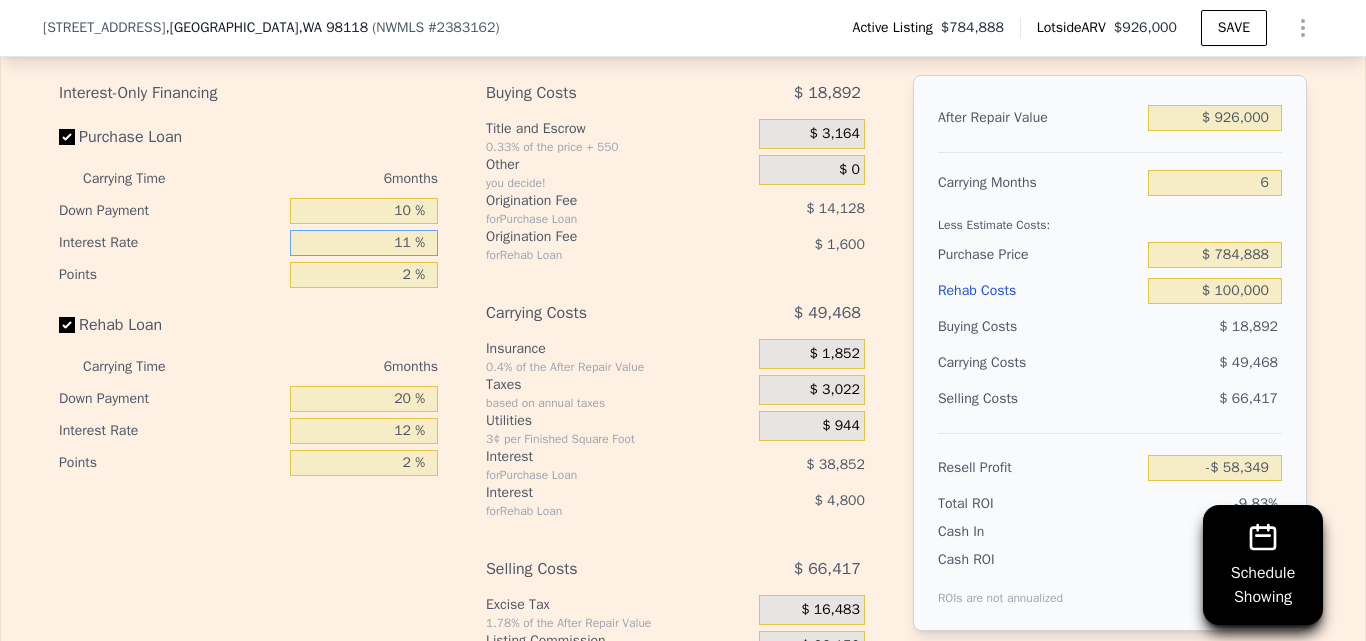 type on "-$ 93,665" 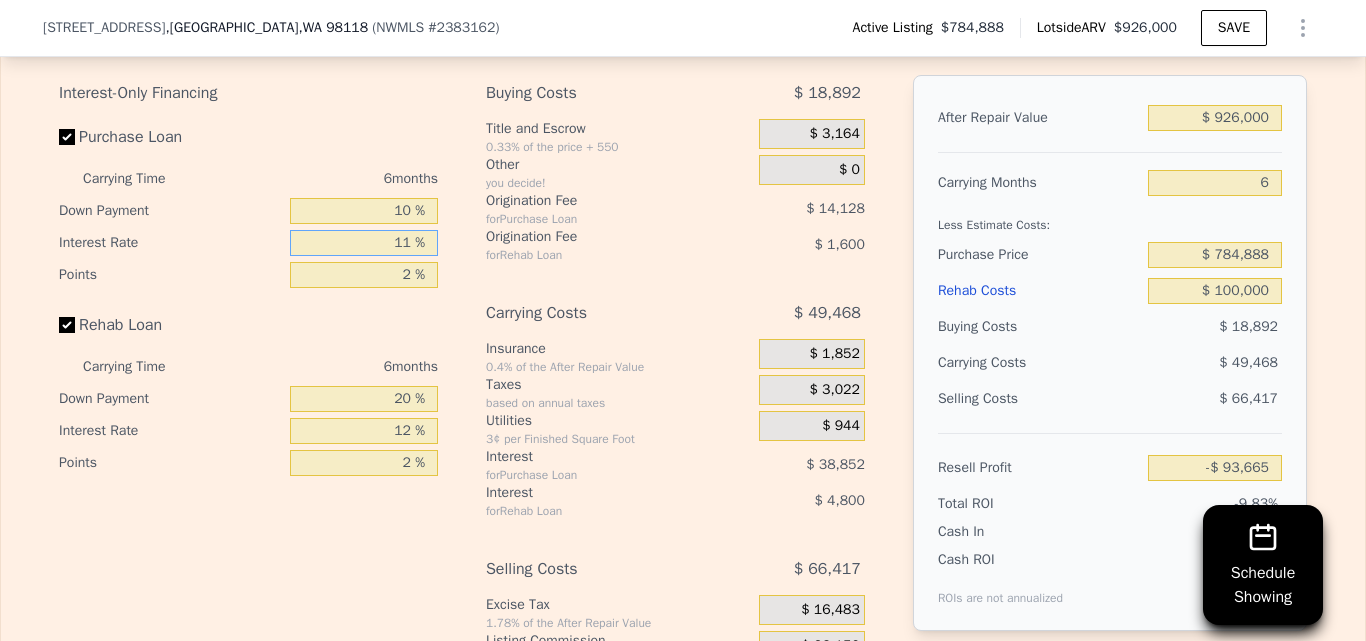 type on "11 %" 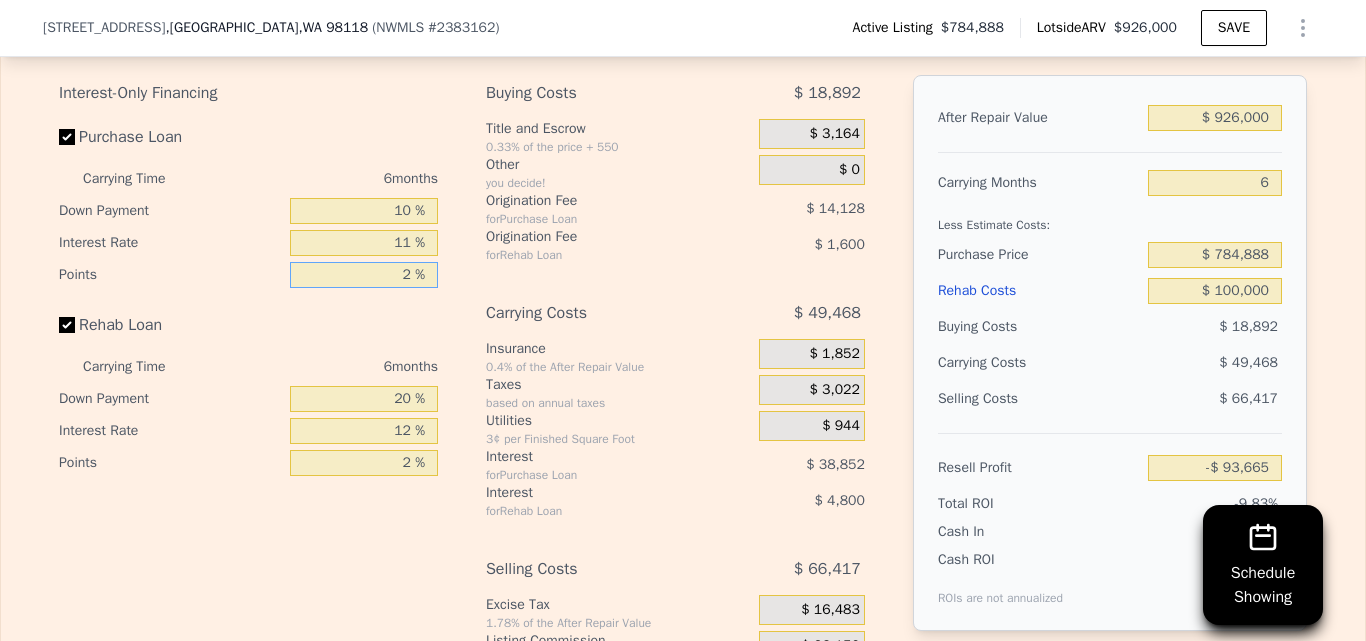 click on "2 %" at bounding box center [364, 275] 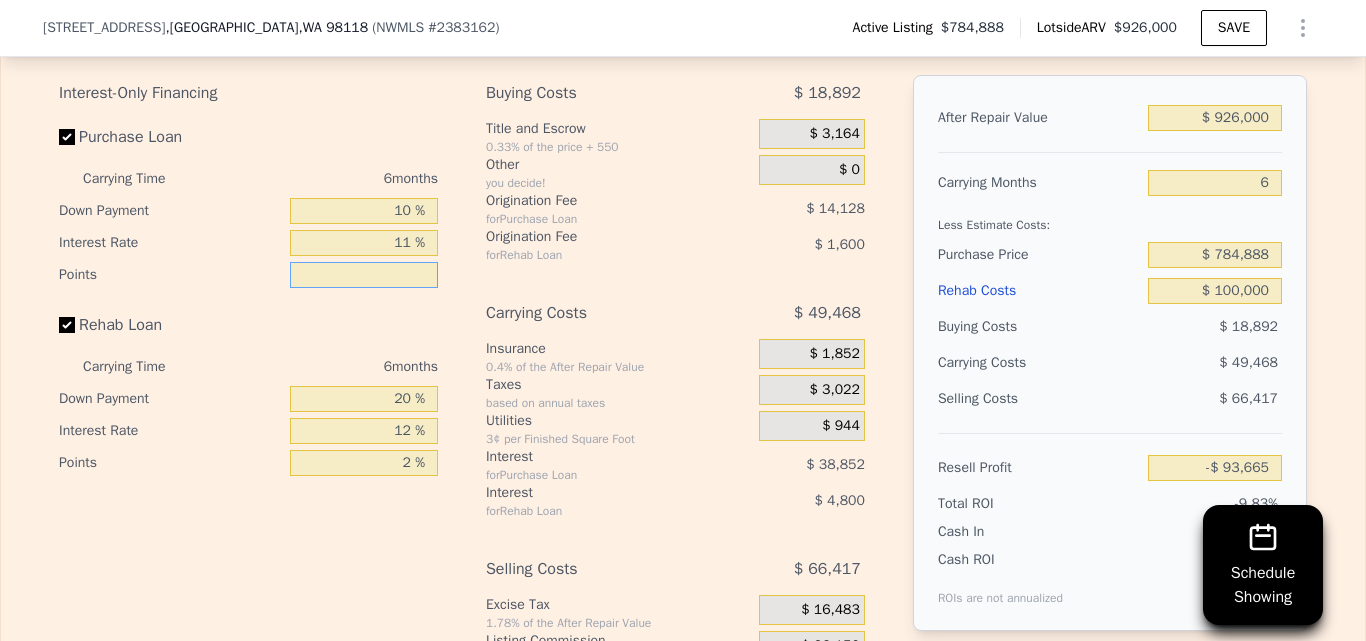 type on "1 %" 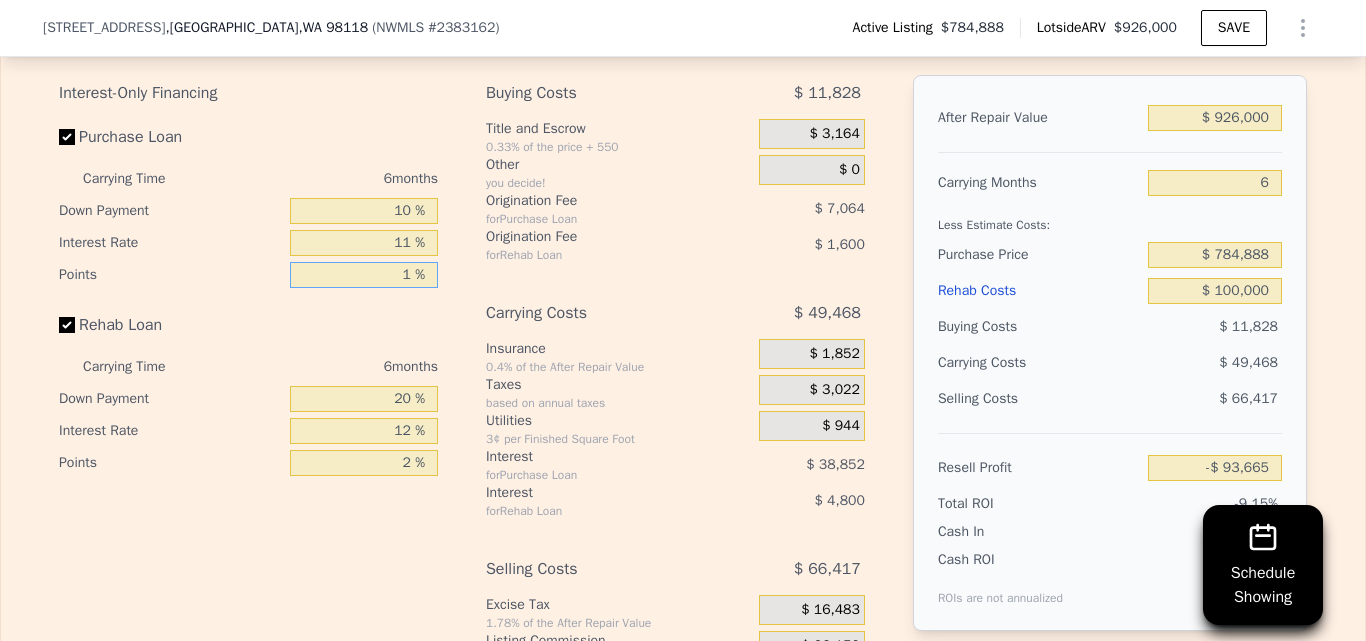 type on "-$ 86,601" 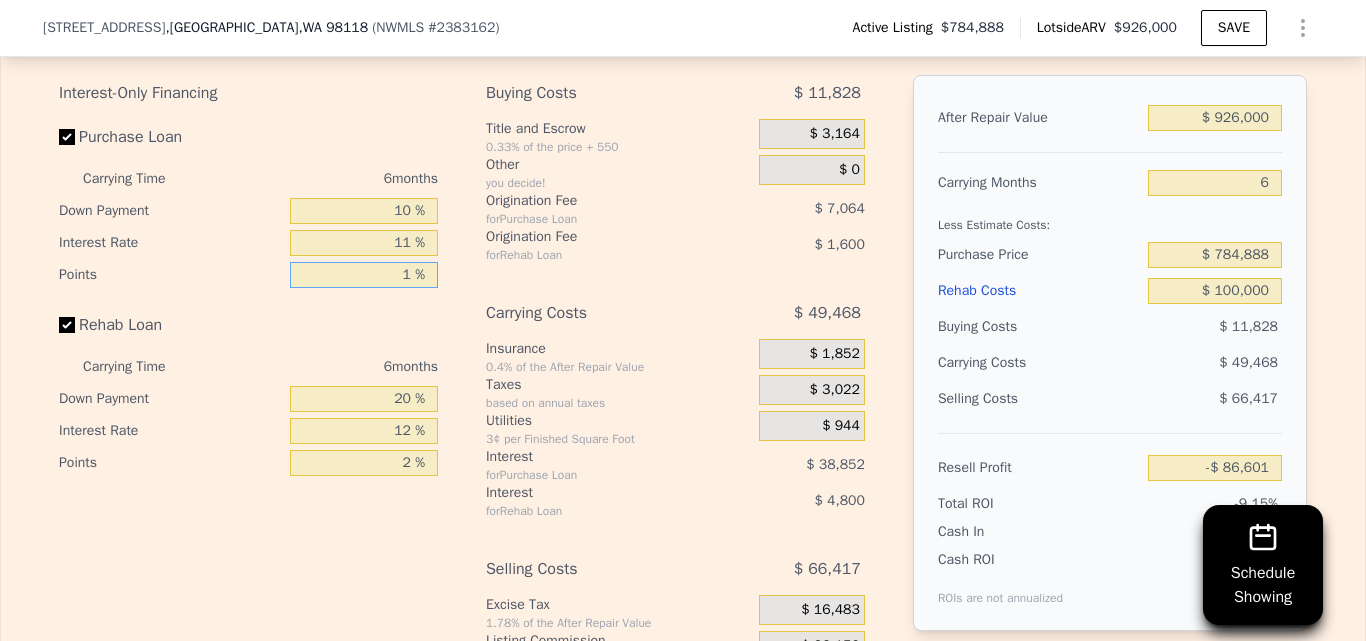 type on "1 %" 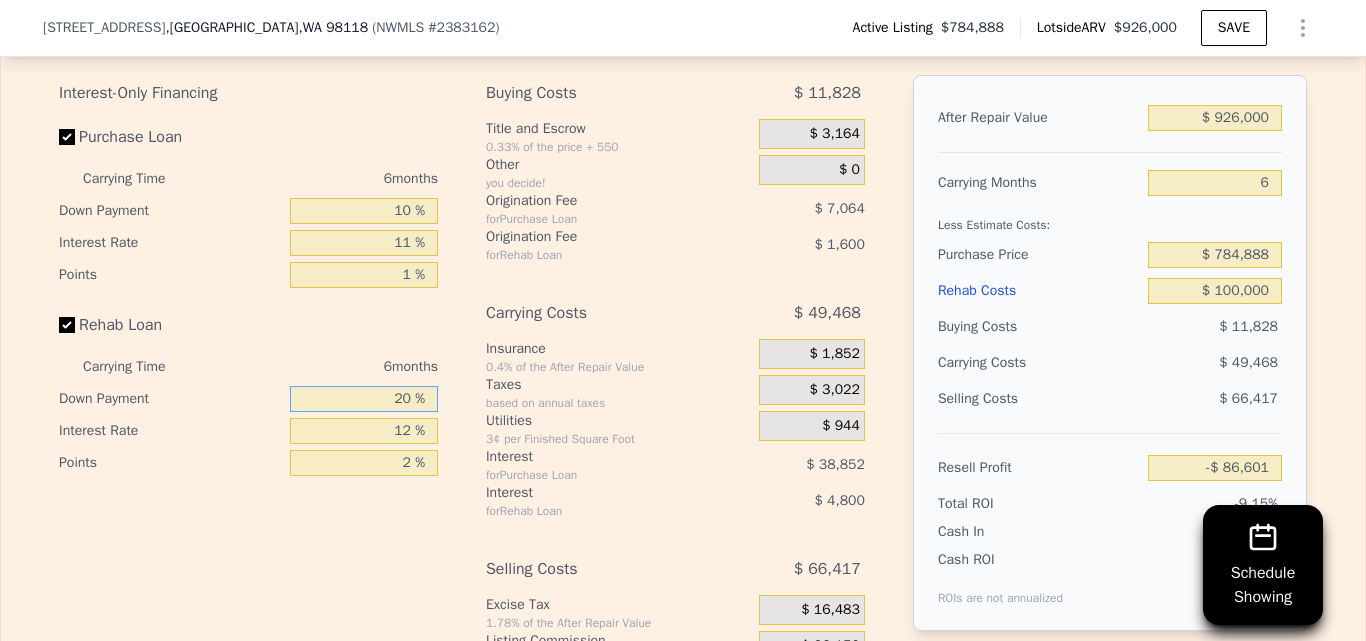 click on "20 %" at bounding box center [364, 399] 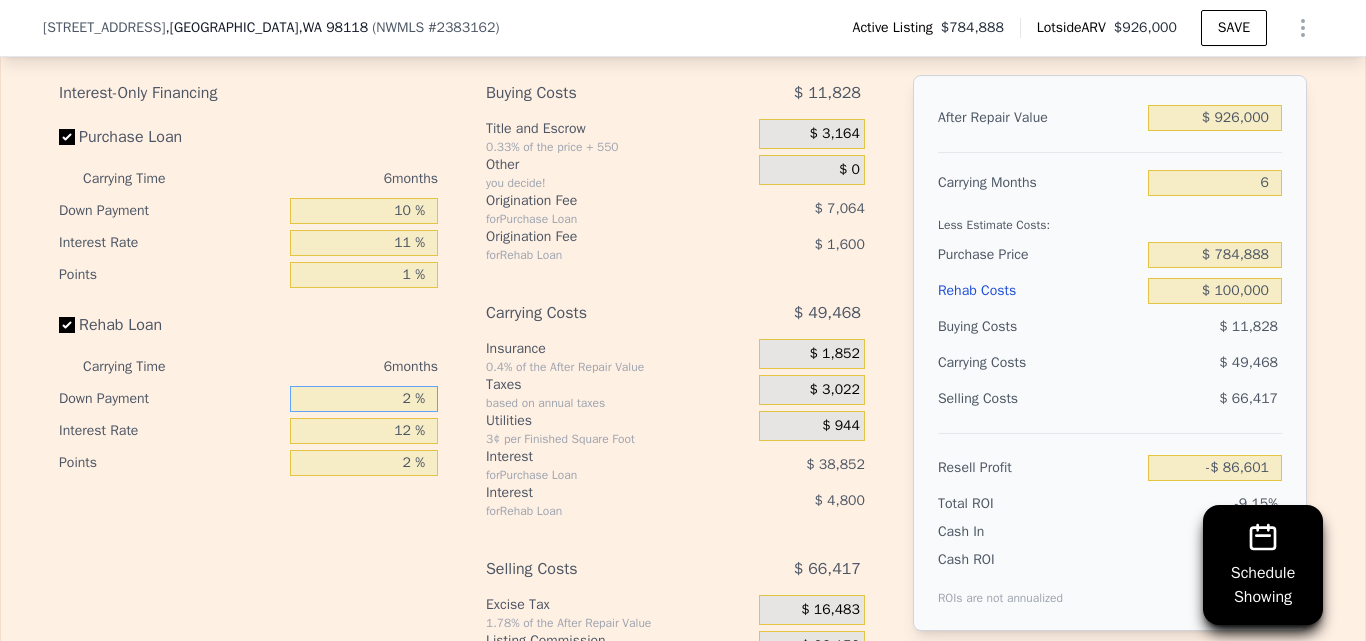 type 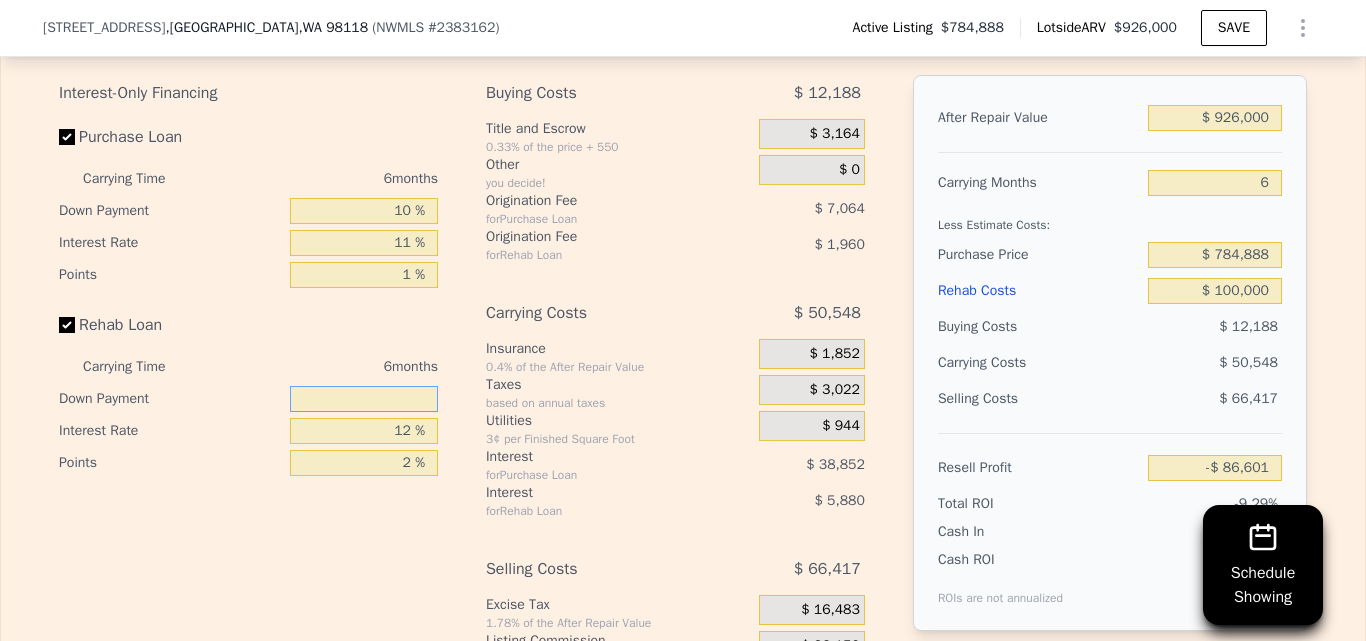type on "-$ 88,041" 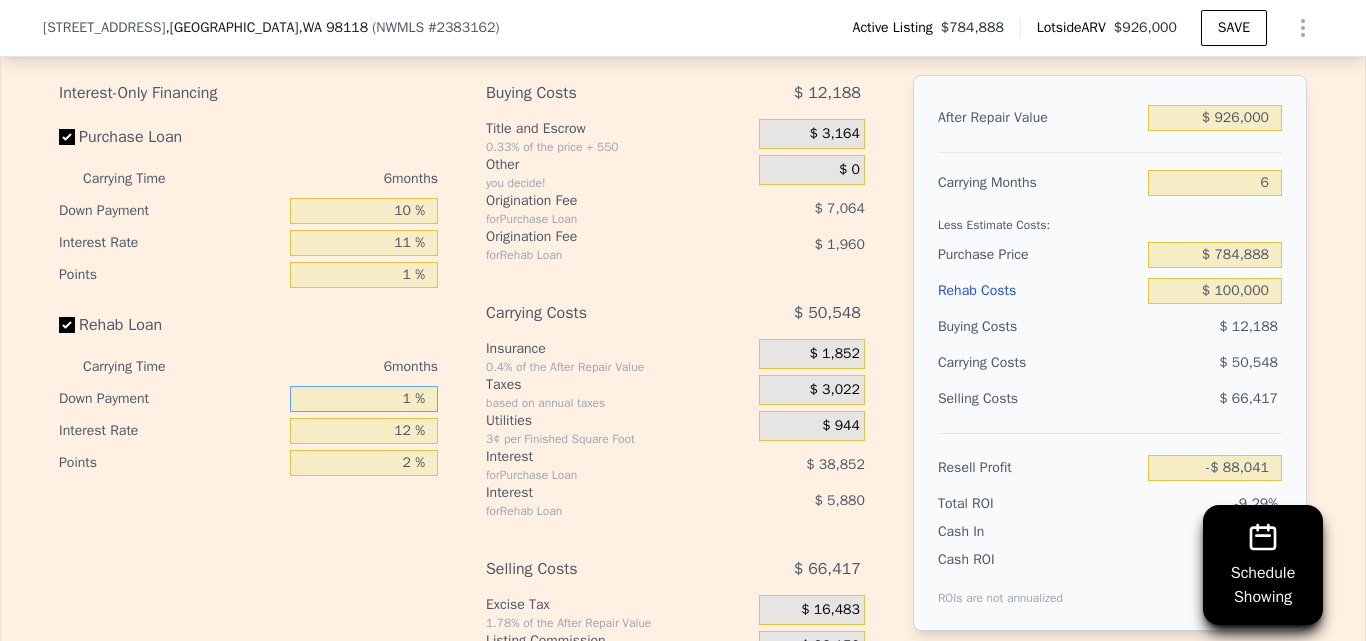 type on "10 %" 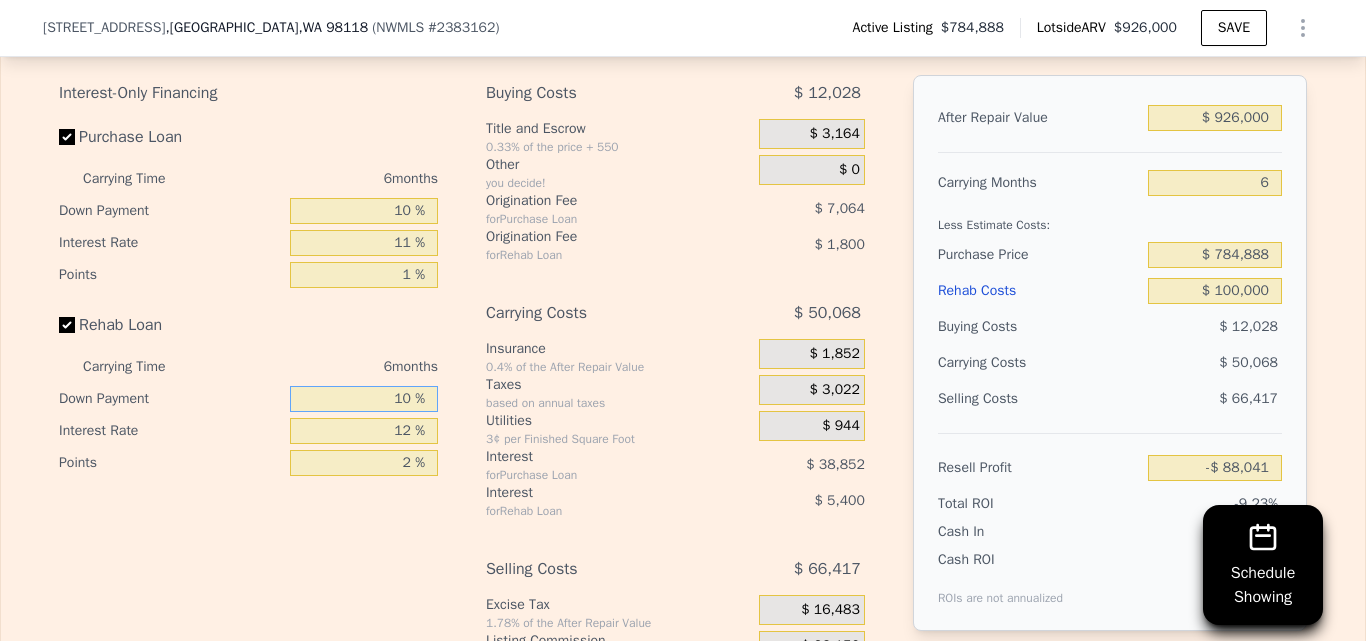 type on "-$ 87,401" 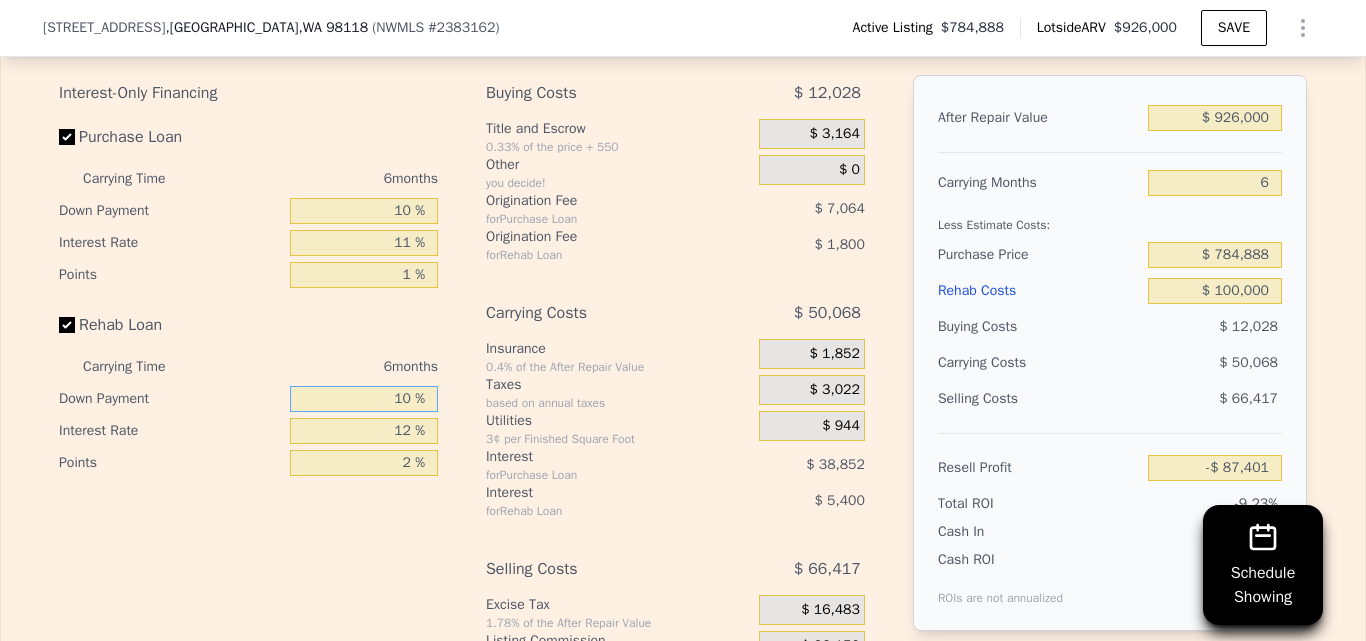 type on "10 %" 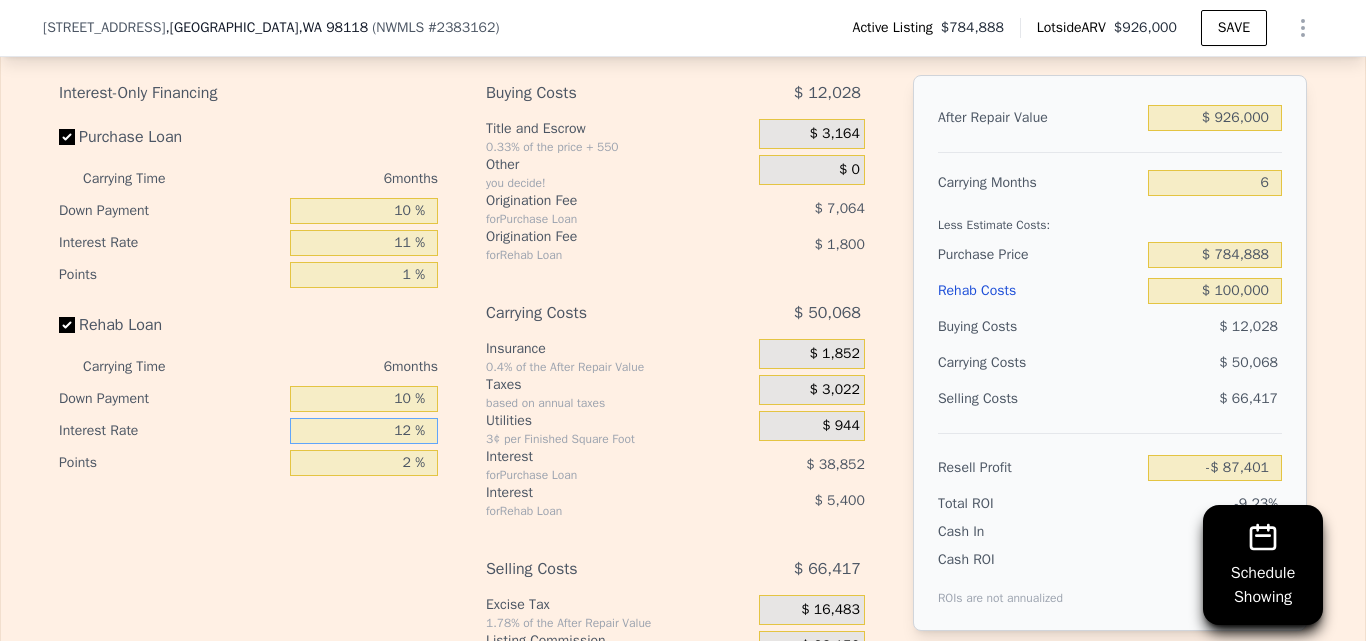 click on "12 %" at bounding box center [364, 431] 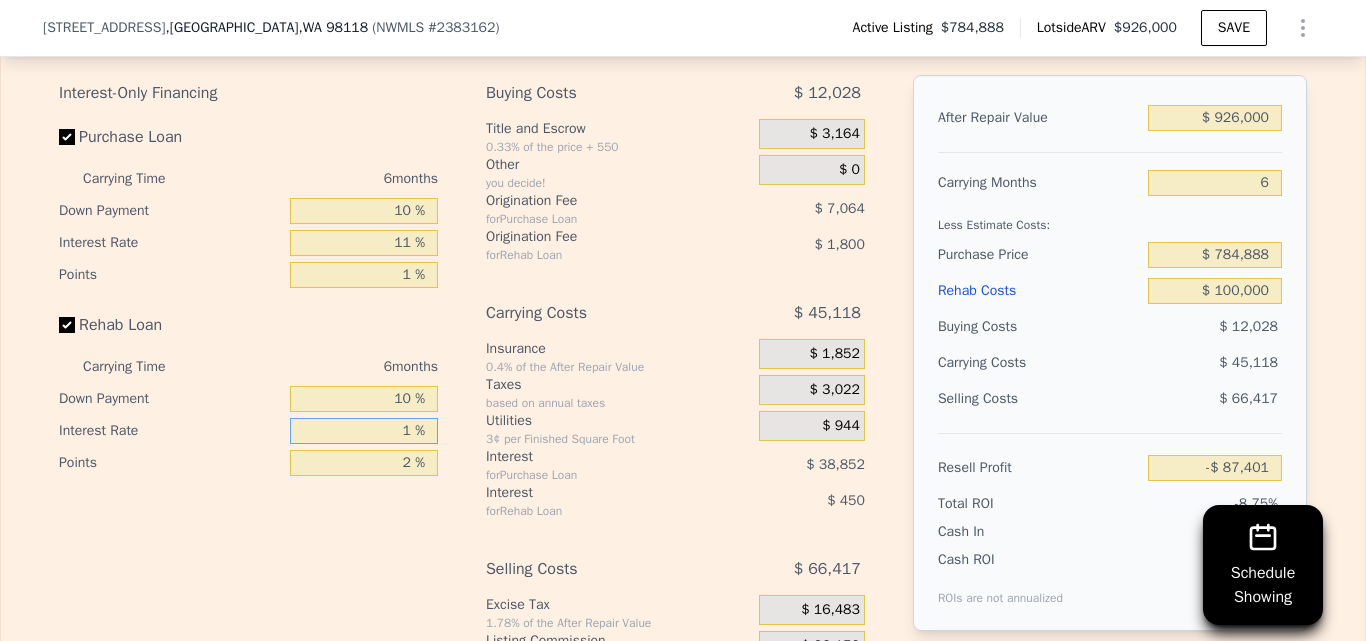 type on "-$ 82,451" 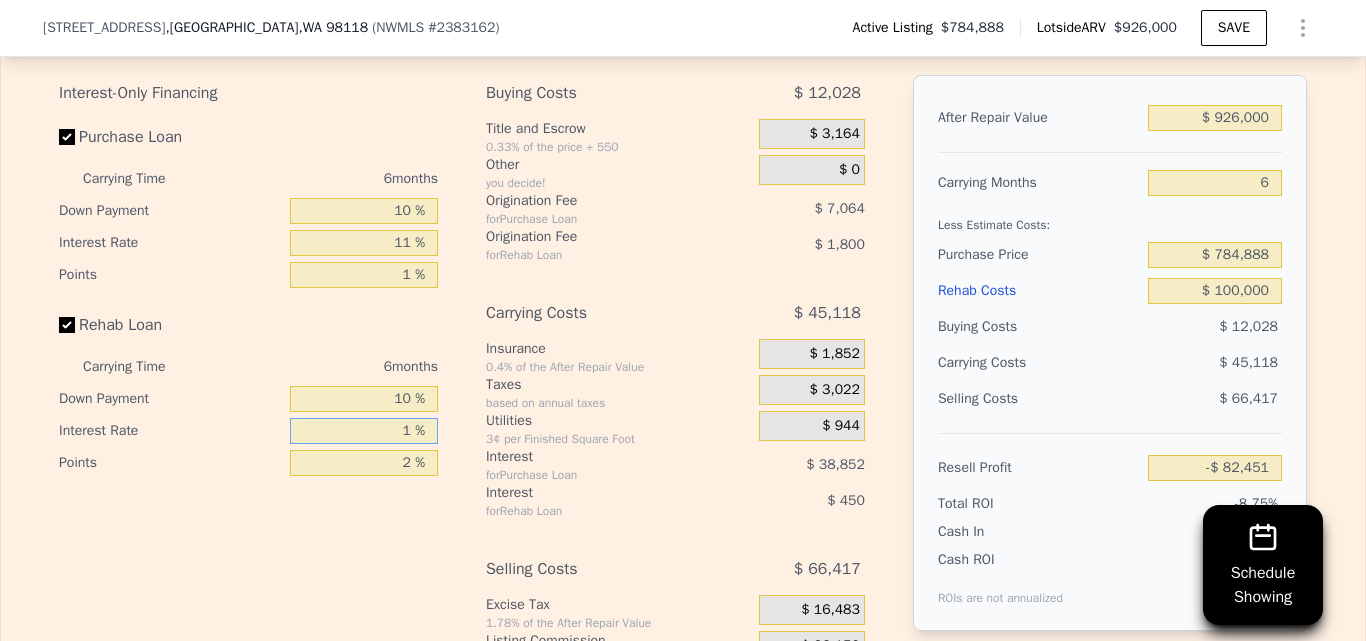 type on "10 %" 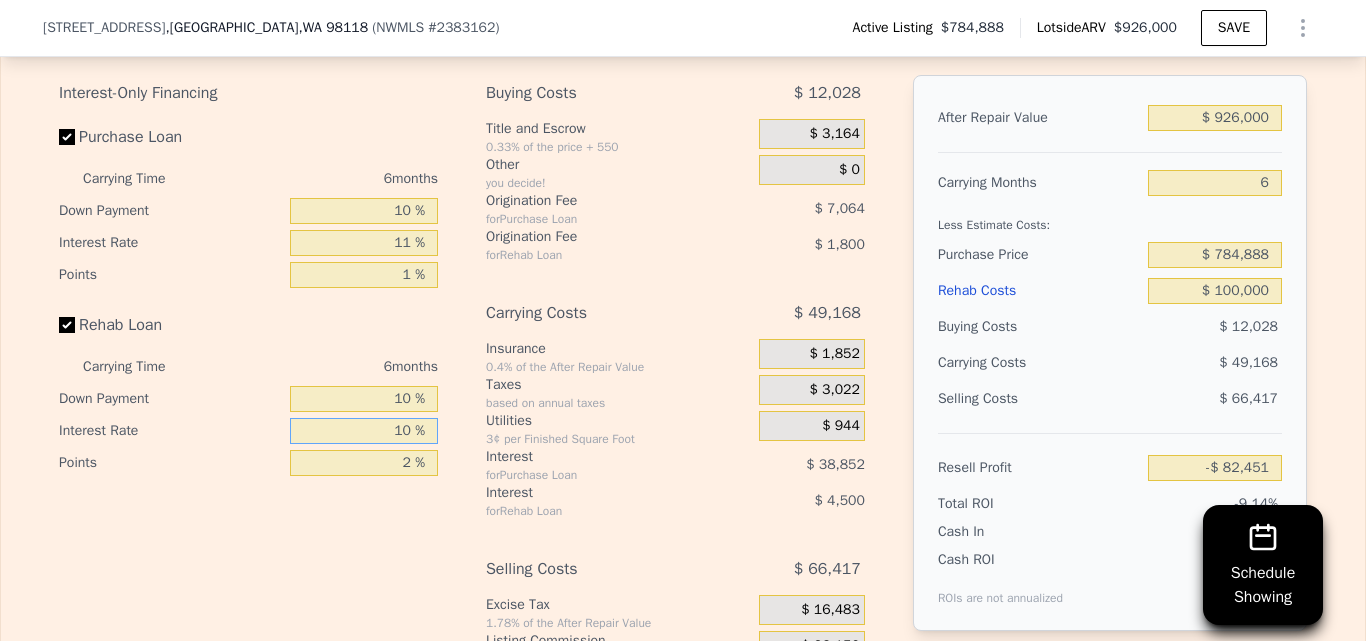 type on "-$ 86,501" 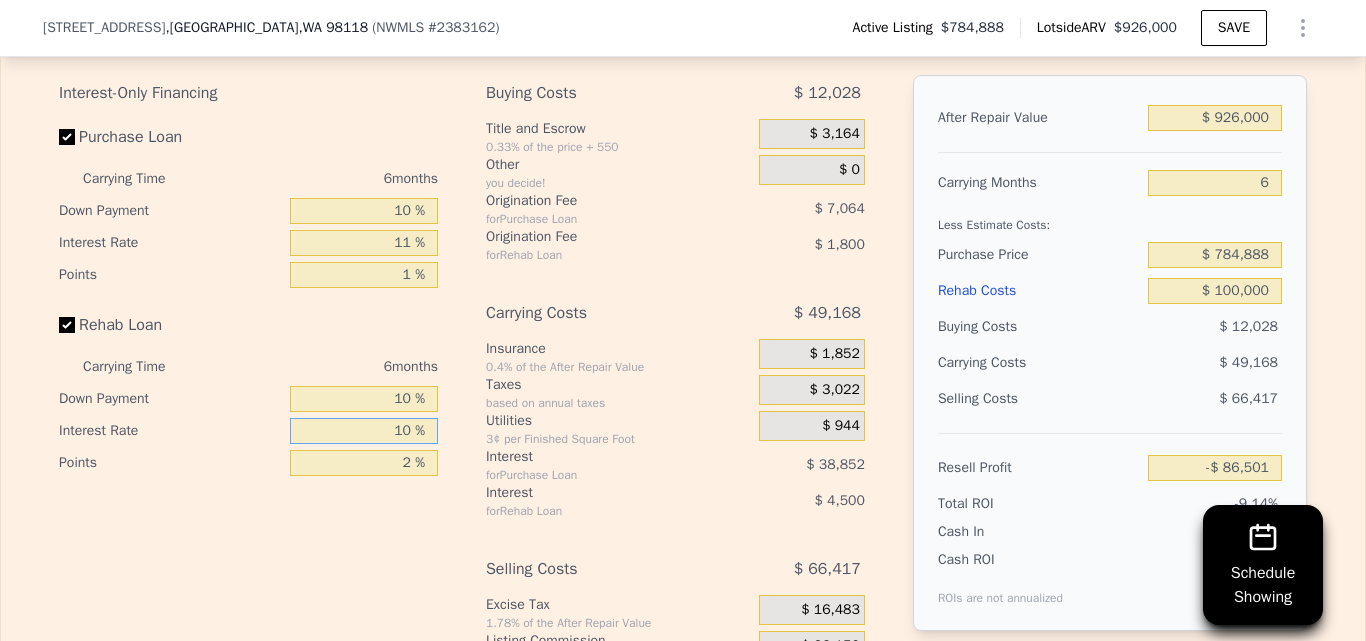 type on "10 %" 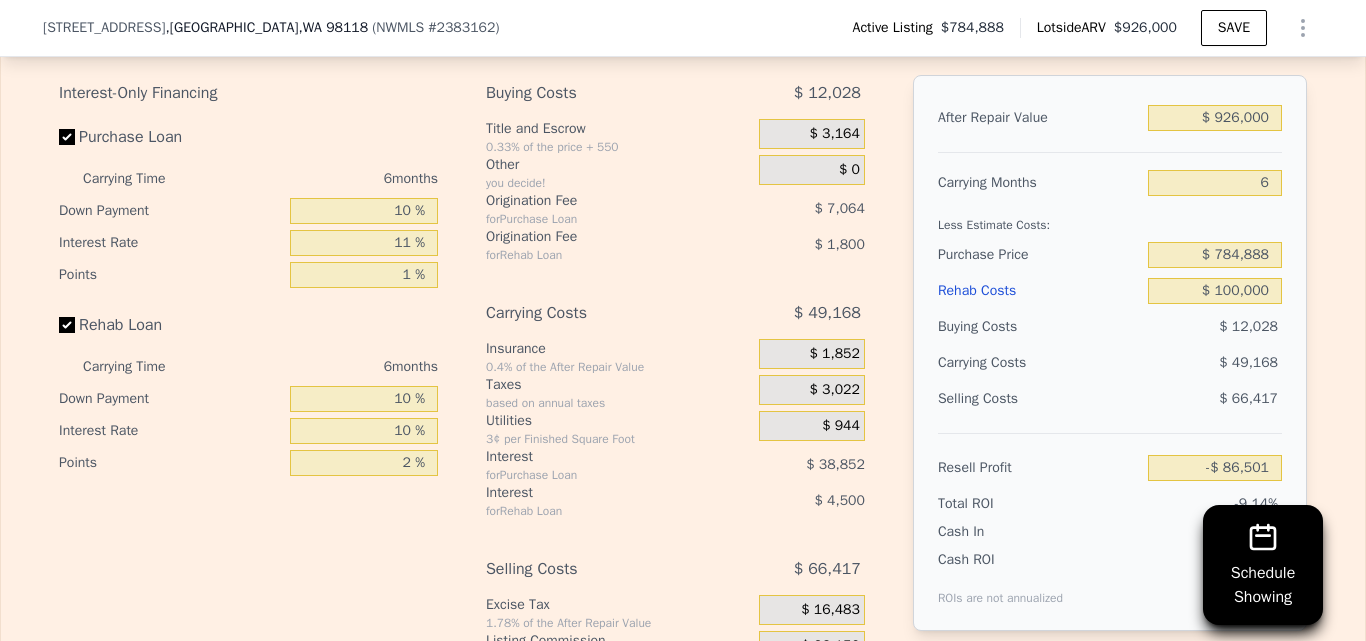 click on "Interest-Only Financing Purchase Loan Carrying Time 6  months Down Payment 10 % Interest Rate 11 % Points 1 % Rehab Loan Carrying Time 6  months Down Payment 10 % Interest Rate 10 % Points 2 %" at bounding box center (256, 407) 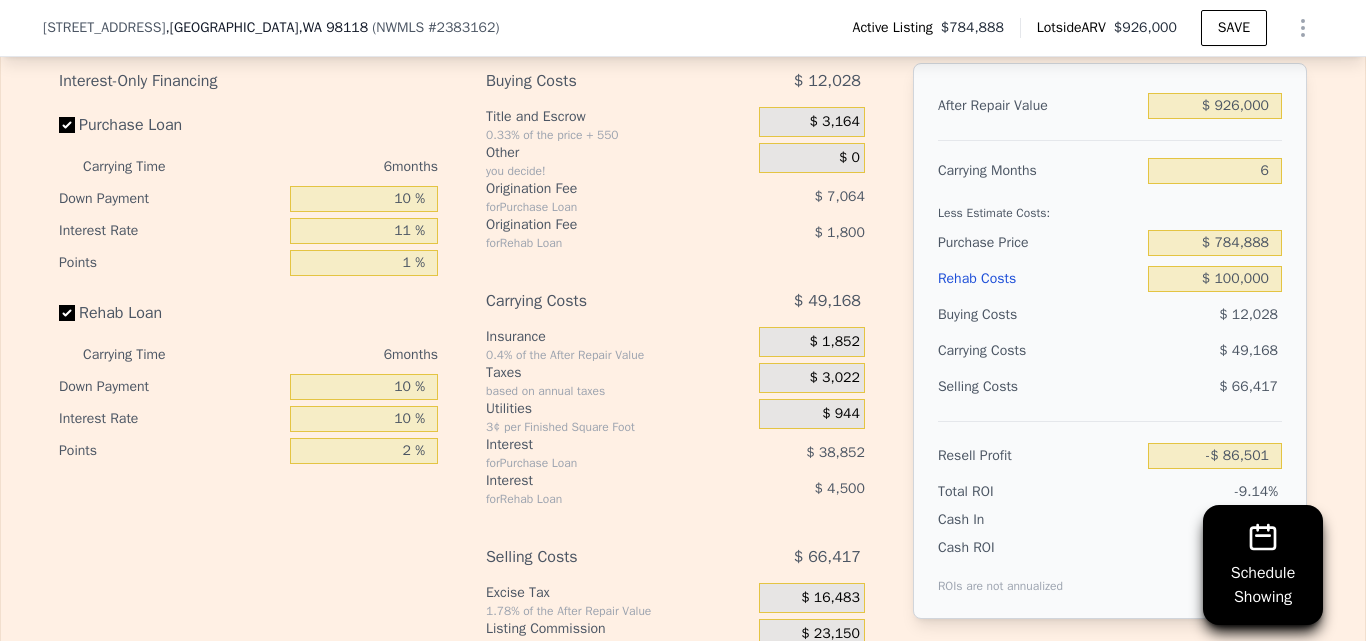 scroll, scrollTop: 3750, scrollLeft: 0, axis: vertical 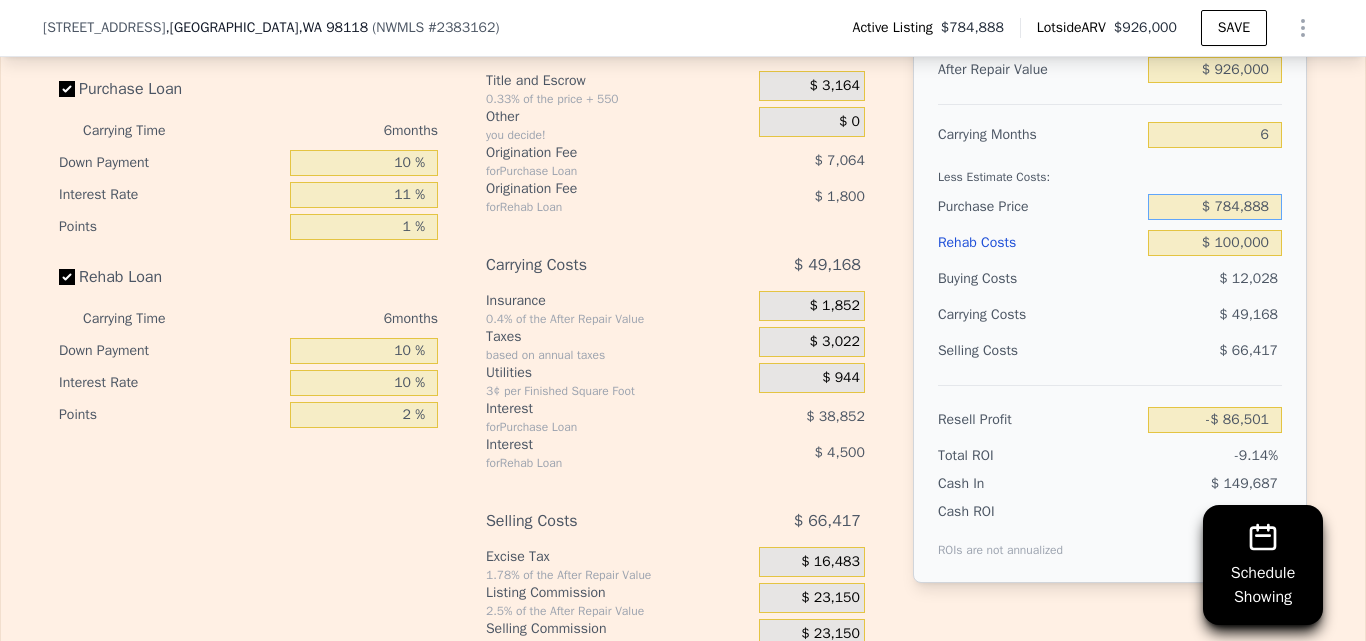 click on "$ 784,888" at bounding box center [1215, 207] 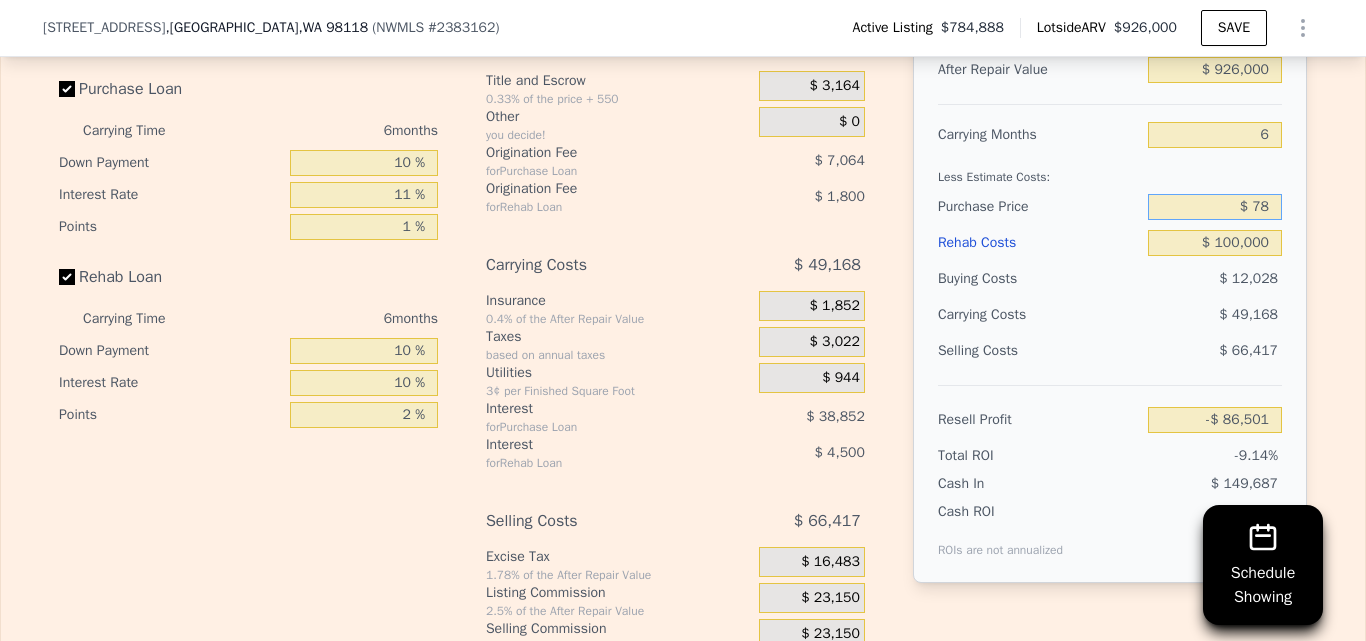 type on "$ 7" 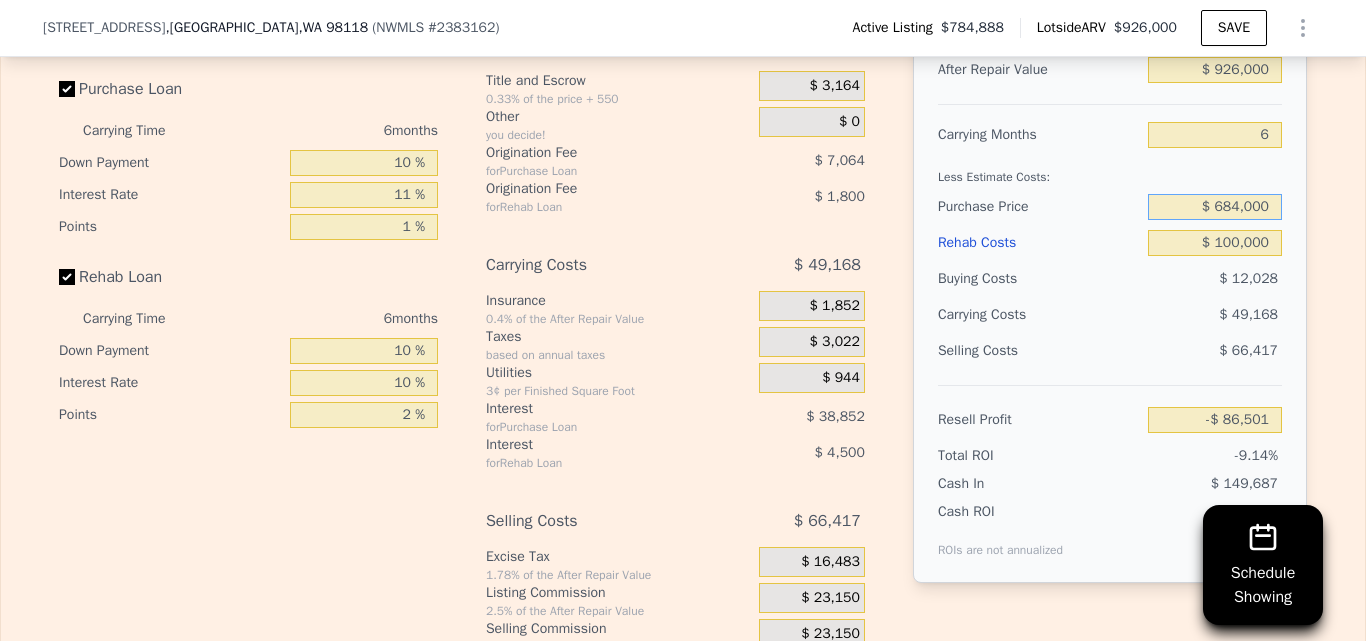 type on "$ 684,000" 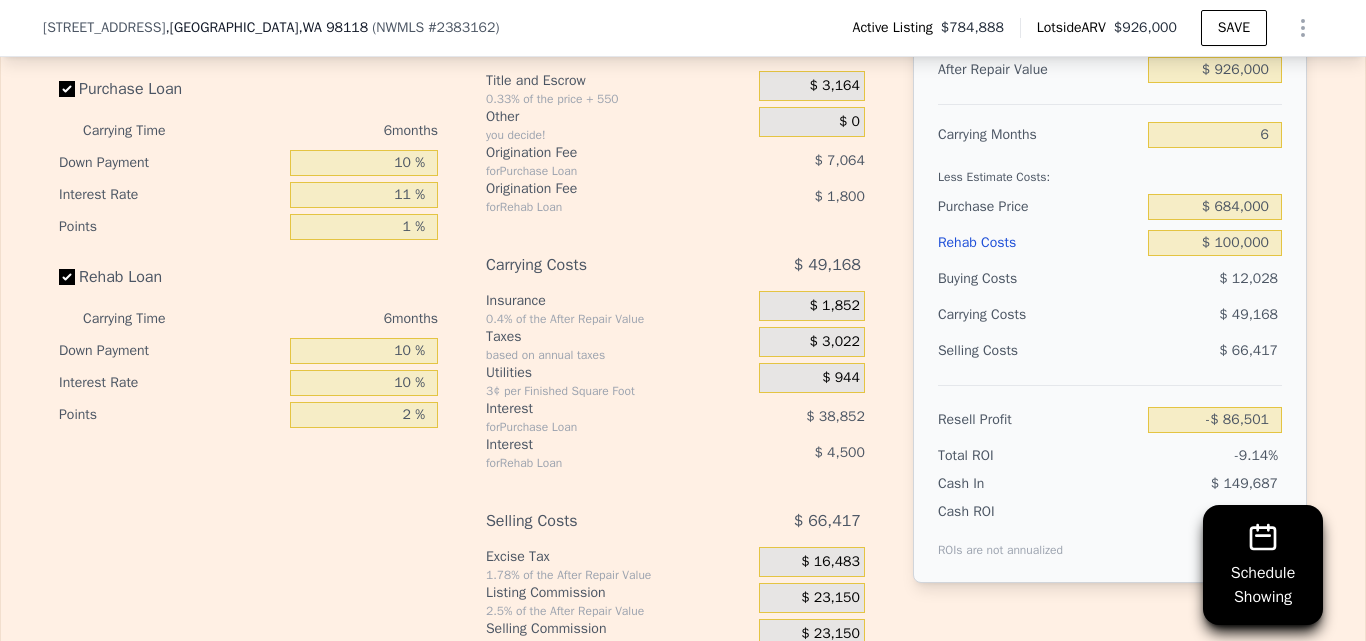click on "Edit the assumptions in yellow boxes. Input profit to calculate an offer price. Pre-set assumptions are computer generated by  Lotside . Interest-Only Financing Purchase Loan Carrying Time 6  months Down Payment 10 % Interest Rate 11 % Points 1 % Rehab Loan Carrying Time 6  months Down Payment 10 % Interest Rate 10 % Points 2 % Buying Costs $ 12,028 Title and Escrow 0.33% of the price + 550 $ 3,164 Other you decide! $ 0 Origination Fee for  Purchase Loan $ 7,064 Origination Fee for  Rehab Loan $ 1,800 Carrying Costs $ 49,168 Insurance 0.4% of the After Repair Value $ 1,852 Taxes based on annual taxes $ 3,022 Utilities 3¢ per Finished Square Foot $ 944 Interest for  Purchase Loan $ 38,852 Interest for  Rehab Loan $ 4,500 Selling Costs $ 66,417 Excise Tax 1.78% of the After Repair Value $ 16,483 Listing Commission 2.5% of the After Repair Value $ 23,150 Selling Commission 2.5% of the After Repair Value $ 23,150 Title and Escrow 0.33% of the After Repair Value $ 3,634 After Repair Value $ 926,000 6 $ 684,000" at bounding box center [683, 319] 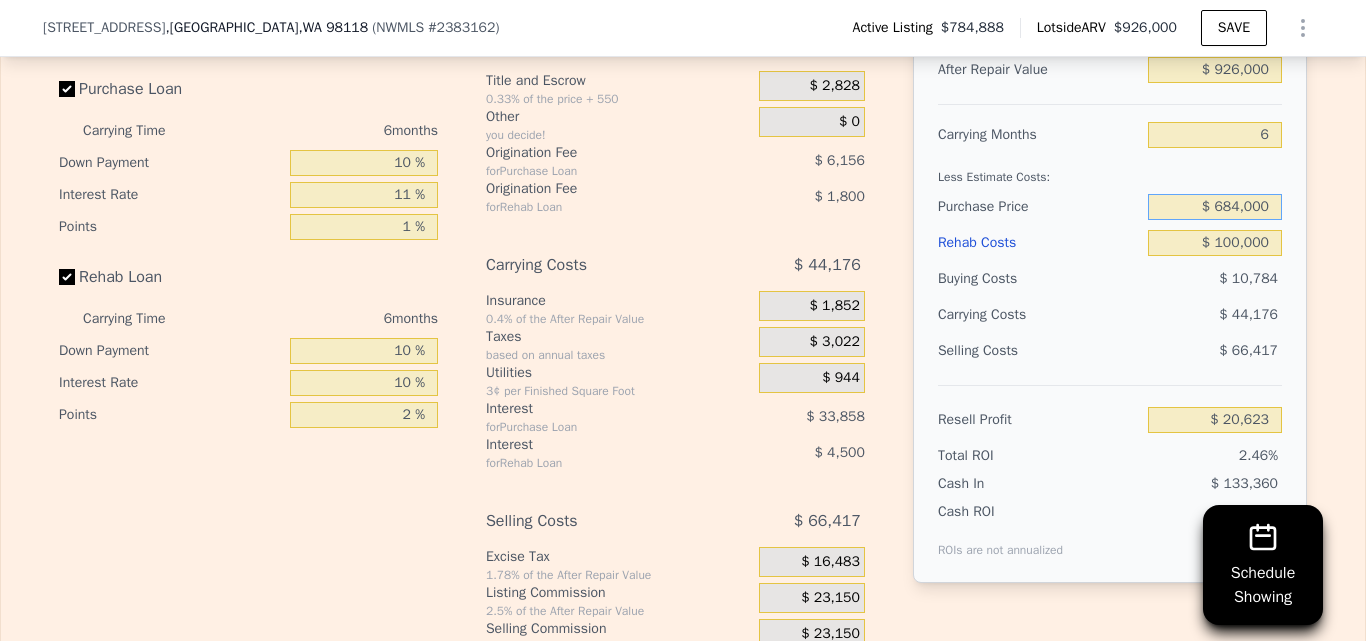 click on "$ 684,000" at bounding box center (1215, 207) 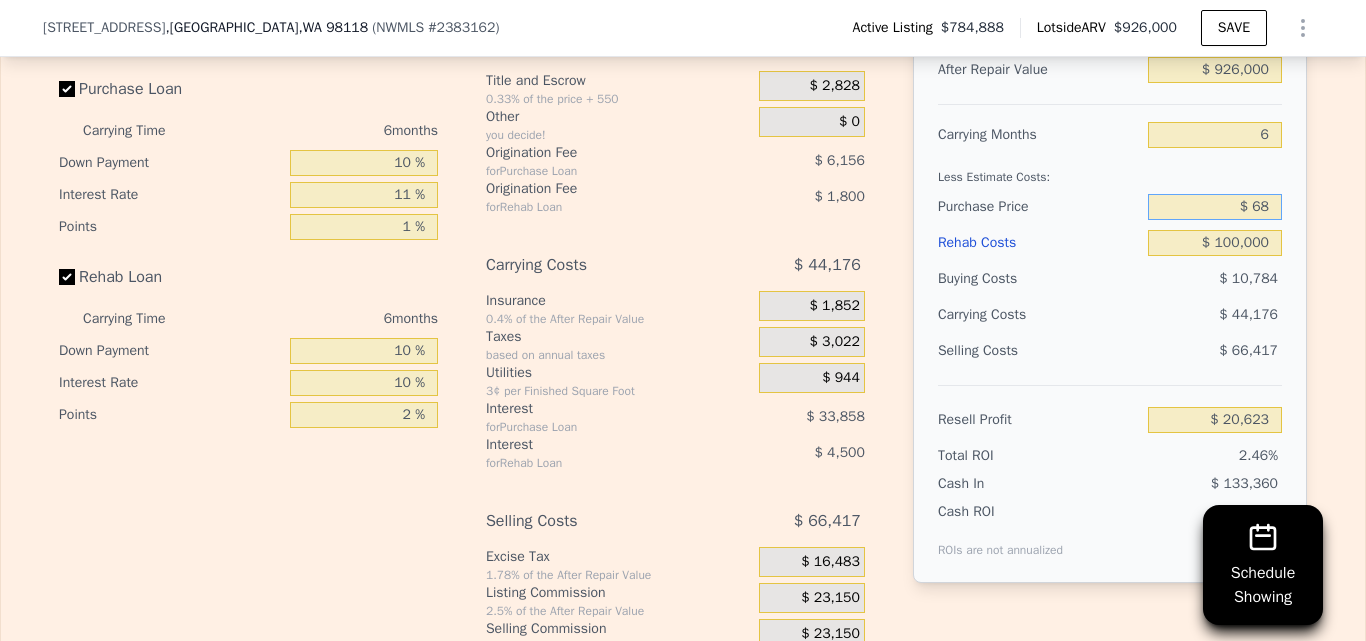 type on "$ 6" 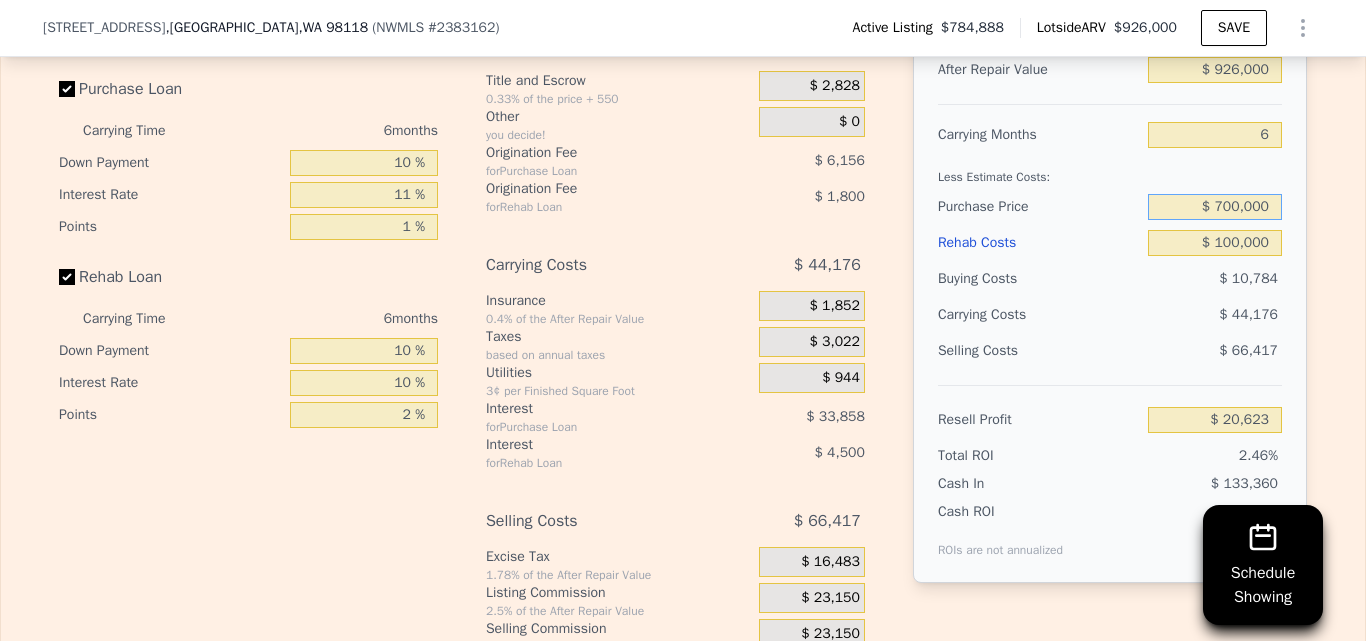 type on "$ 700,000" 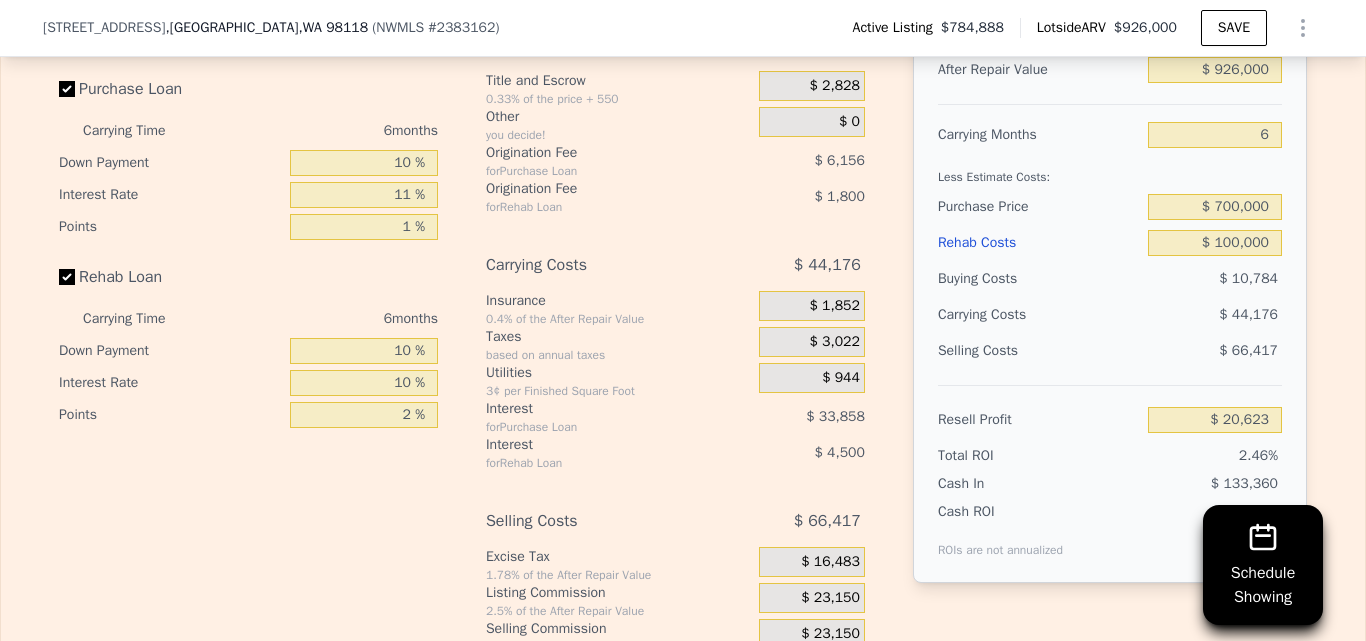 click on "Edit the assumptions in yellow boxes. Input profit to calculate an offer price. Pre-set assumptions are computer generated by  Lotside . Interest-Only Financing Purchase Loan Carrying Time 6  months Down Payment 10 % Interest Rate 11 % Points 1 % Rehab Loan Carrying Time 6  months Down Payment 10 % Interest Rate 10 % Points 2 % Buying Costs $ 10,784 Title and Escrow 0.33% of the price + 550 $ 2,828 Other you decide! $ 0 Origination Fee for  Purchase Loan $ 6,156 Origination Fee for  Rehab Loan $ 1,800 Carrying Costs $ 44,176 Insurance 0.4% of the After Repair Value $ 1,852 Taxes based on annual taxes $ 3,022 Utilities 3¢ per Finished Square Foot $ 944 Interest for  Purchase Loan $ 33,858 Interest for  Rehab Loan $ 4,500 Selling Costs $ 66,417 Excise Tax 1.78% of the After Repair Value $ 16,483 Listing Commission 2.5% of the After Repair Value $ 23,150 Selling Commission 2.5% of the After Repair Value $ 23,150 Title and Escrow 0.33% of the After Repair Value $ 3,634 After Repair Value $ 926,000 6 $ 700,000" at bounding box center (683, 319) 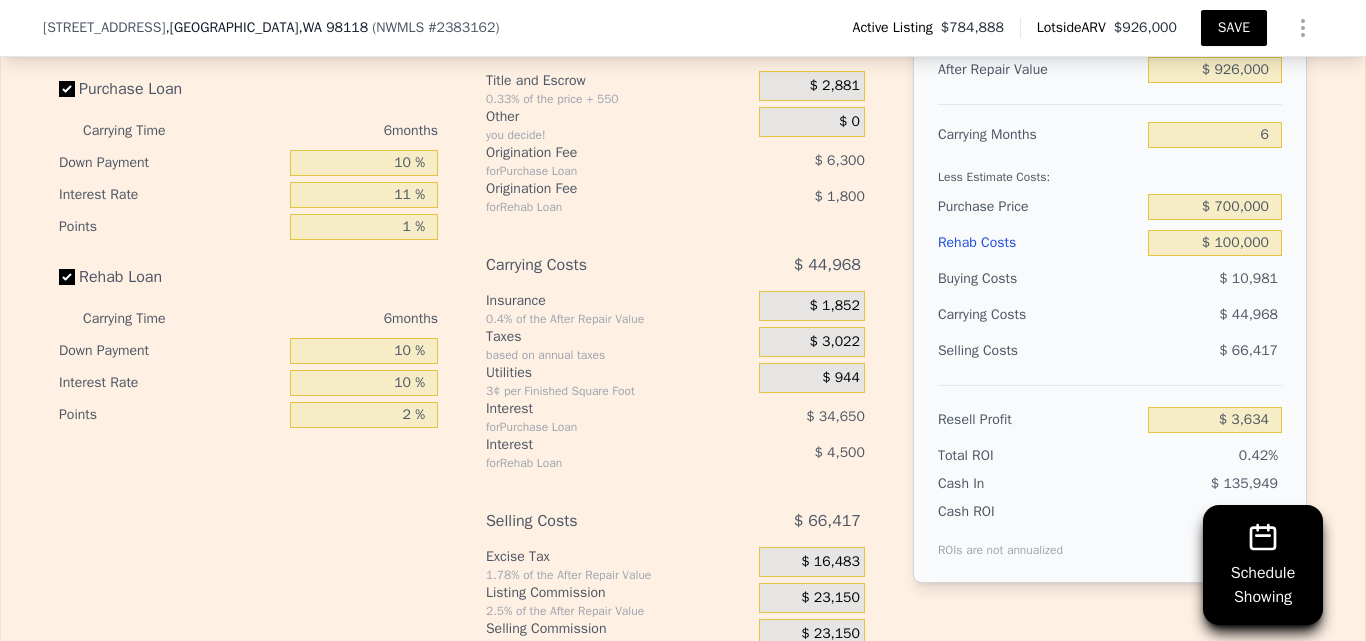 click on "SAVE" at bounding box center (1234, 28) 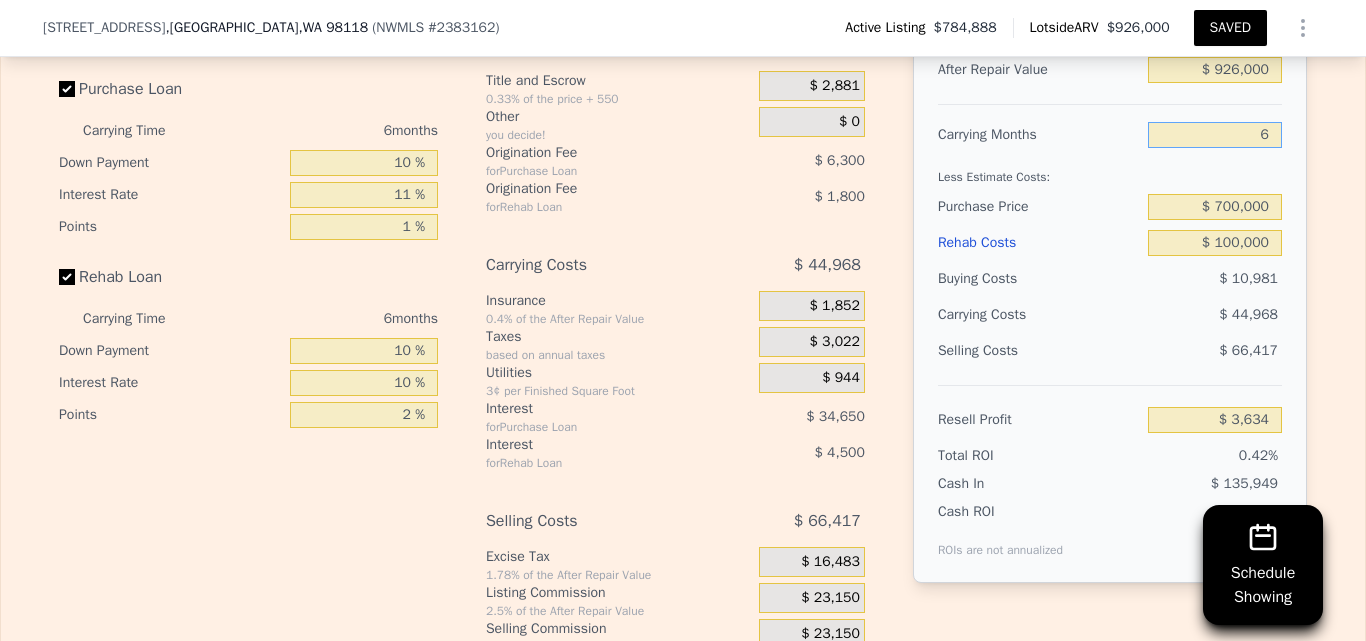 click on "6" at bounding box center [1215, 135] 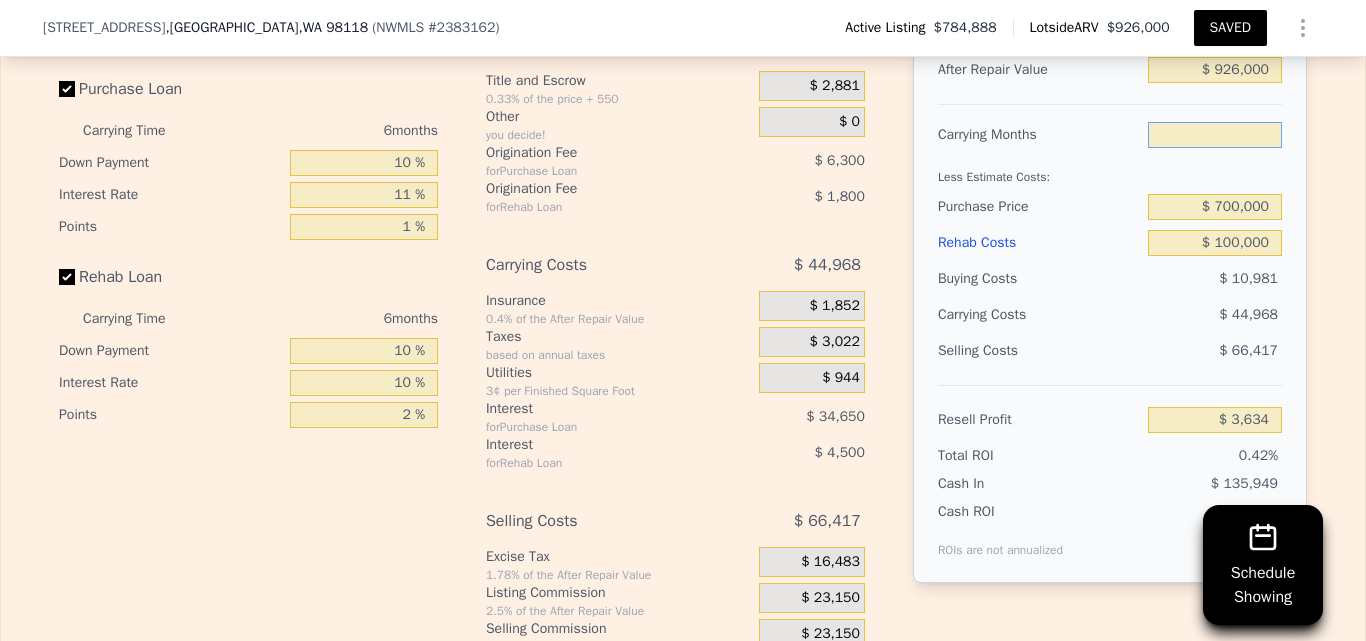 type on "4" 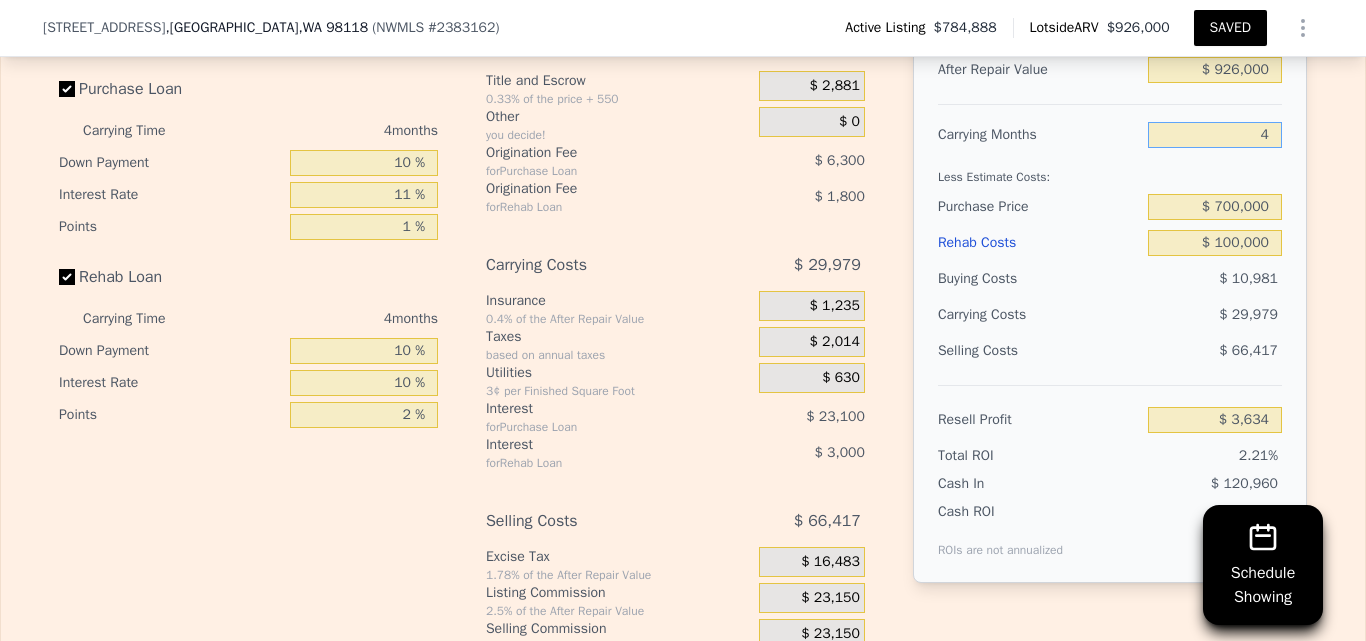 type on "$ 18,623" 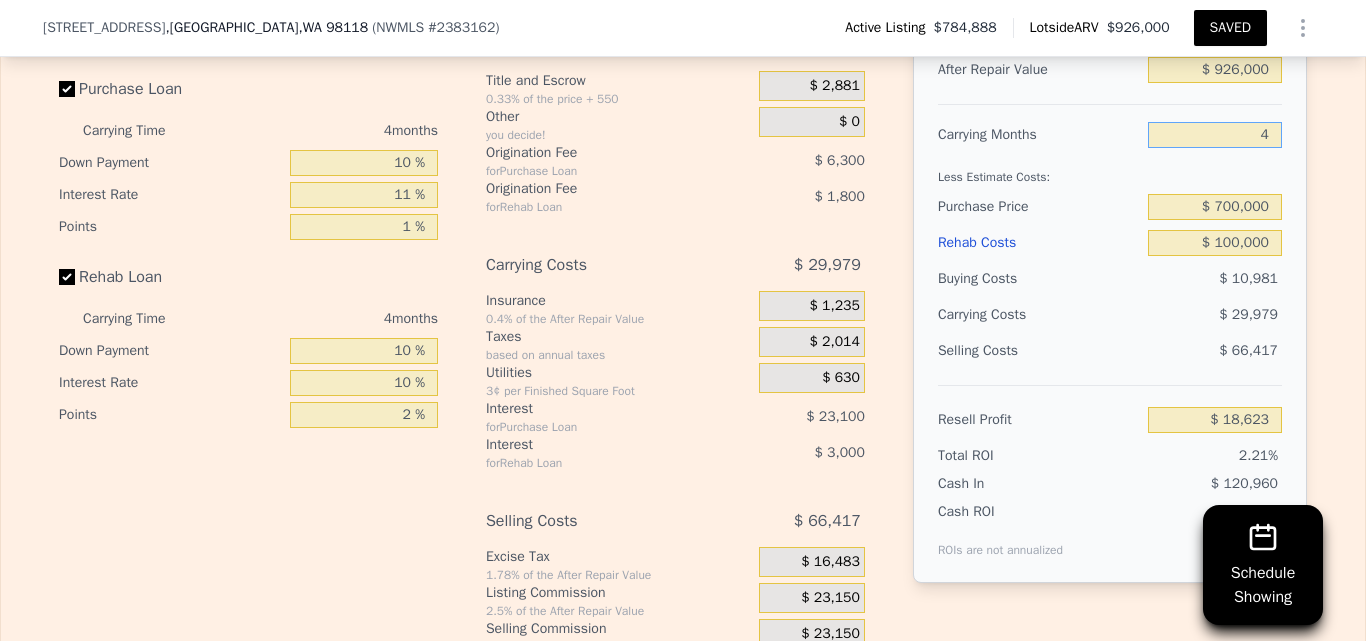 type on "4" 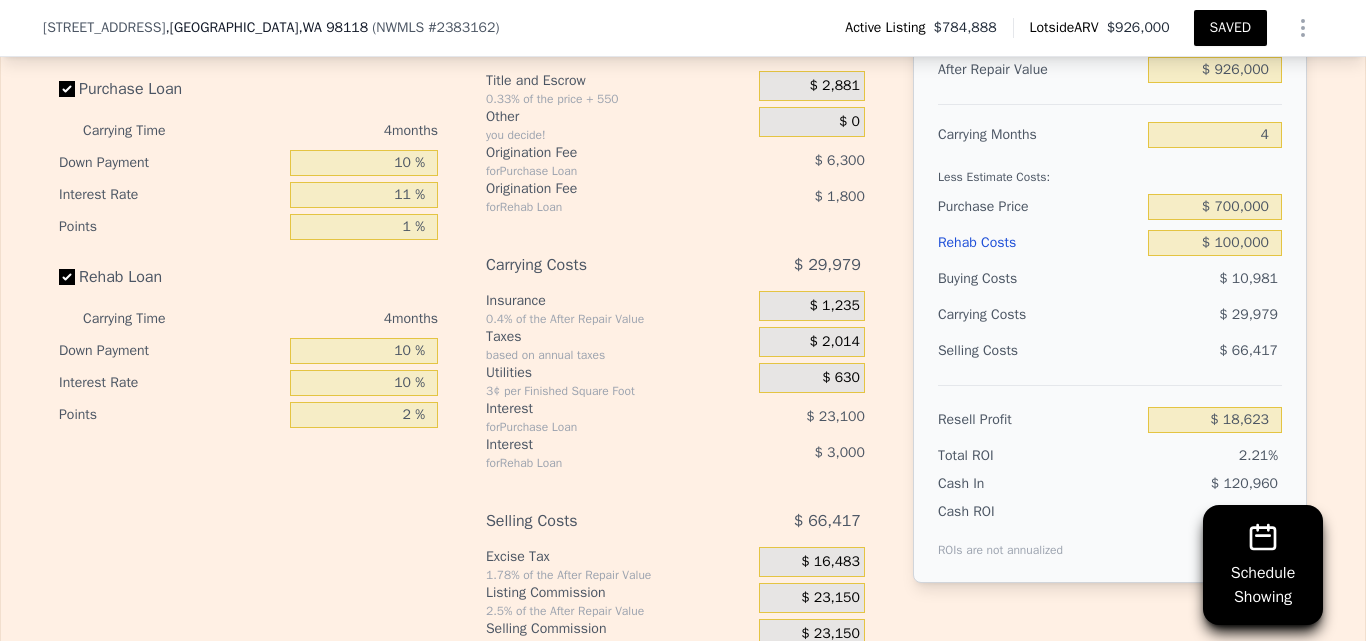 click on "Edit the assumptions in yellow boxes. Input profit to calculate an offer price. Pre-set assumptions are computer generated by  Lotside . Interest-Only Financing Purchase Loan Carrying Time 4  months Down Payment 10 % Interest Rate 11 % Points 1 % Rehab Loan Carrying Time 4  months Down Payment 10 % Interest Rate 10 % Points 2 % Buying Costs $ 10,981 Title and Escrow 0.33% of the price + 550 $ 2,881 Other you decide! $ 0 Origination Fee for  Purchase Loan $ 6,300 Origination Fee for  Rehab Loan $ 1,800 Carrying Costs $ 29,979 Insurance 0.4% of the After Repair Value $ 1,235 Taxes based on annual taxes $ 2,014 Utilities 3¢ per Finished Square Foot $ 630 Interest for  Purchase Loan $ 23,100 Interest for  Rehab Loan $ 3,000 Selling Costs $ 66,417 Excise Tax 1.78% of the After Repair Value $ 16,483 Listing Commission 2.5% of the After Repair Value $ 23,150 Selling Commission 2.5% of the After Repair Value $ 23,150 Title and Escrow 0.33% of the After Repair Value $ 3,634 After Repair Value $ 926,000 4 $ 700,000" at bounding box center (683, 319) 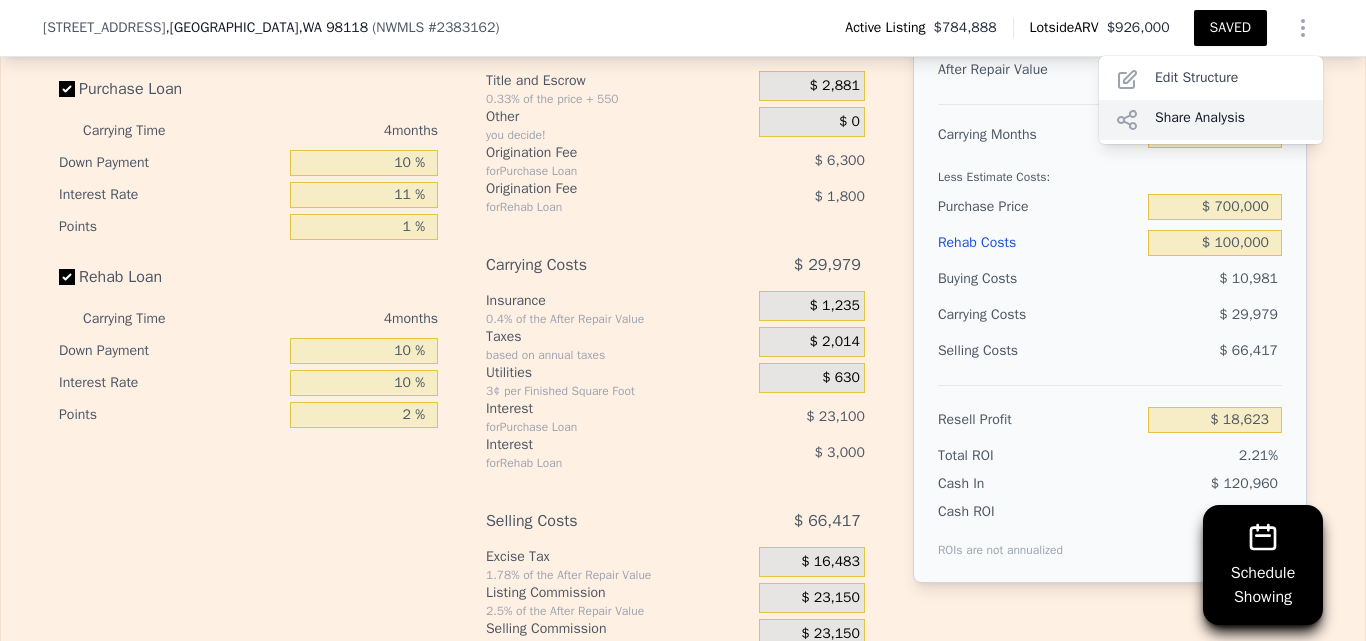 click on "Share Analysis" at bounding box center (1211, 120) 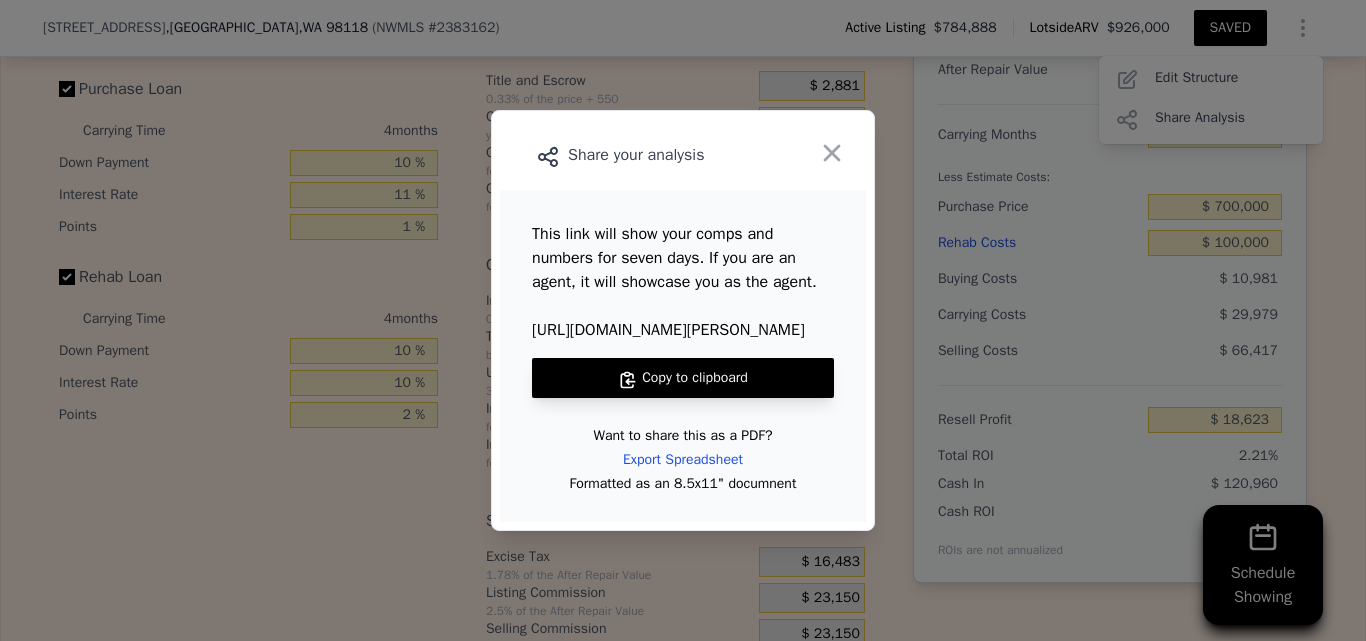click on "Copy to clipboard" at bounding box center (683, 378) 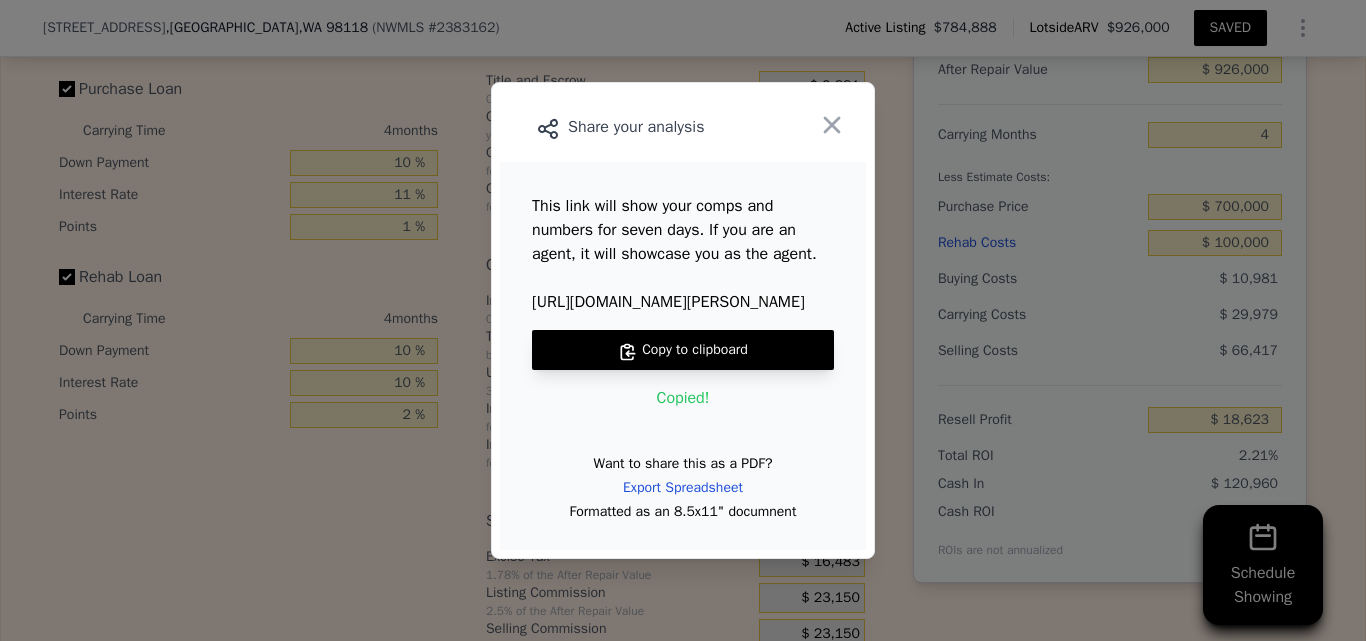 click on "Copy to clipboard" at bounding box center (683, 350) 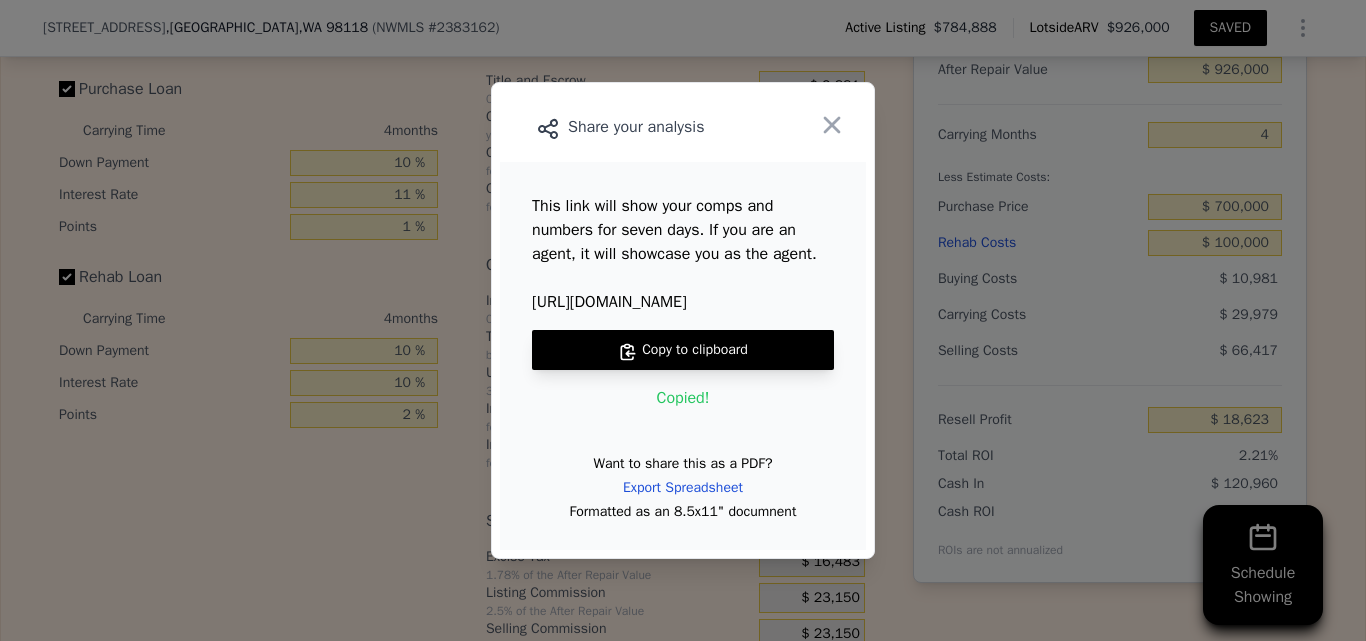 click on "Copy to clipboard" at bounding box center [683, 350] 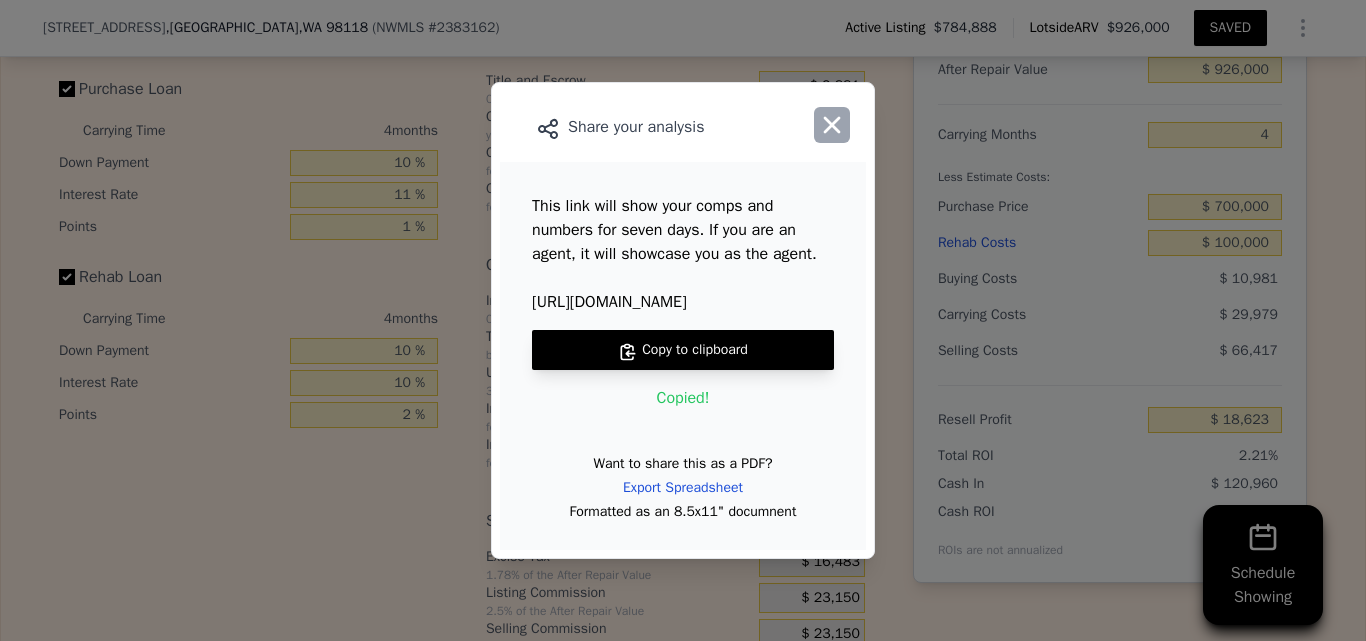 click 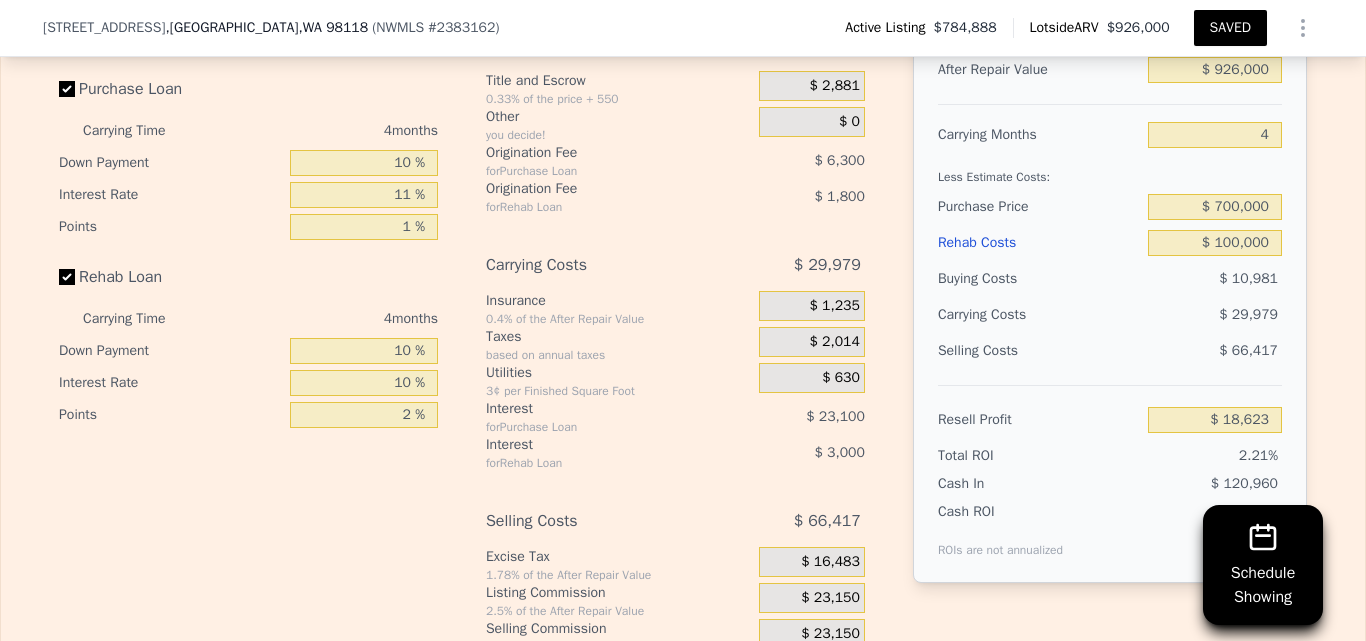 click on "7919 37th Ave S" at bounding box center (104, 28) 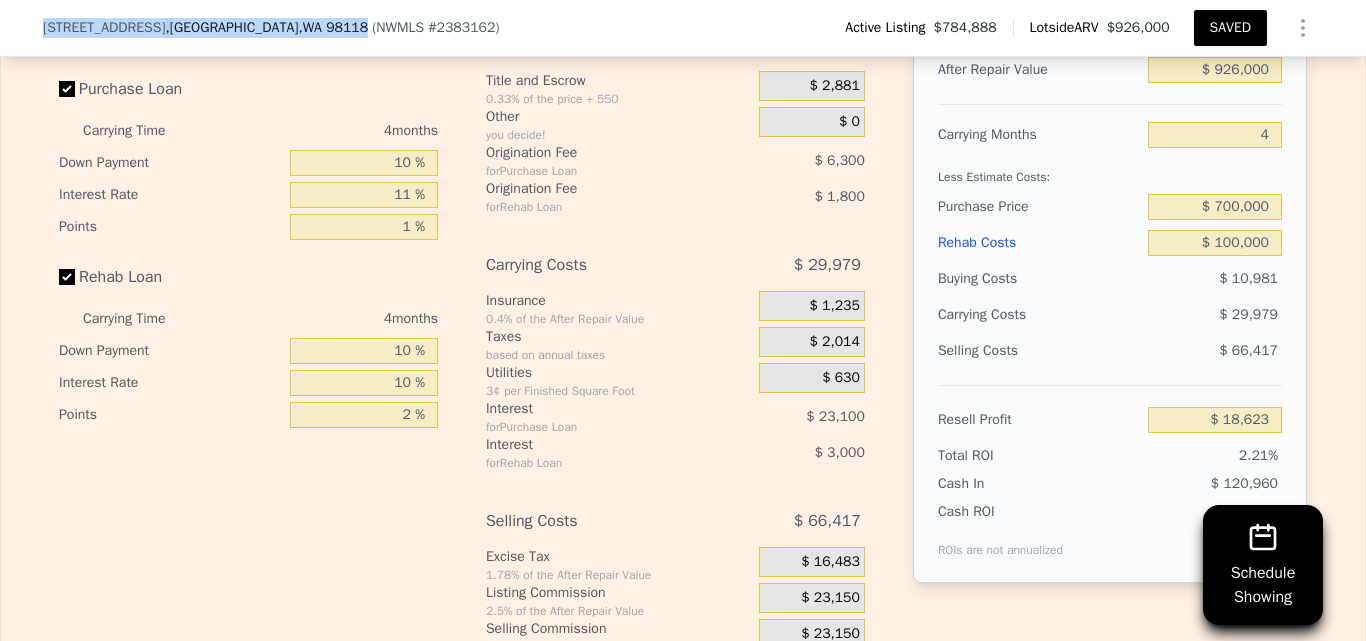 drag, startPoint x: 36, startPoint y: 24, endPoint x: 253, endPoint y: 33, distance: 217.18655 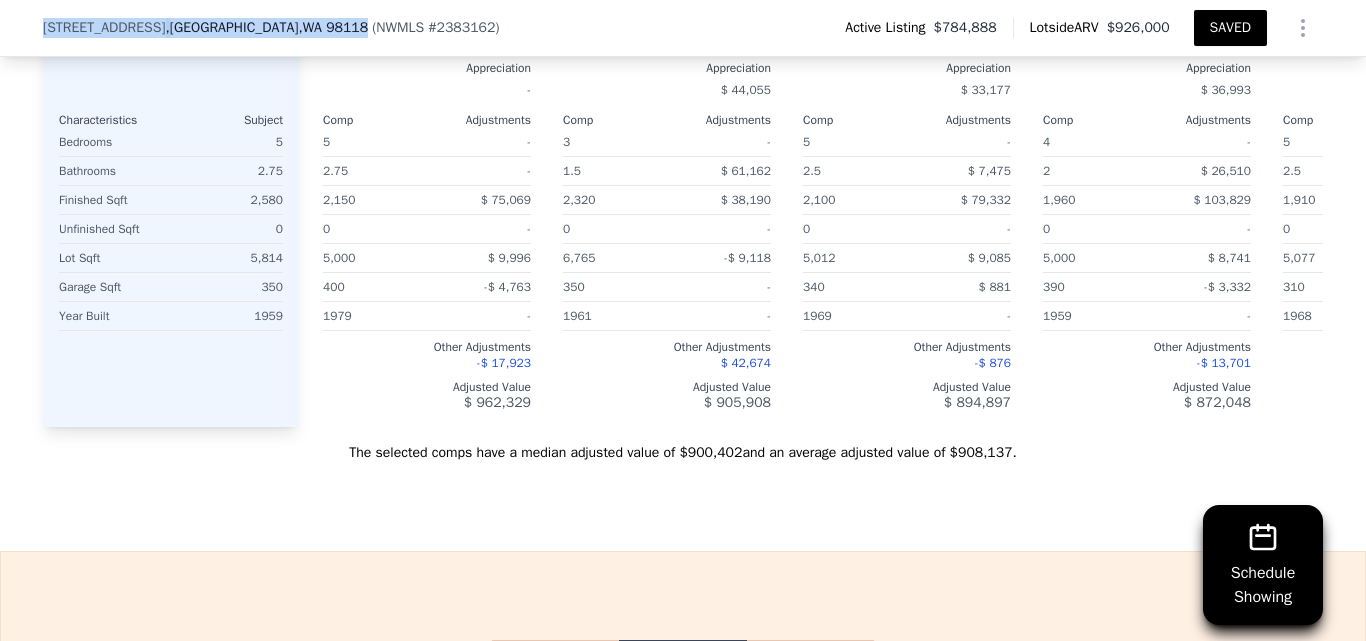 scroll, scrollTop: 2689, scrollLeft: 0, axis: vertical 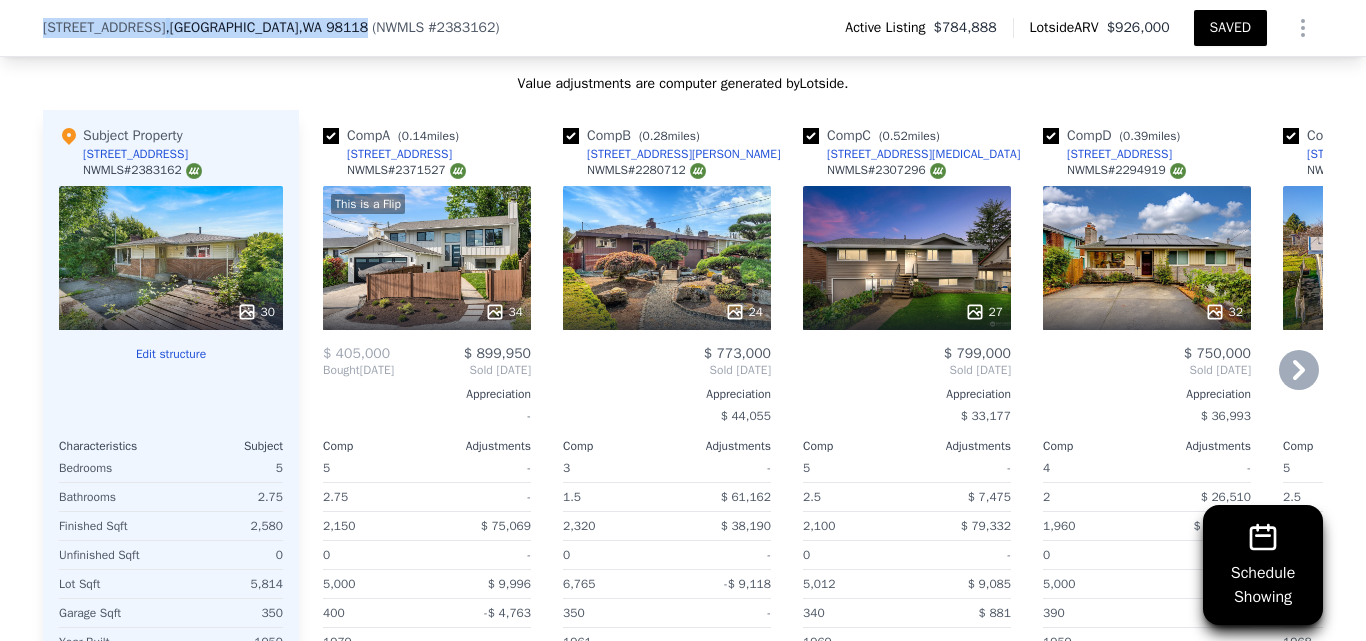 click on "[STREET_ADDRESS]" at bounding box center [399, 154] 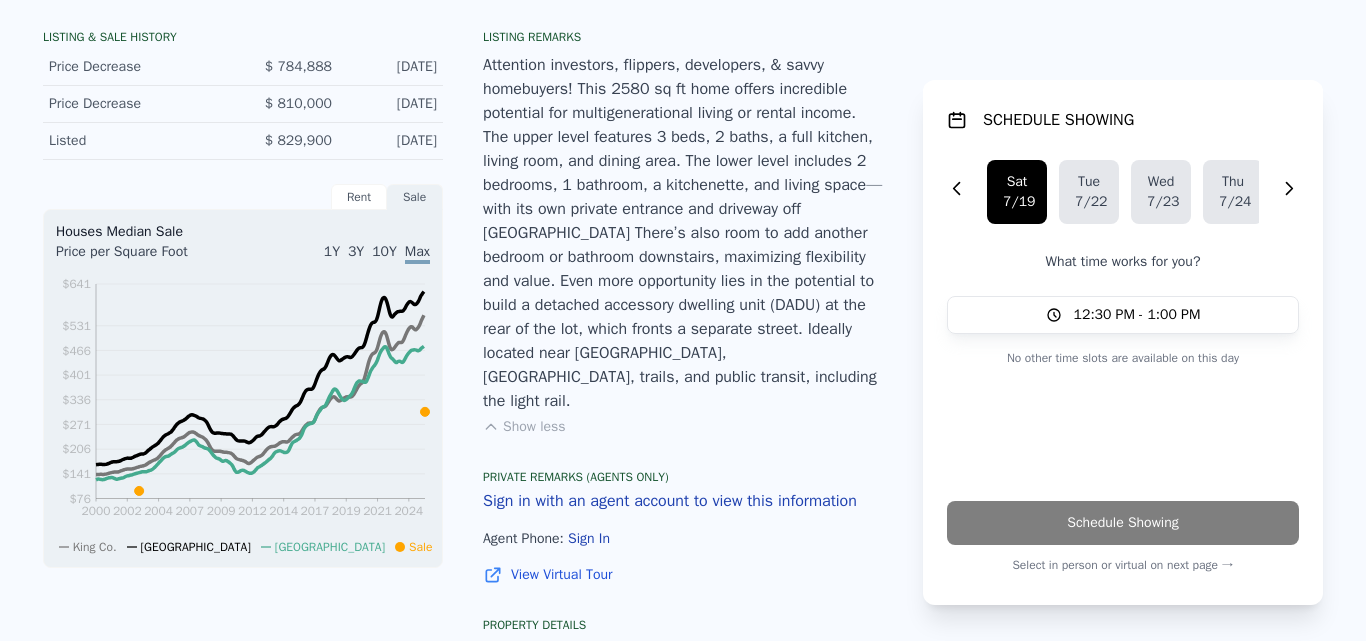 scroll, scrollTop: 0, scrollLeft: 0, axis: both 